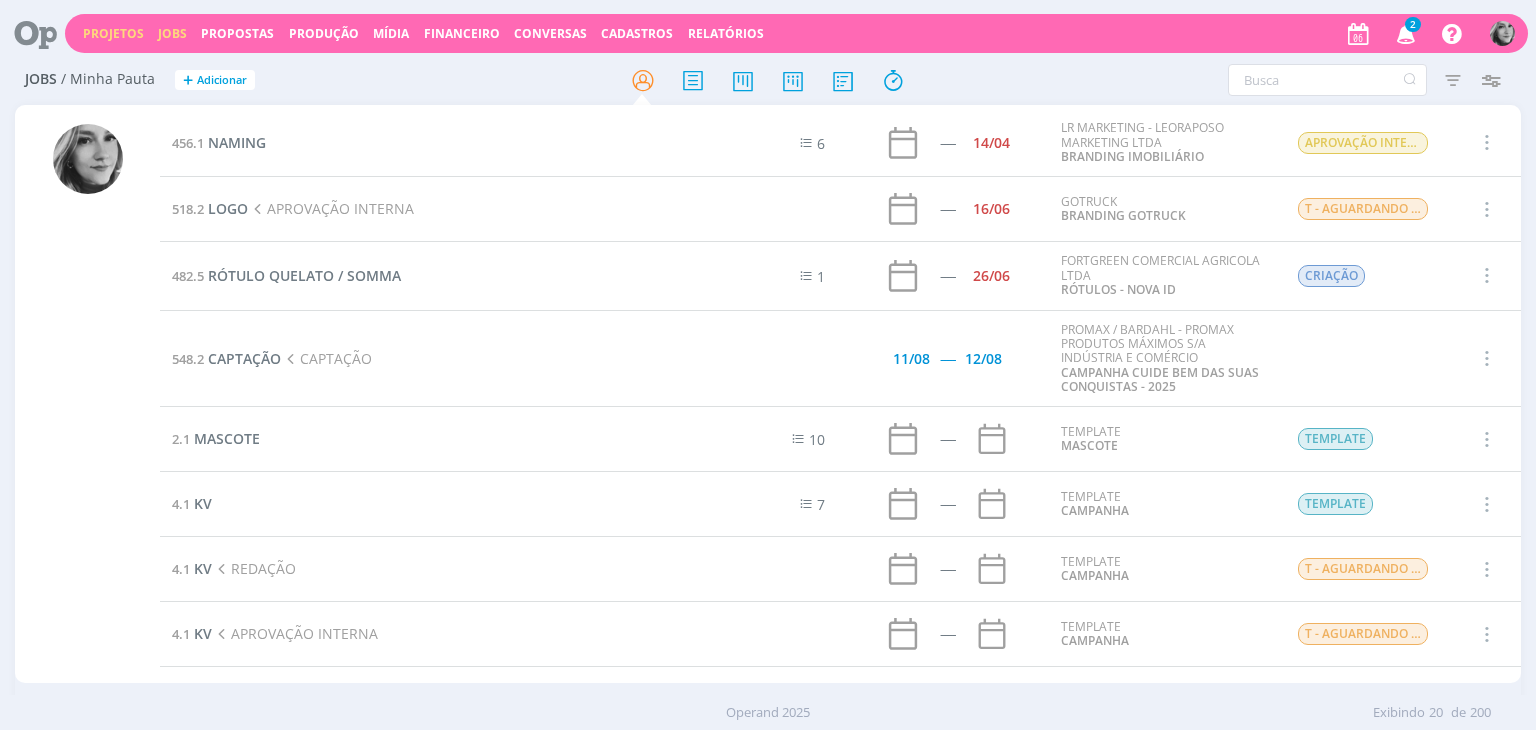 scroll, scrollTop: 0, scrollLeft: 0, axis: both 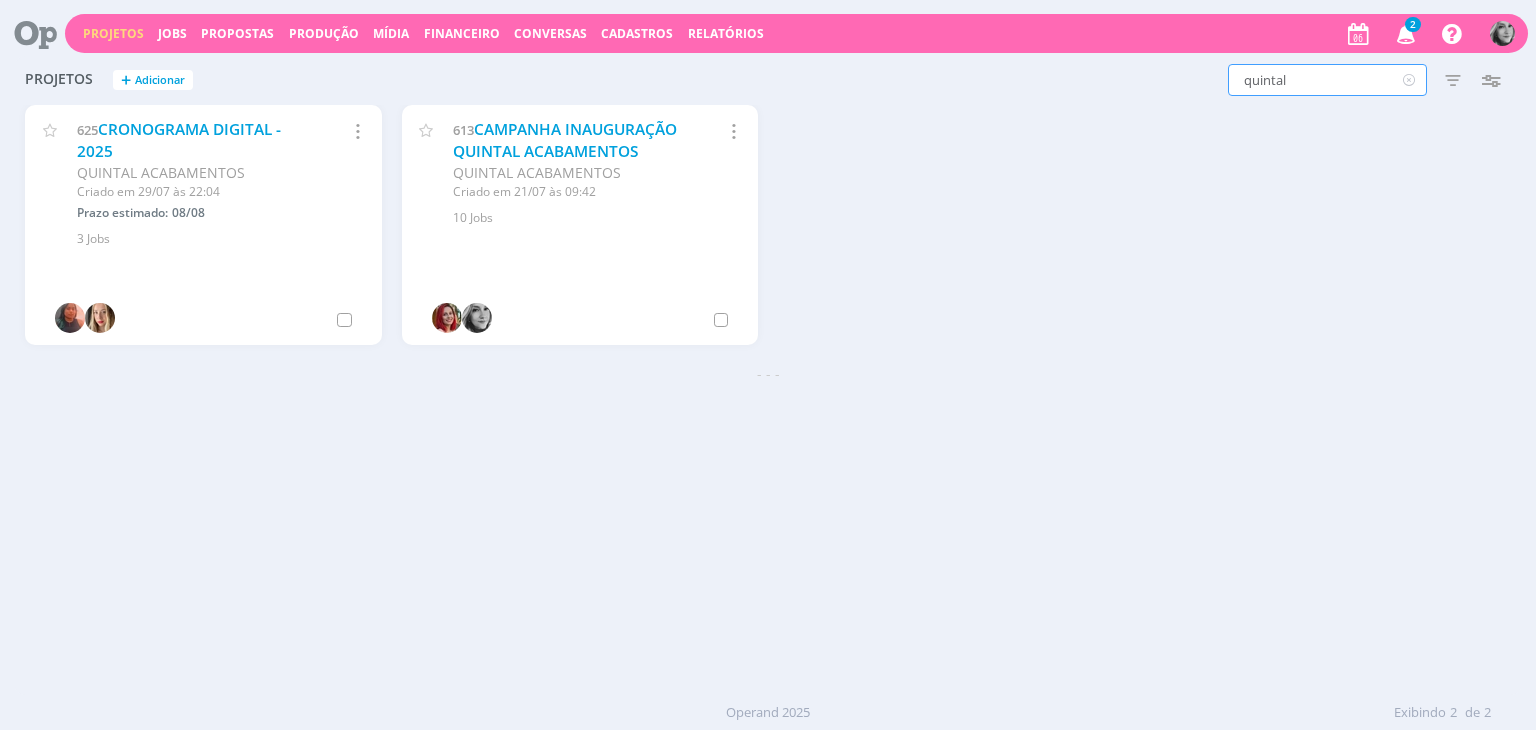 drag, startPoint x: 1316, startPoint y: 79, endPoint x: 1187, endPoint y: 72, distance: 129.18979 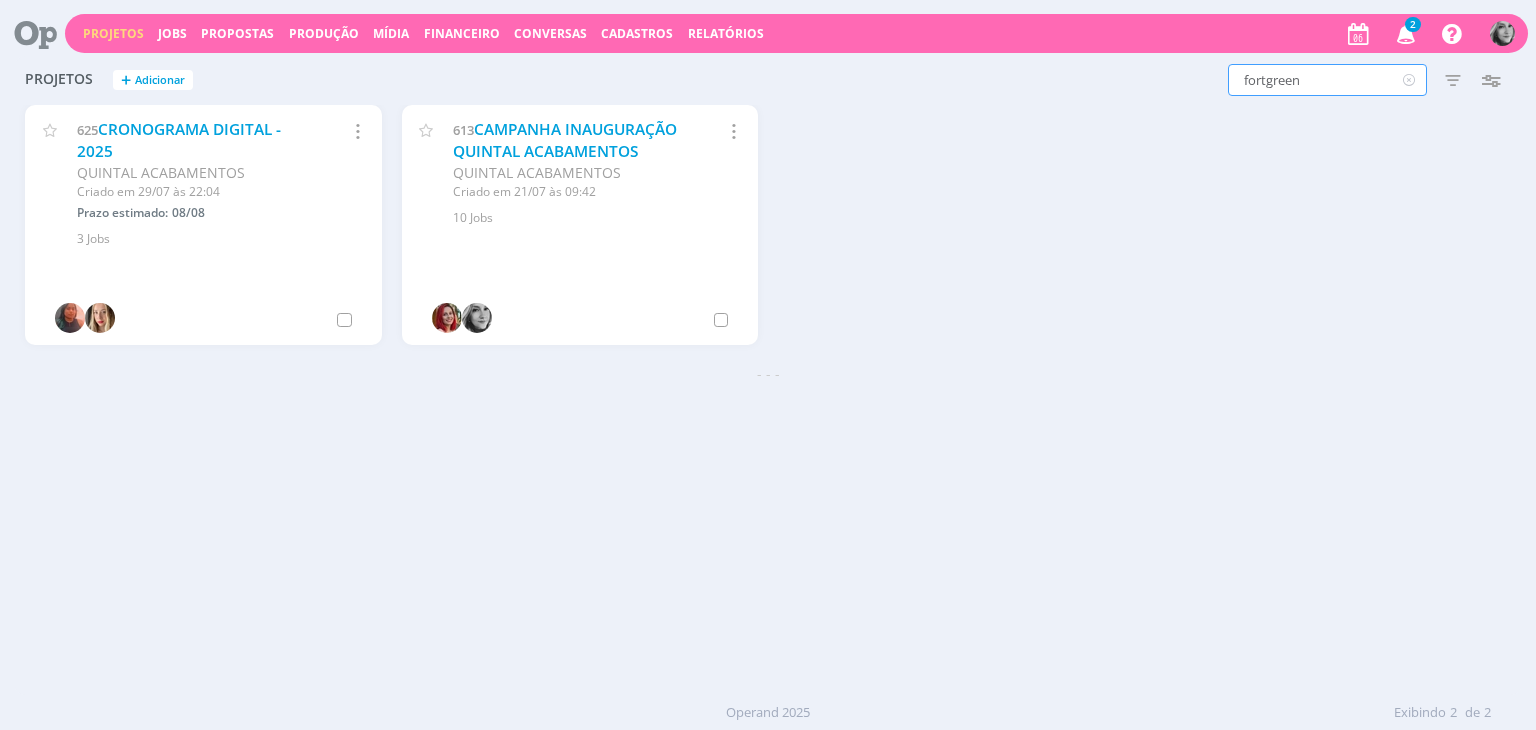 type on "fortgreen" 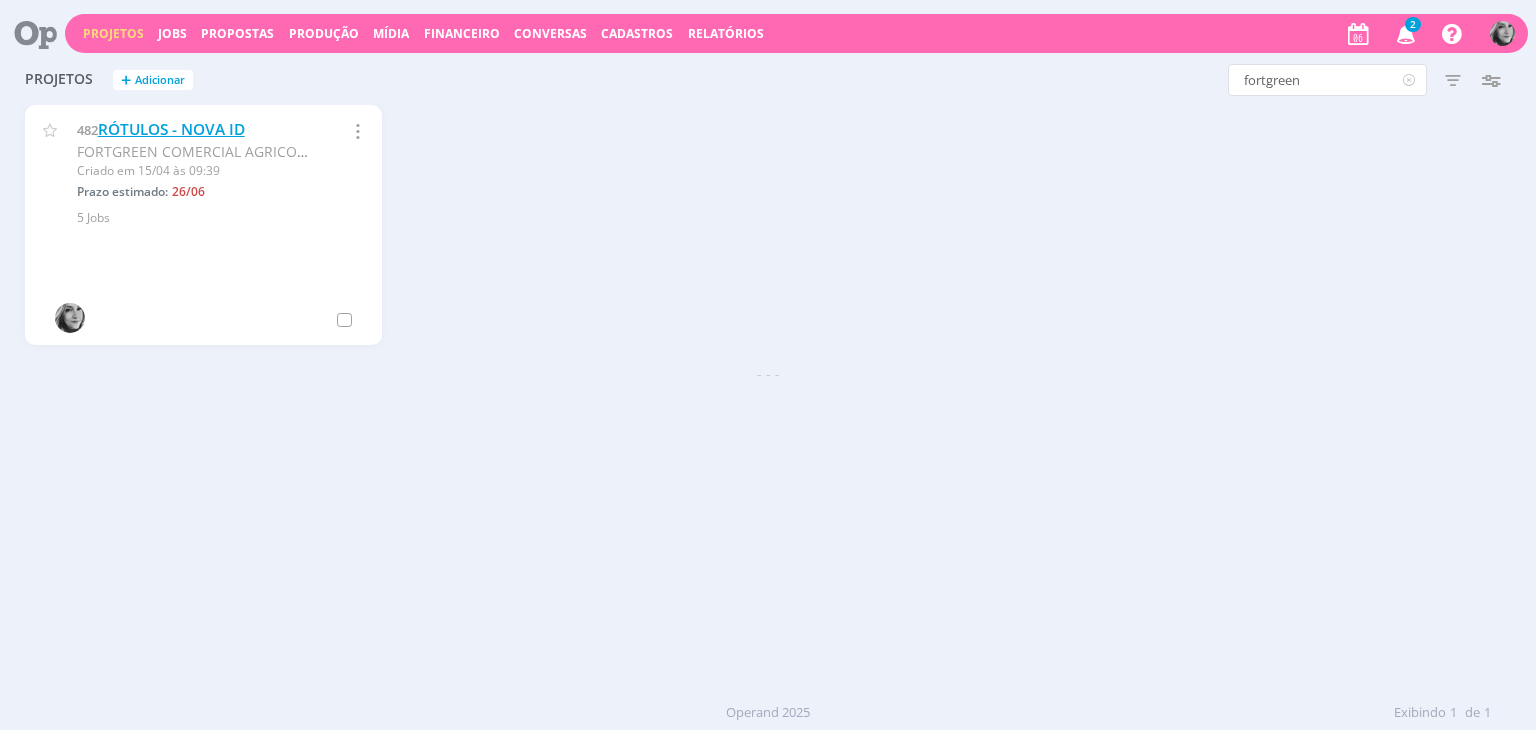 click on "RÓTULOS - NOVA ID" at bounding box center [171, 129] 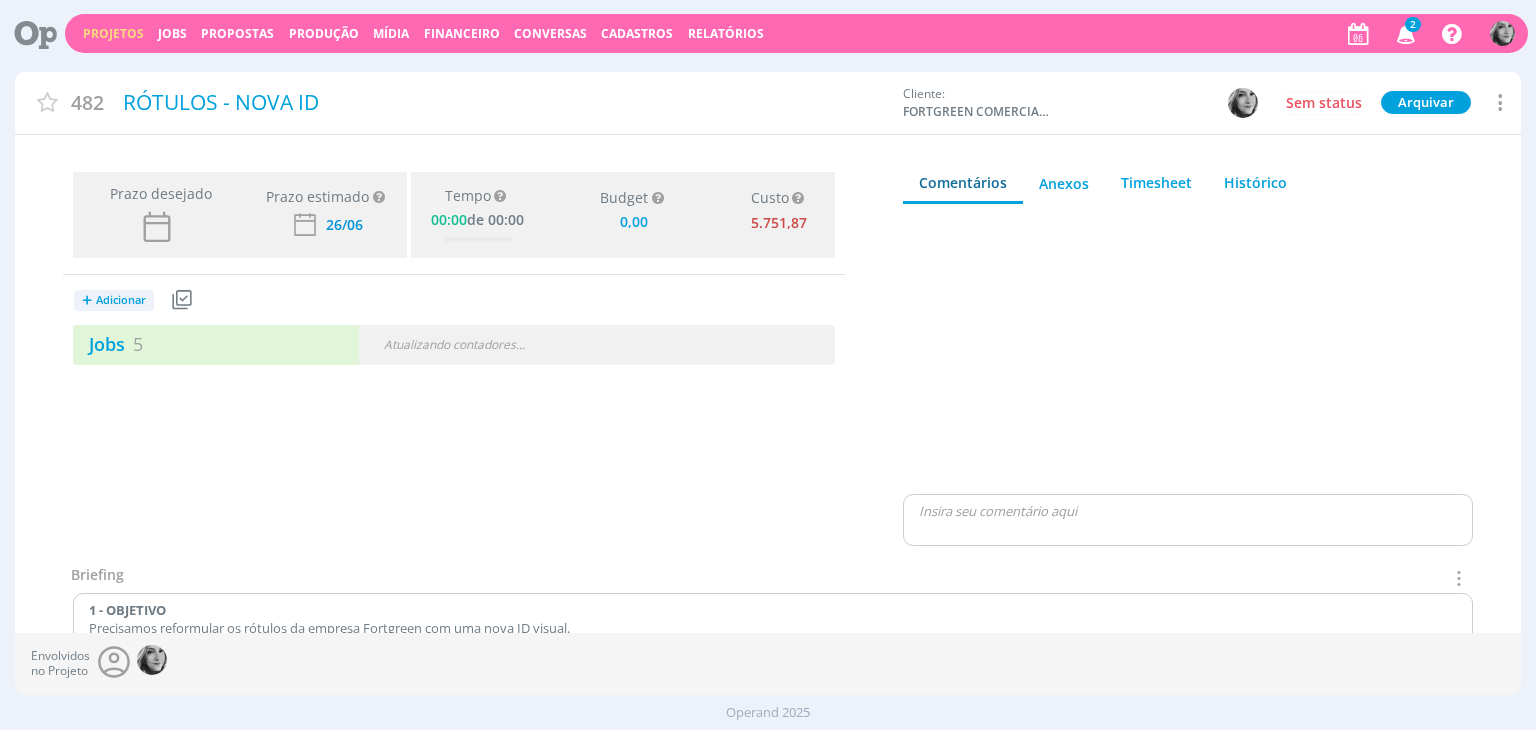type on "0,00" 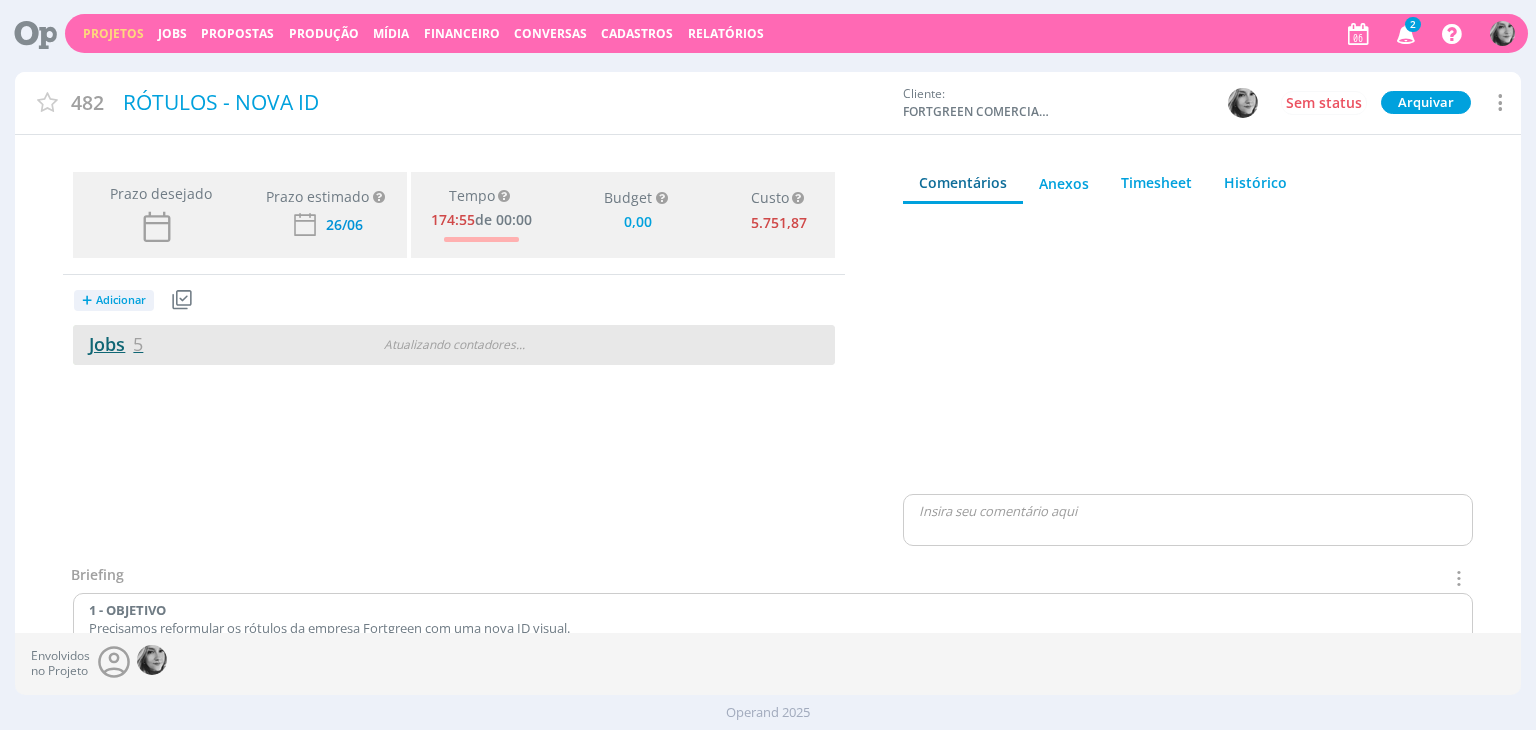 click on "Jobs 5" at bounding box center (108, 344) 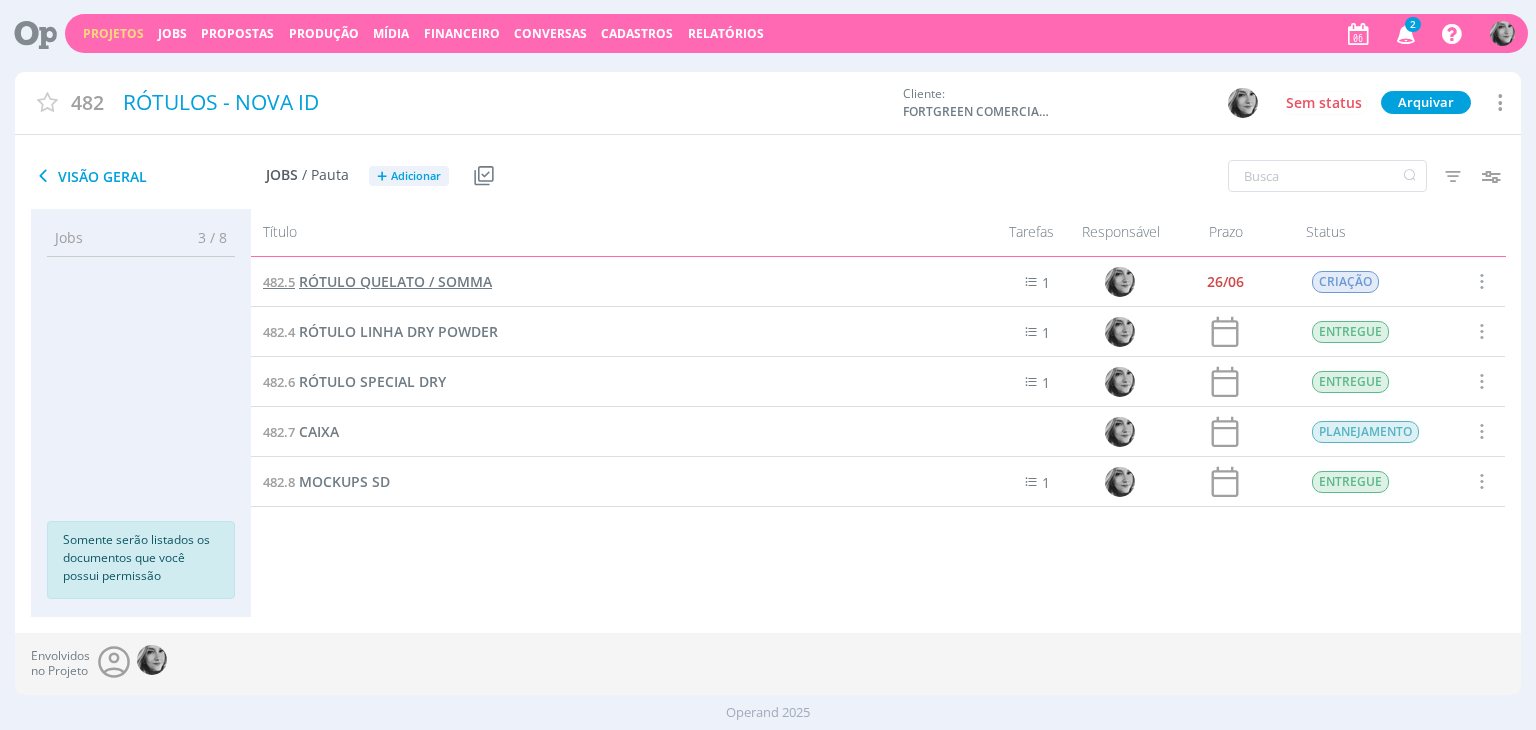 click on "RÓTULO QUELATO / SOMMA" at bounding box center [395, 281] 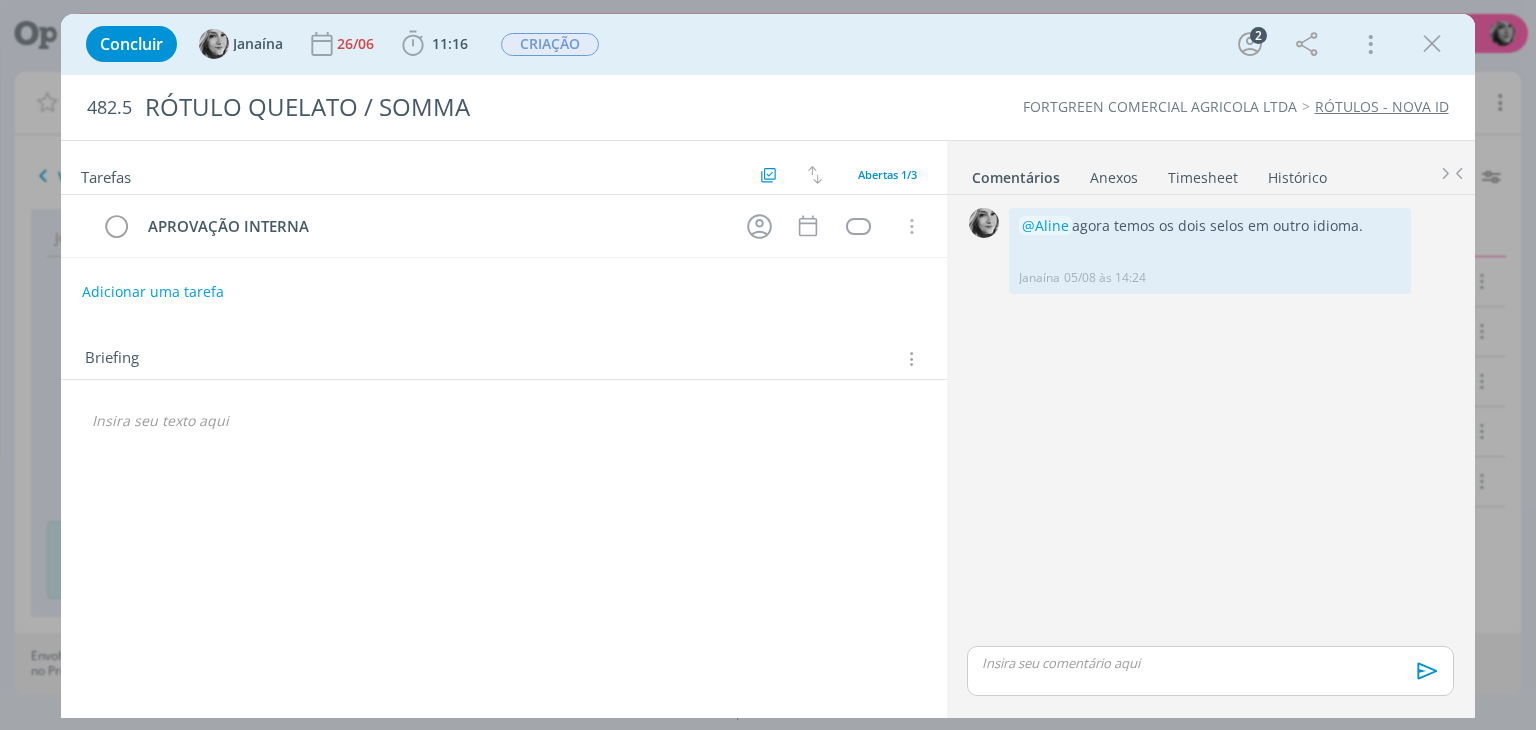 drag, startPoint x: 121, startPoint y: 357, endPoint x: 149, endPoint y: 329, distance: 39.59798 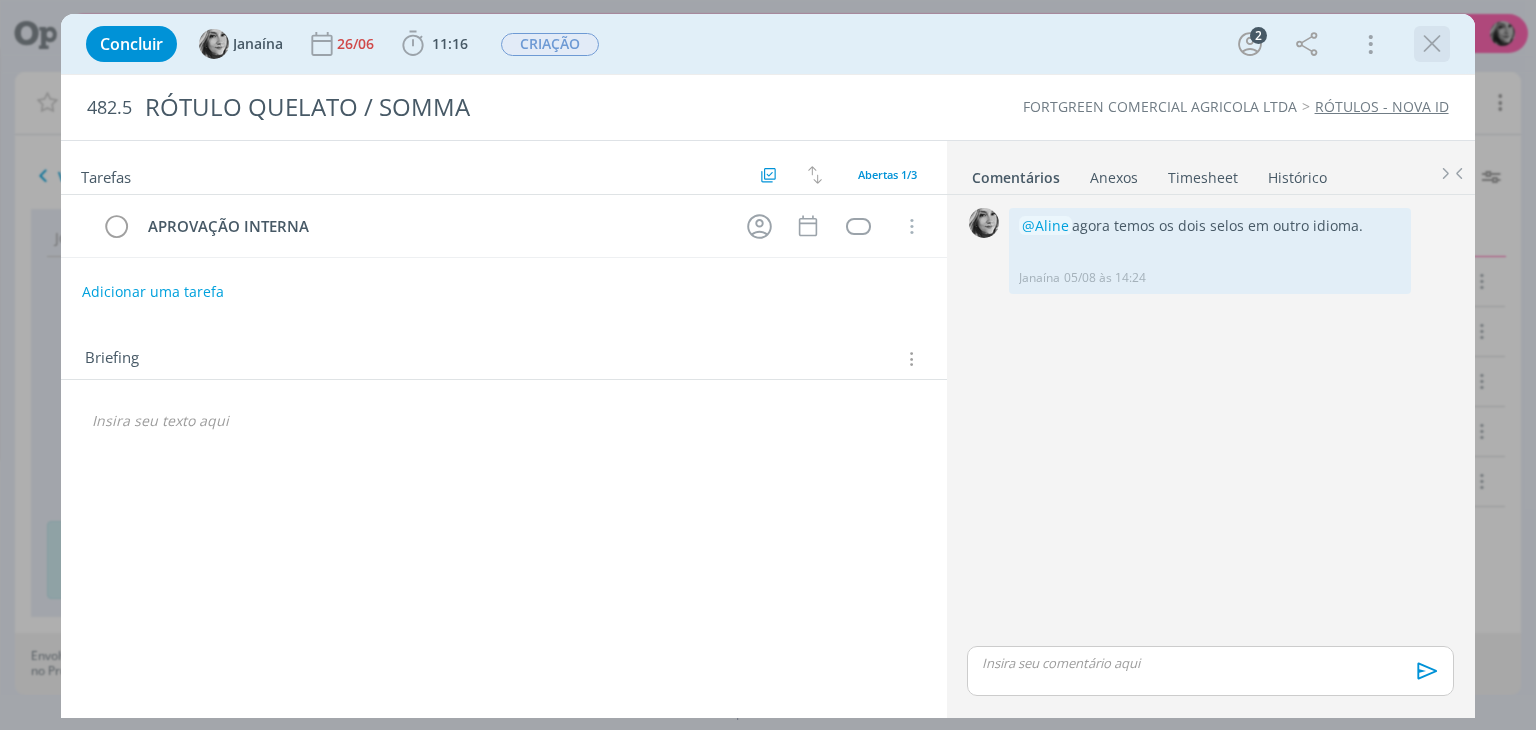 click at bounding box center [1432, 44] 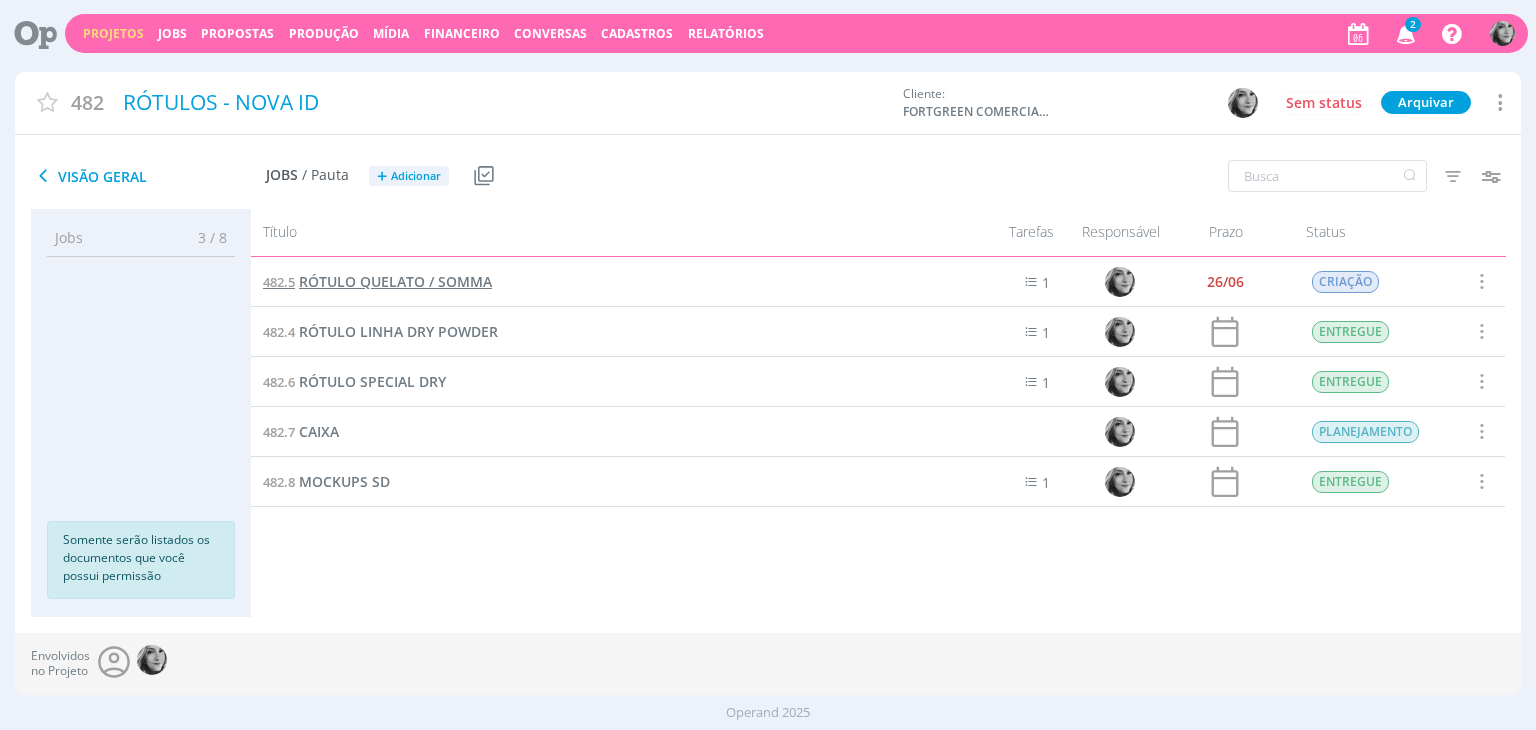 click on "RÓTULO QUELATO / SOMMA" at bounding box center (395, 281) 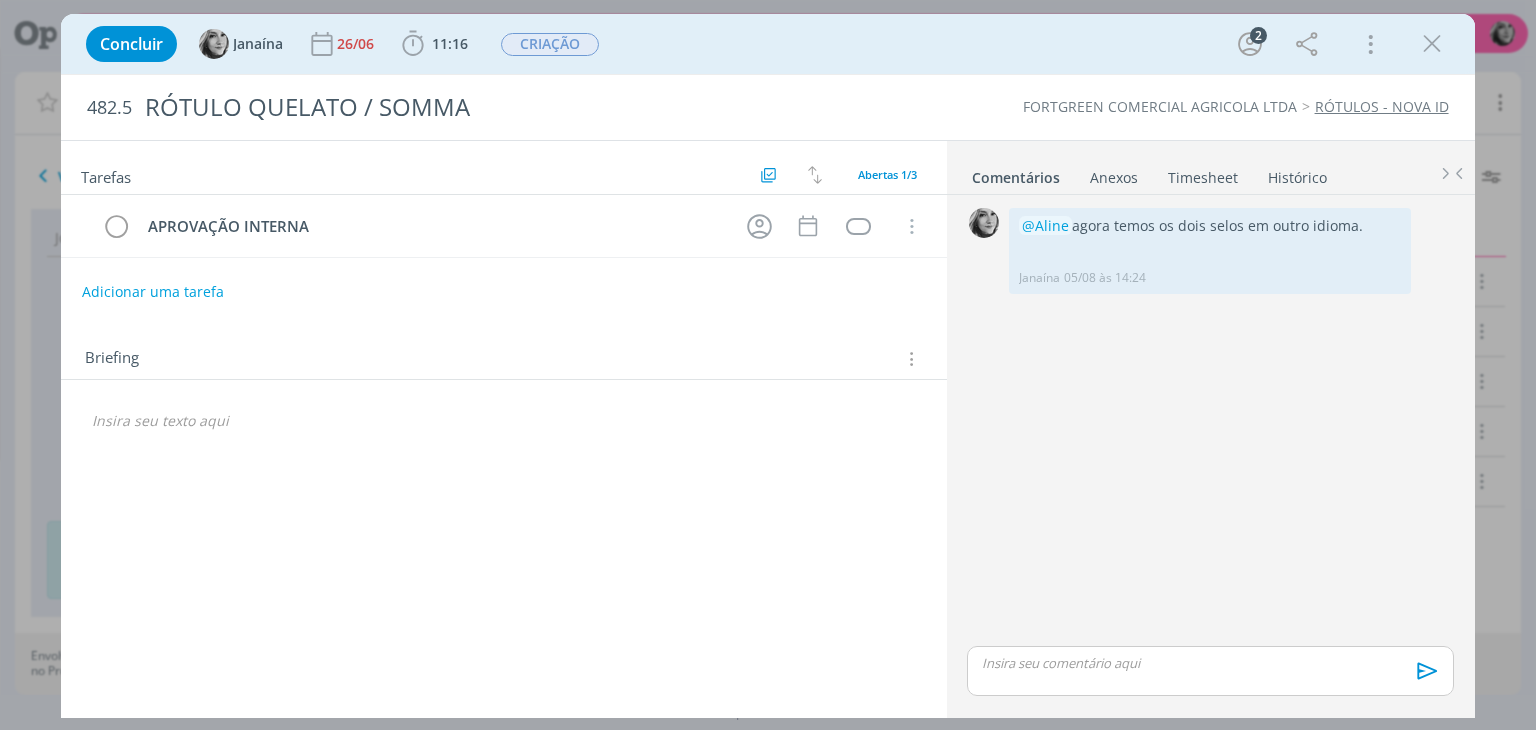 click at bounding box center (909, 359) 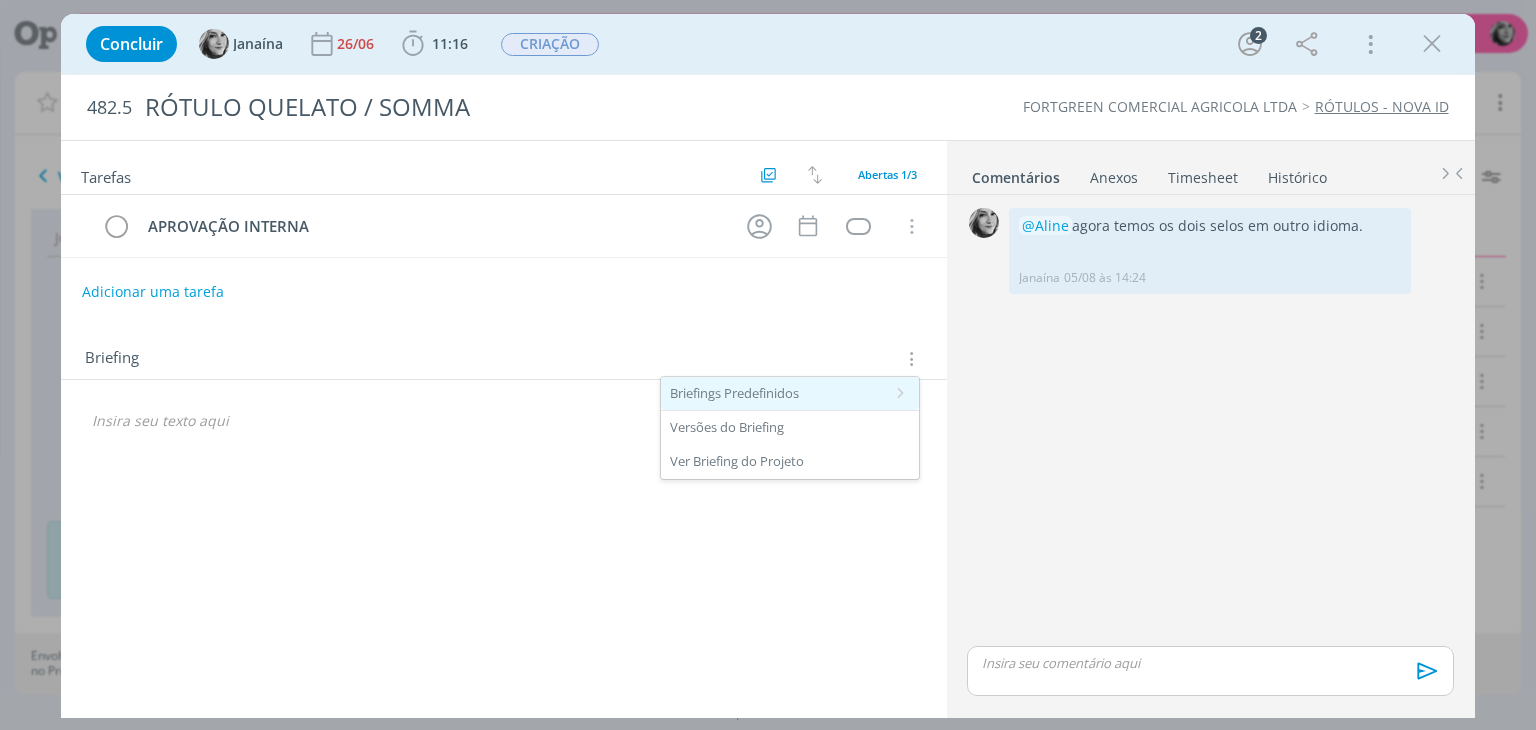 click at bounding box center [901, 394] 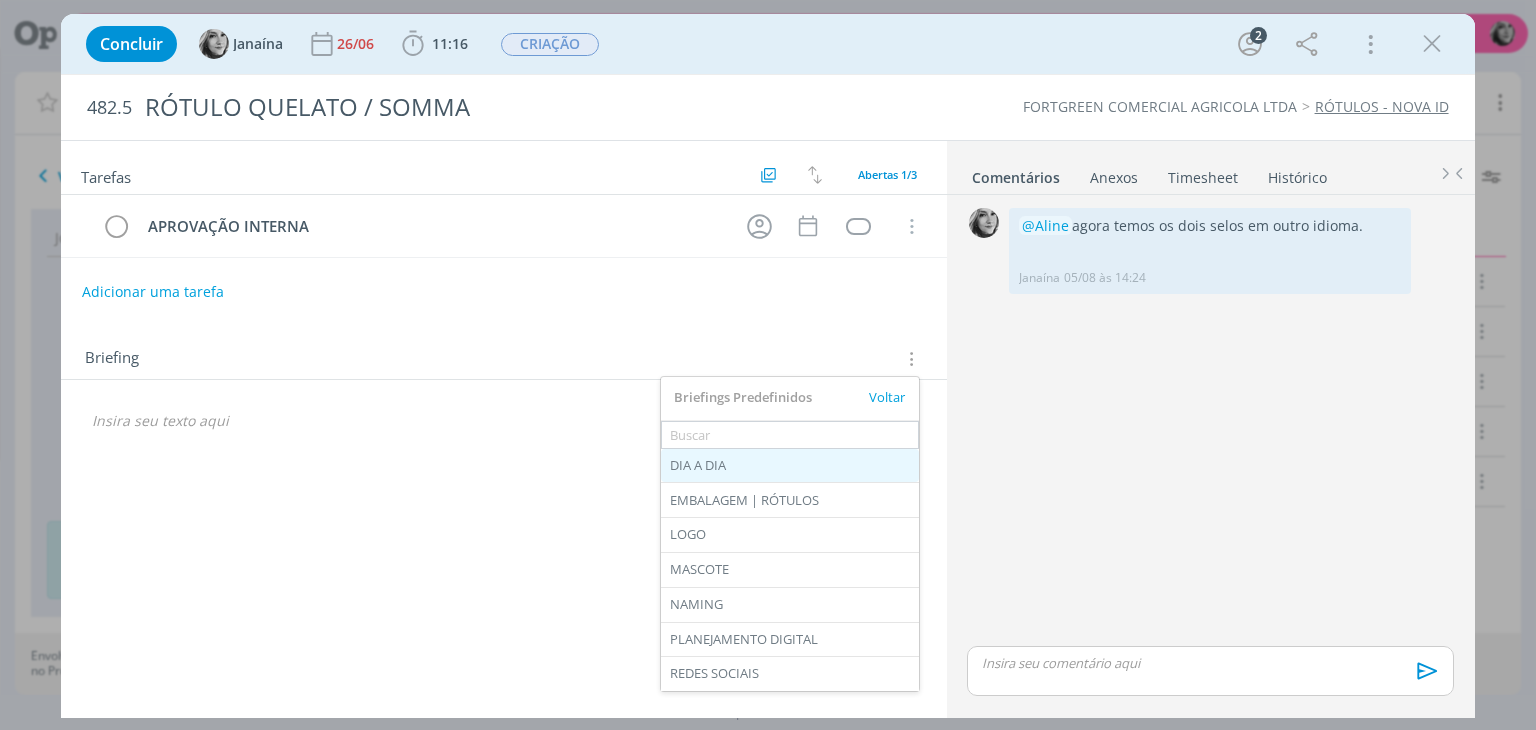 click on "DIA A DIA" at bounding box center [790, 466] 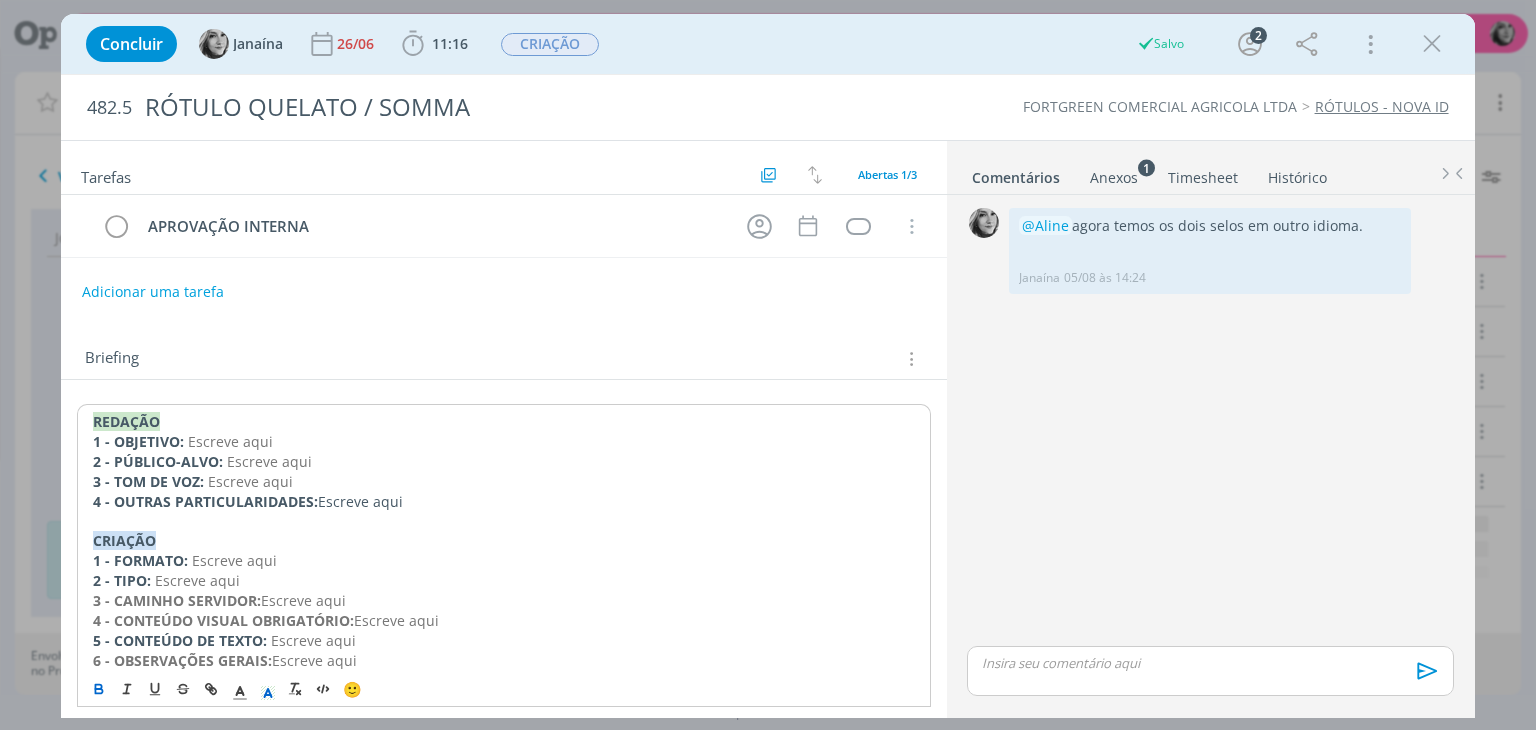 click at bounding box center (909, 359) 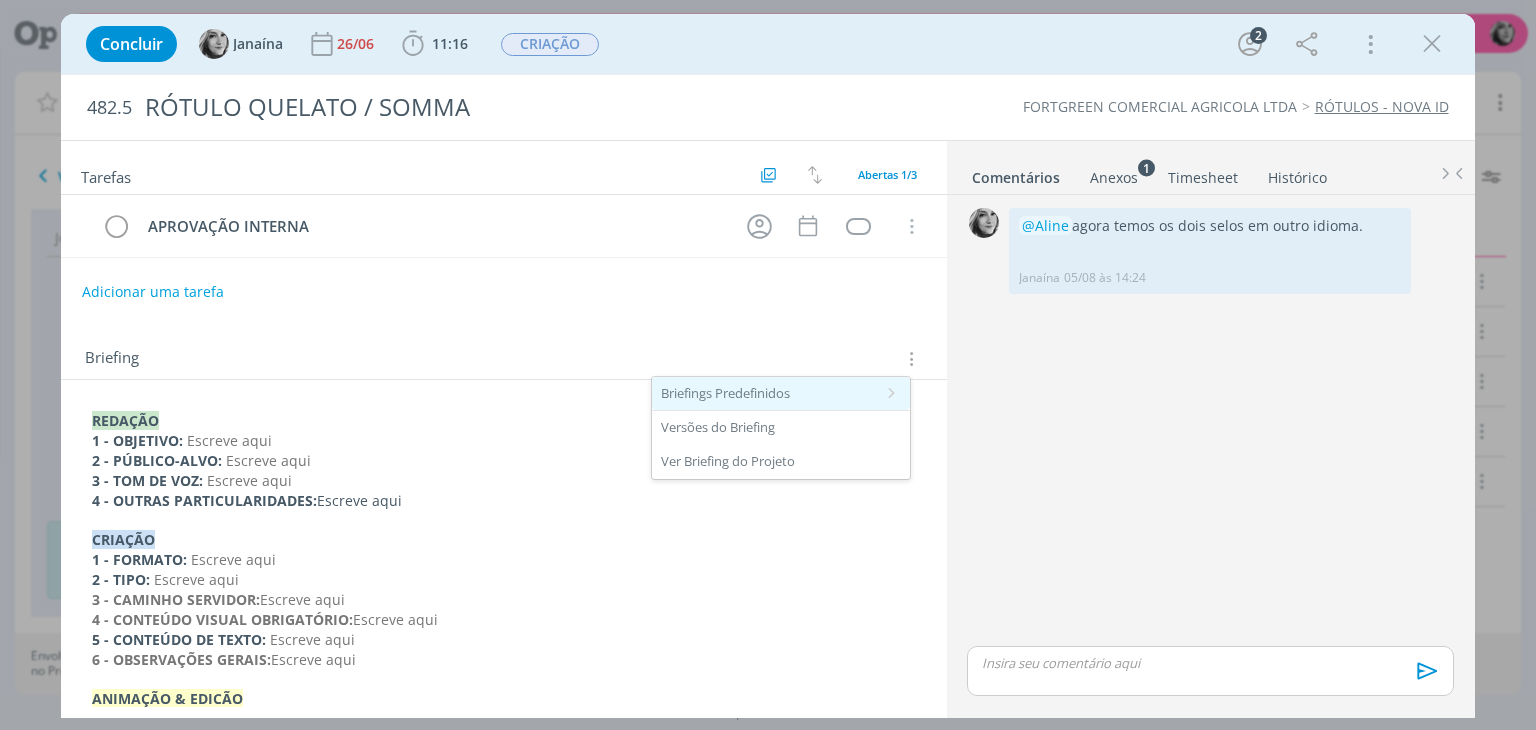 click on "Briefings Predefinidos" at bounding box center [781, 394] 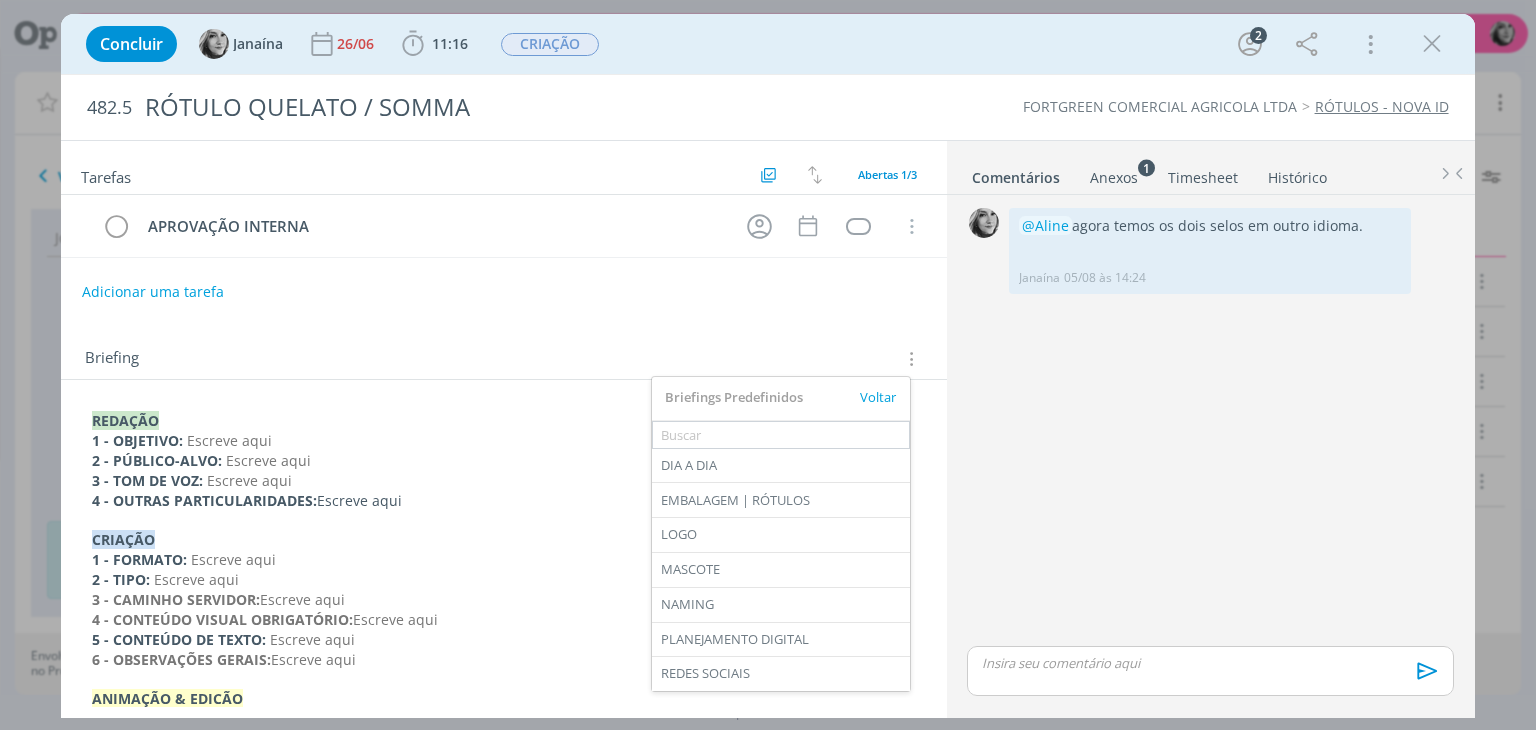 click on "Briefing" at bounding box center (506, 359) 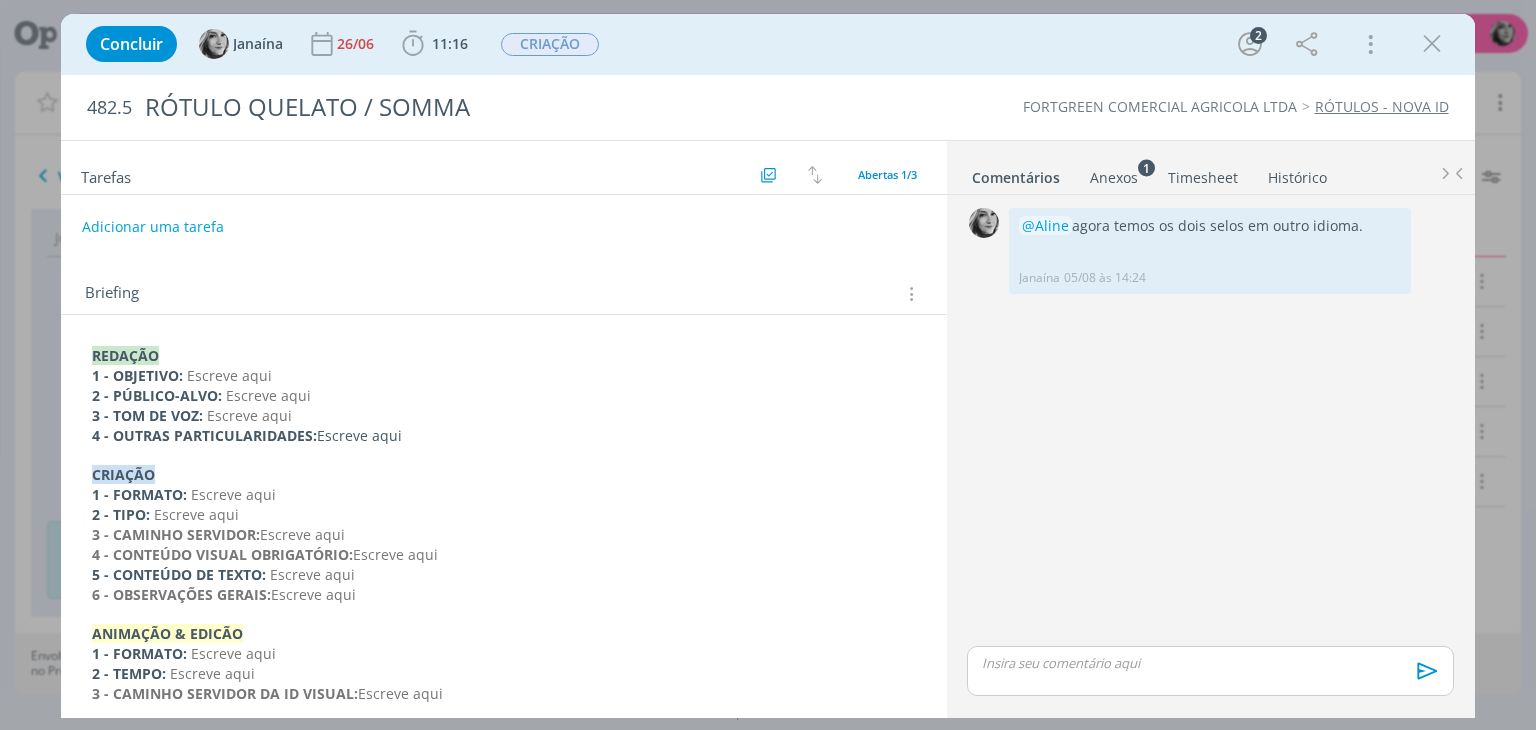 scroll, scrollTop: 174, scrollLeft: 0, axis: vertical 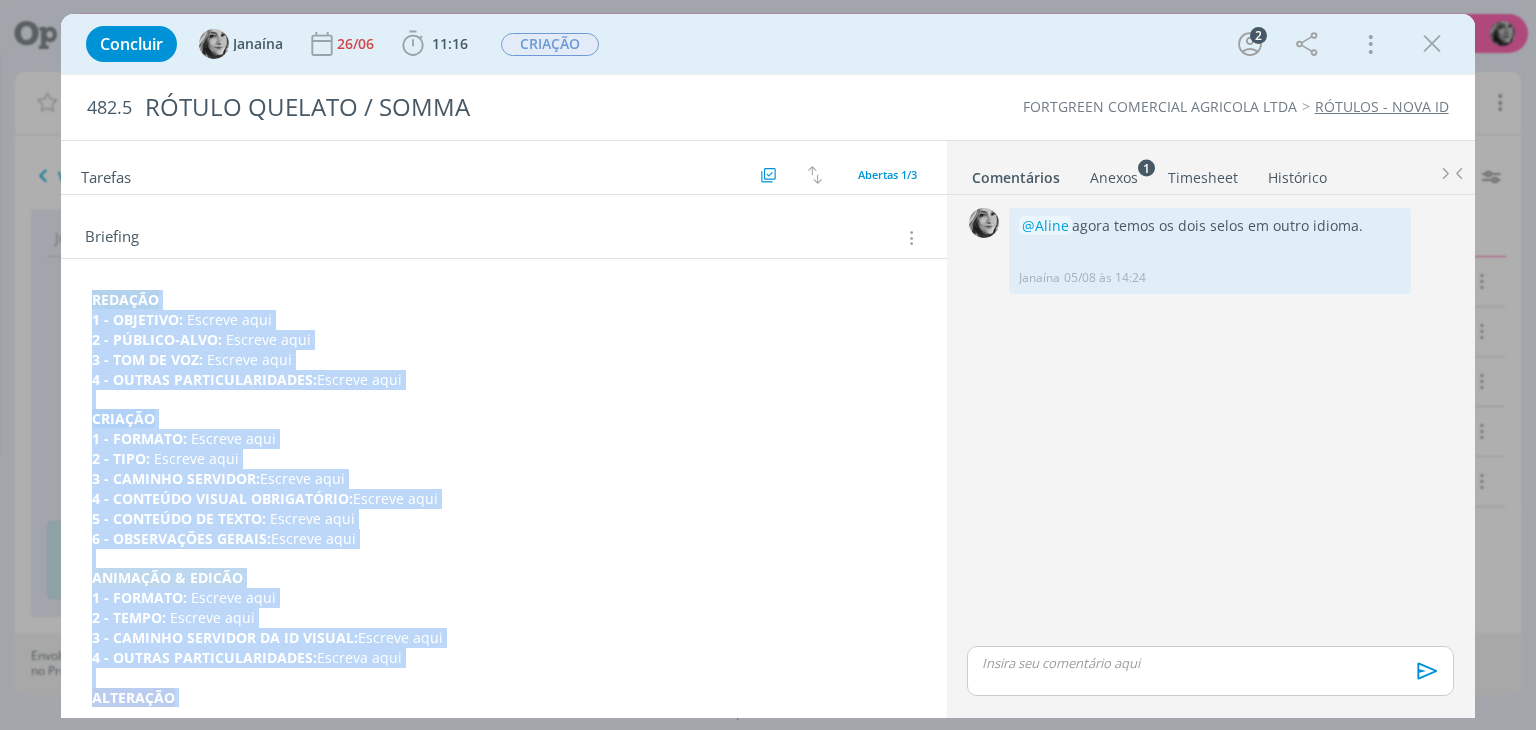 drag, startPoint x: 338, startPoint y: 689, endPoint x: 26, endPoint y: 141, distance: 630.5934 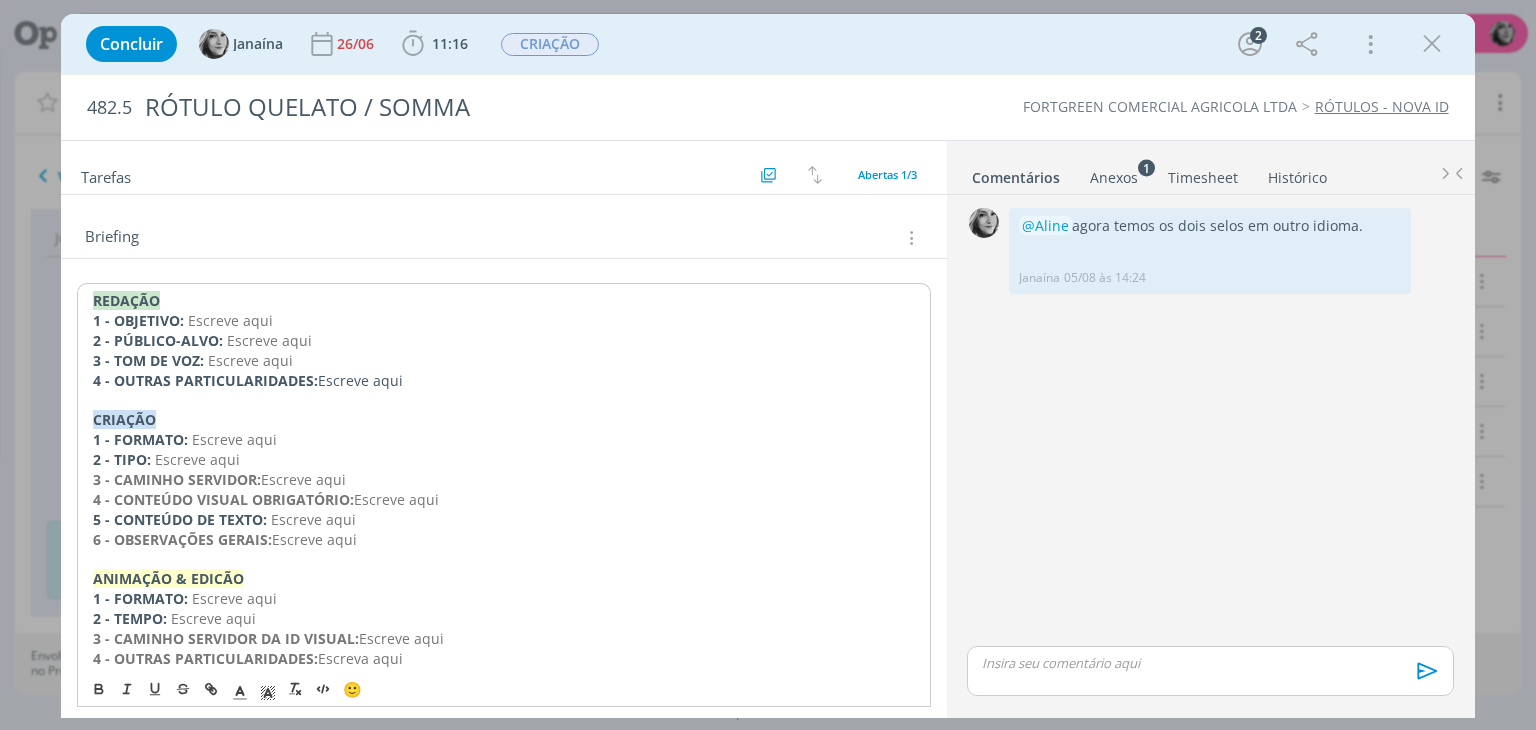 scroll, scrollTop: 0, scrollLeft: 0, axis: both 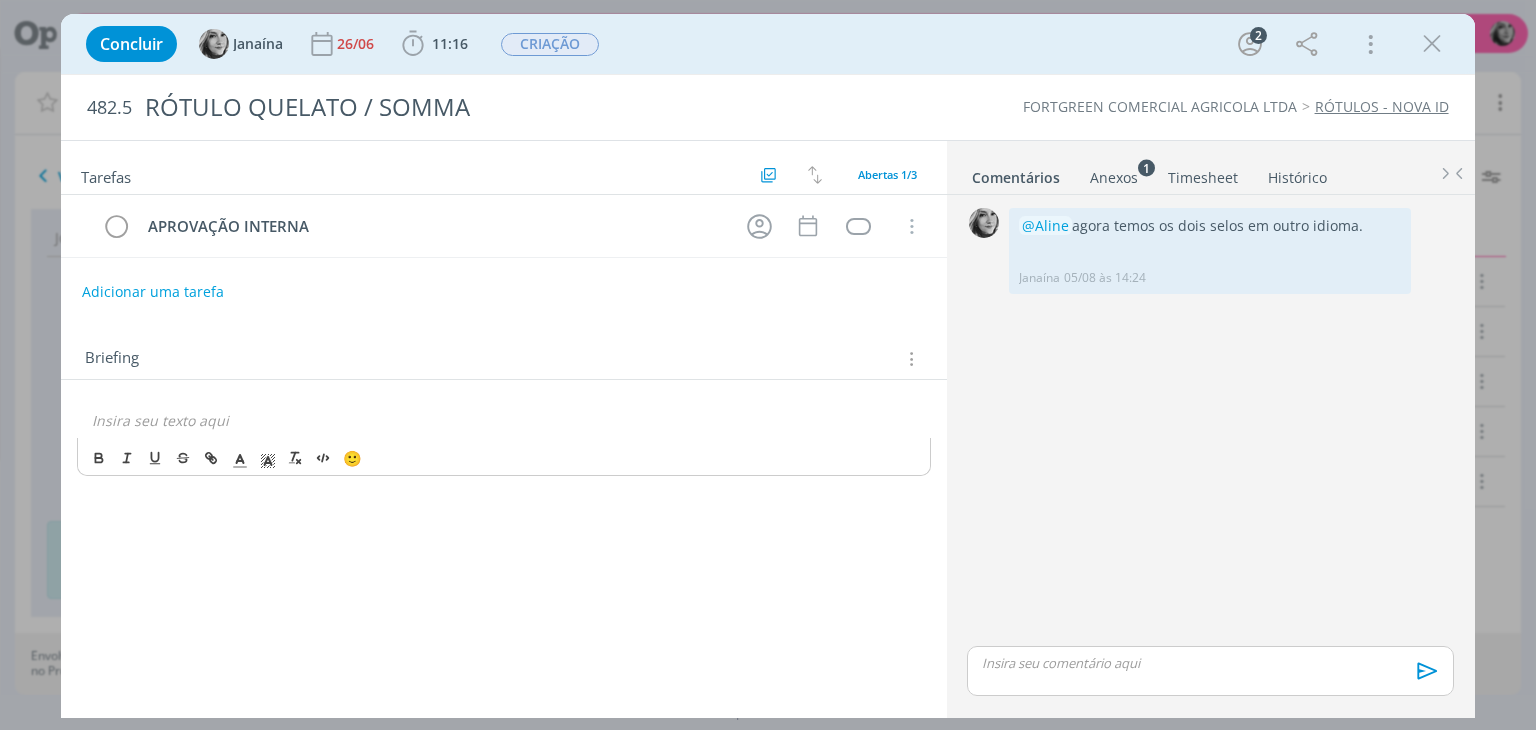 click on "Anexos
1" at bounding box center (1114, 178) 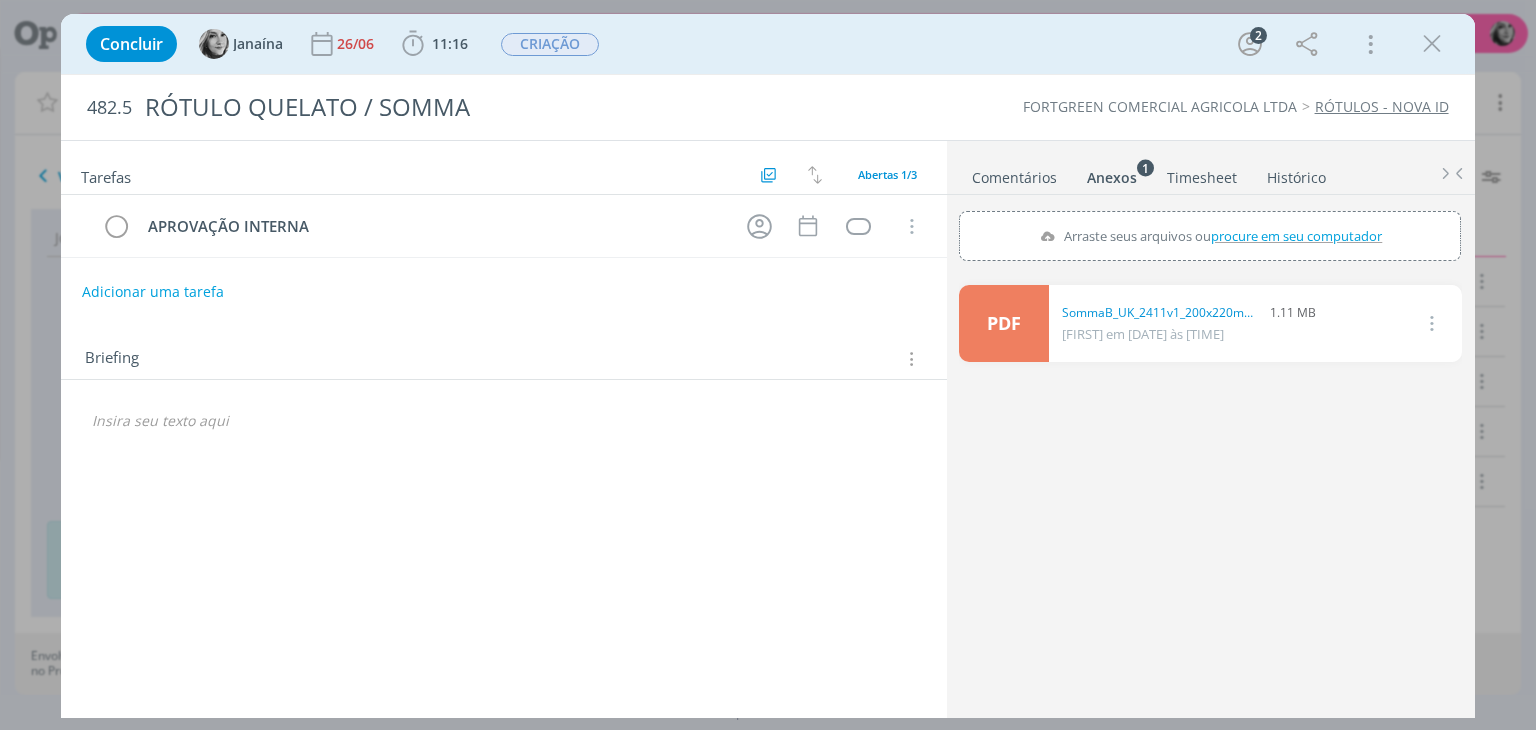 click on "Comentários" at bounding box center [1014, 173] 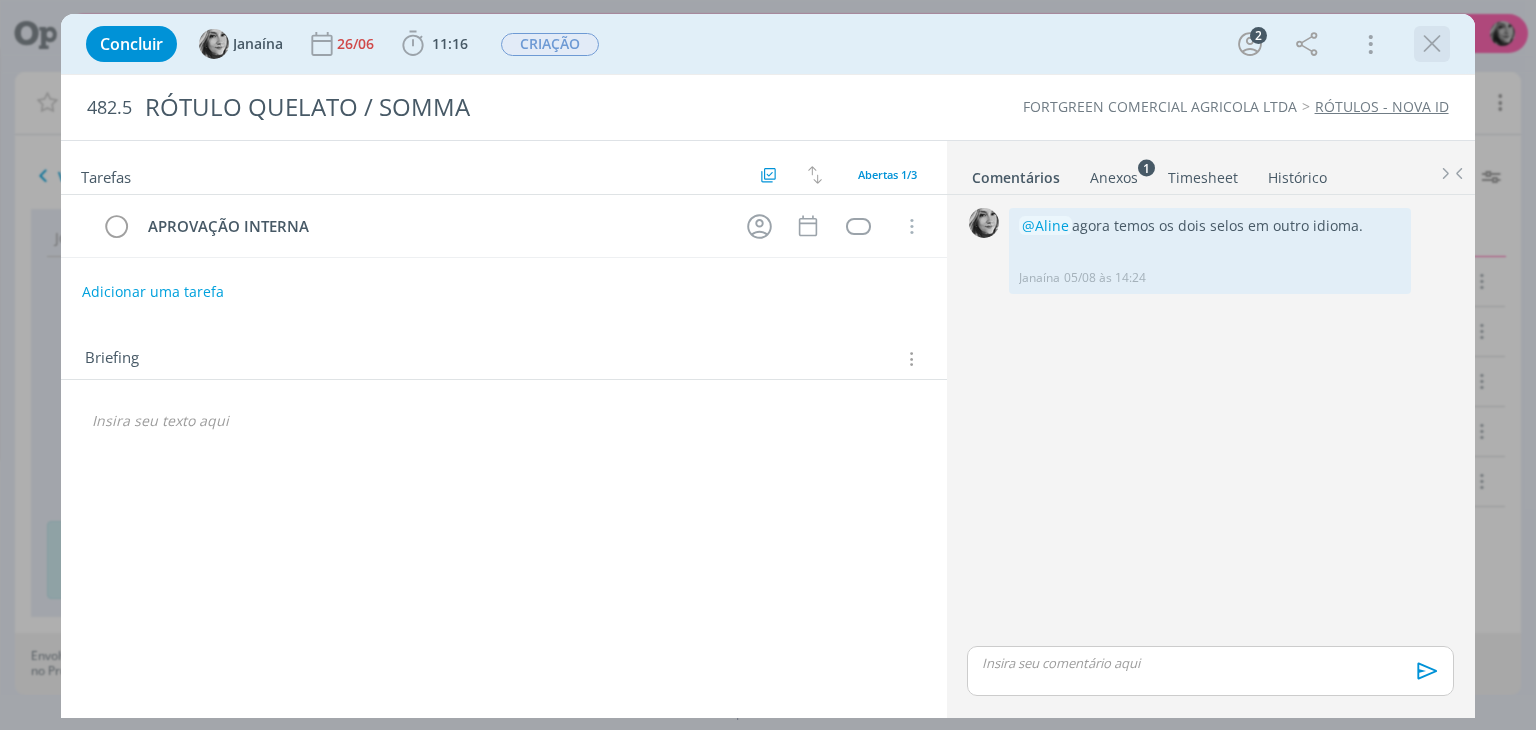 click at bounding box center [1432, 44] 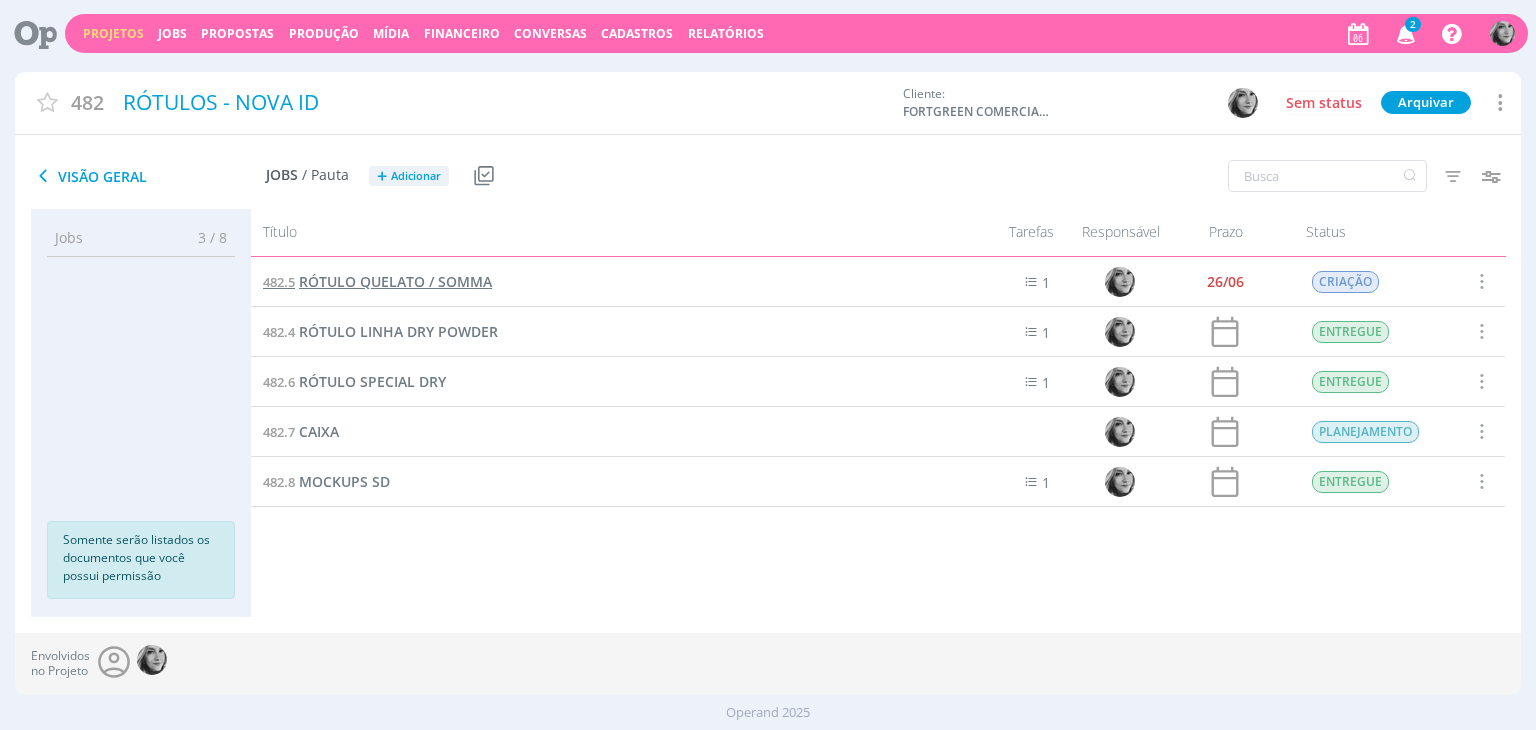 click on "RÓTULO QUELATO / SOMMA" at bounding box center [395, 281] 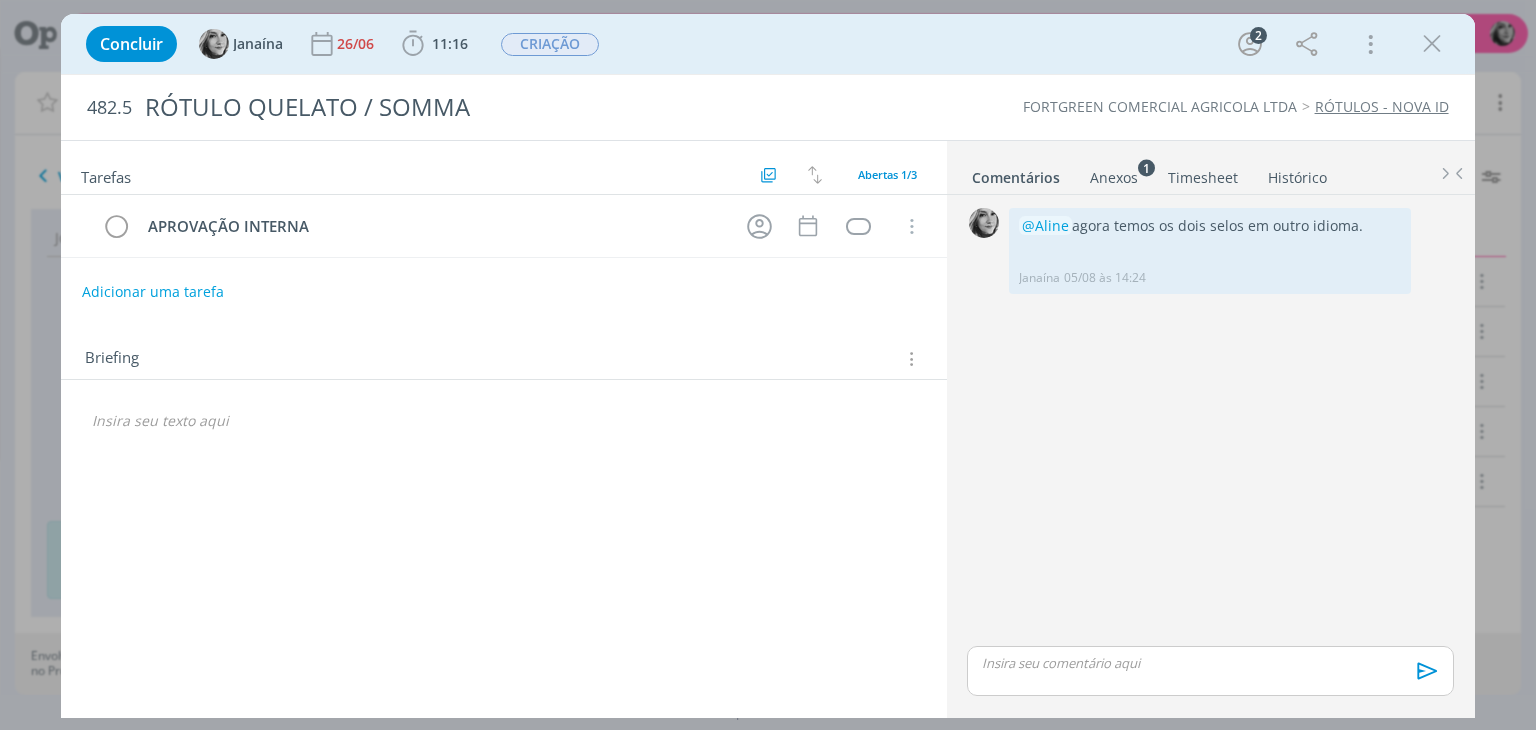 click at bounding box center [1432, 44] 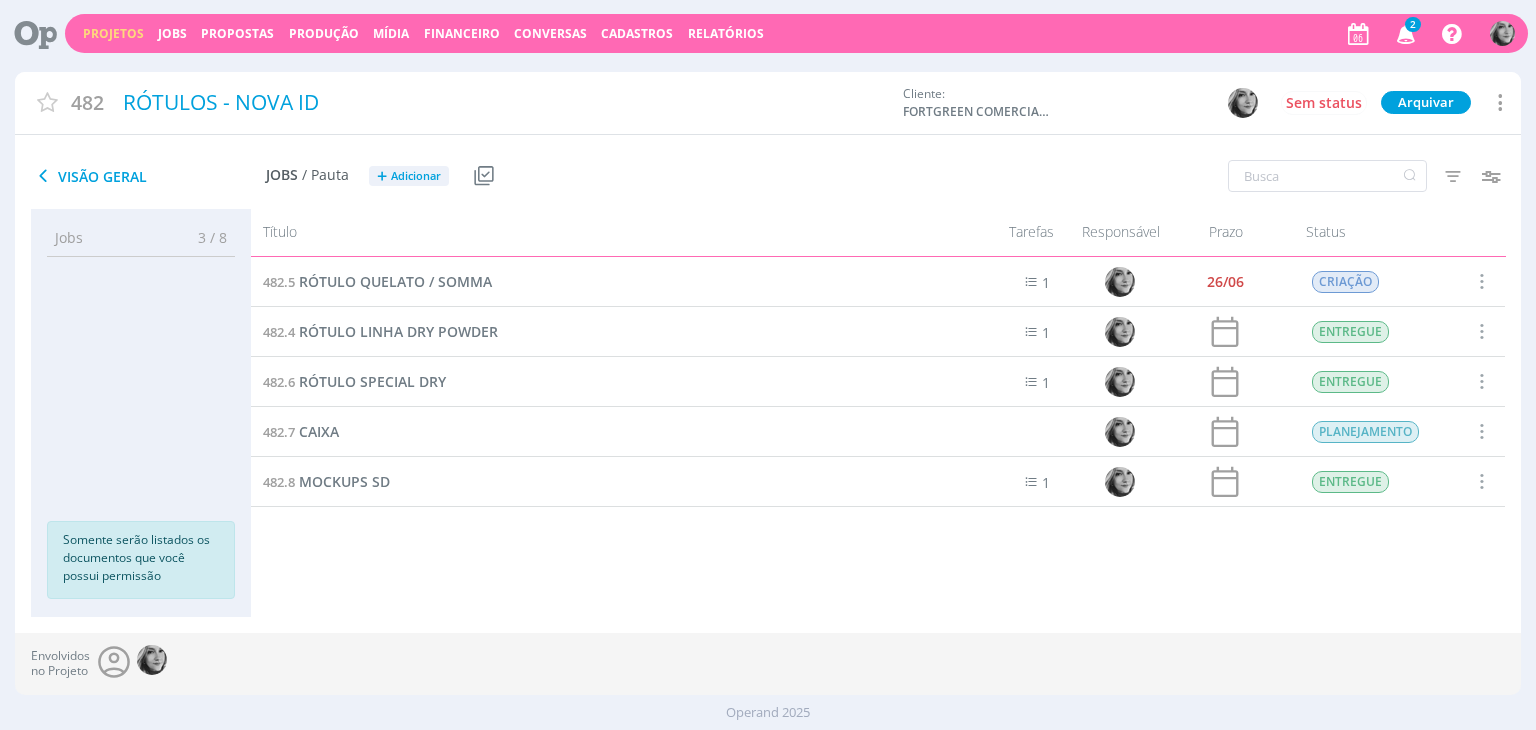 click on "Projetos" at bounding box center (113, 33) 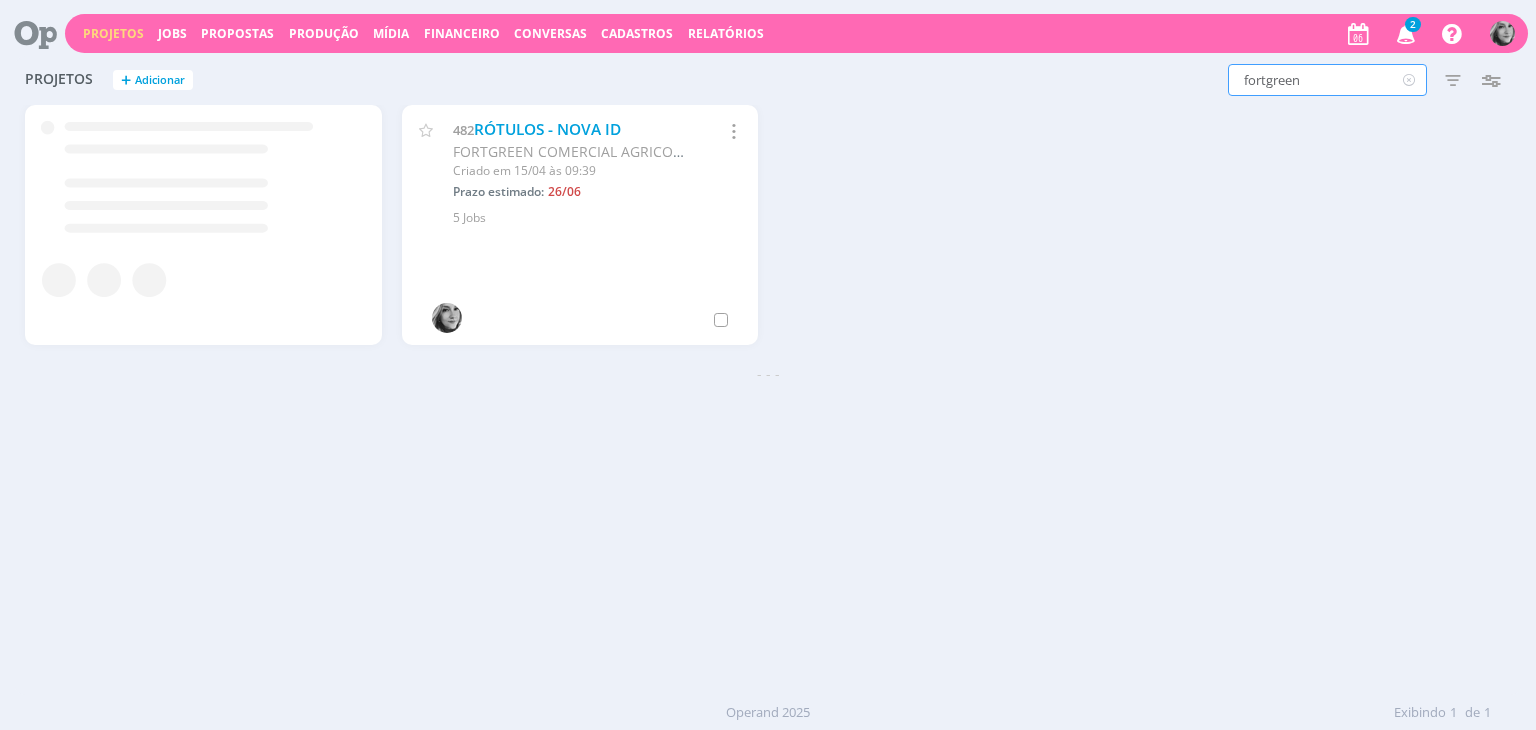 drag, startPoint x: 1230, startPoint y: 77, endPoint x: 1212, endPoint y: 77, distance: 18 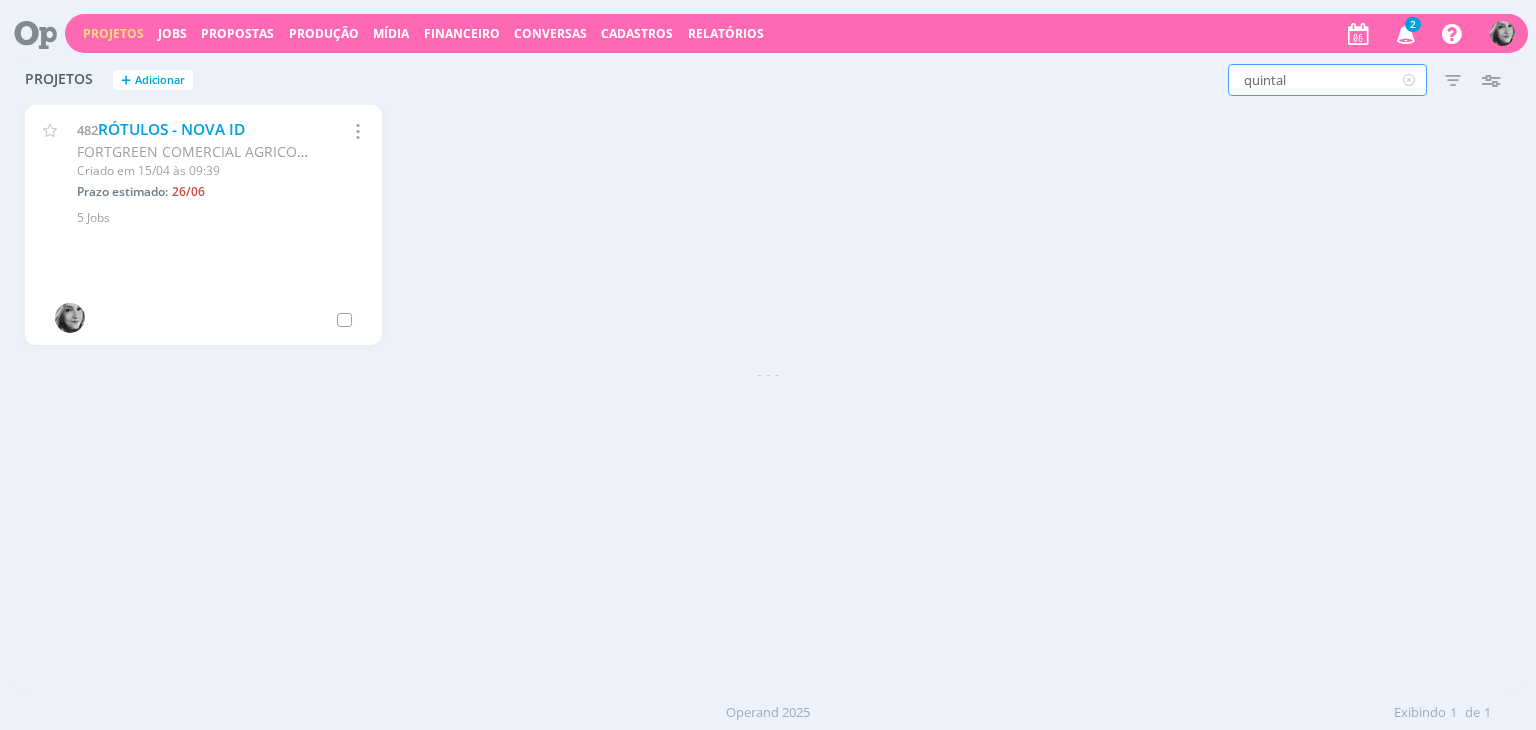 type on "quintal" 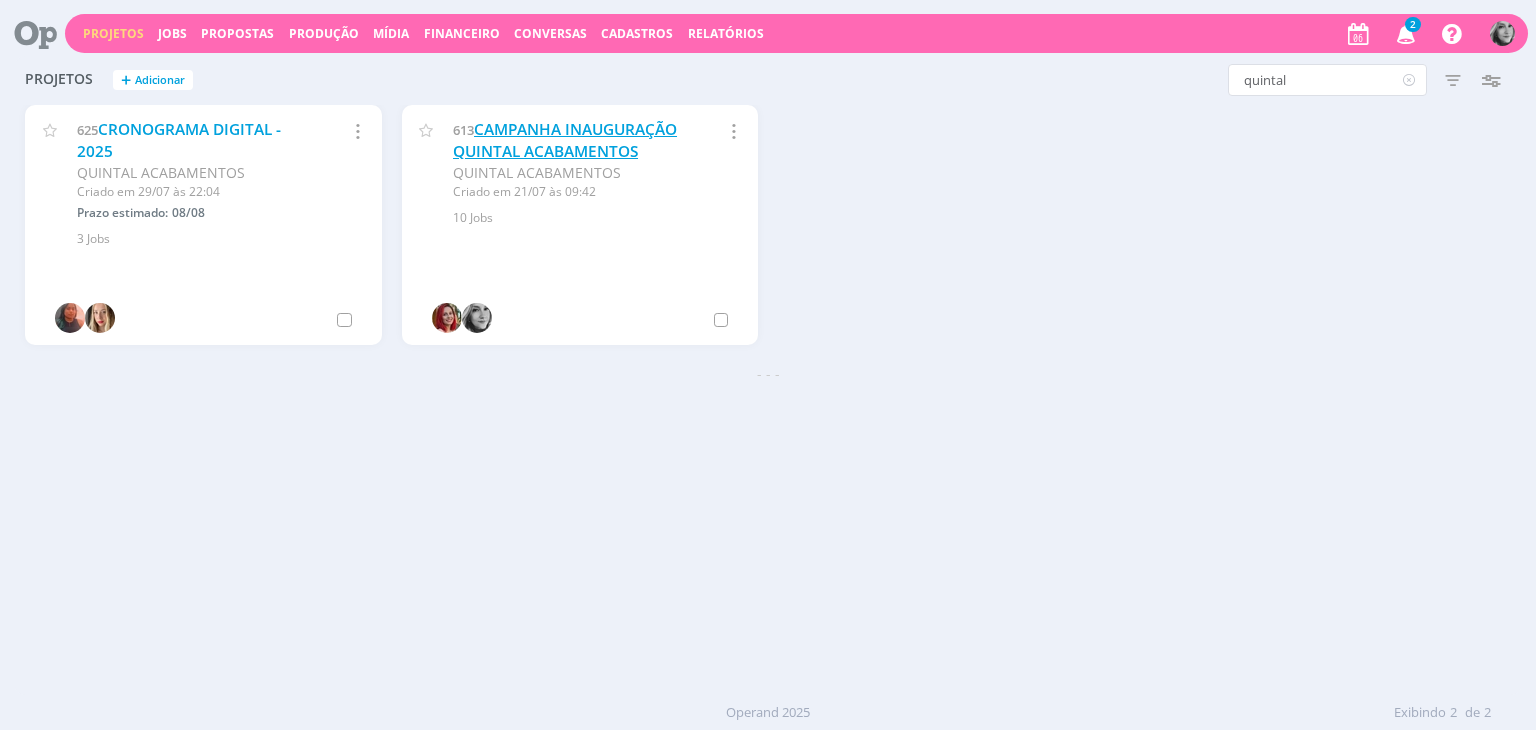click on "CAMPANHA INAUGURAÇÃO QUINTAL ACABAMENTOS" at bounding box center (565, 140) 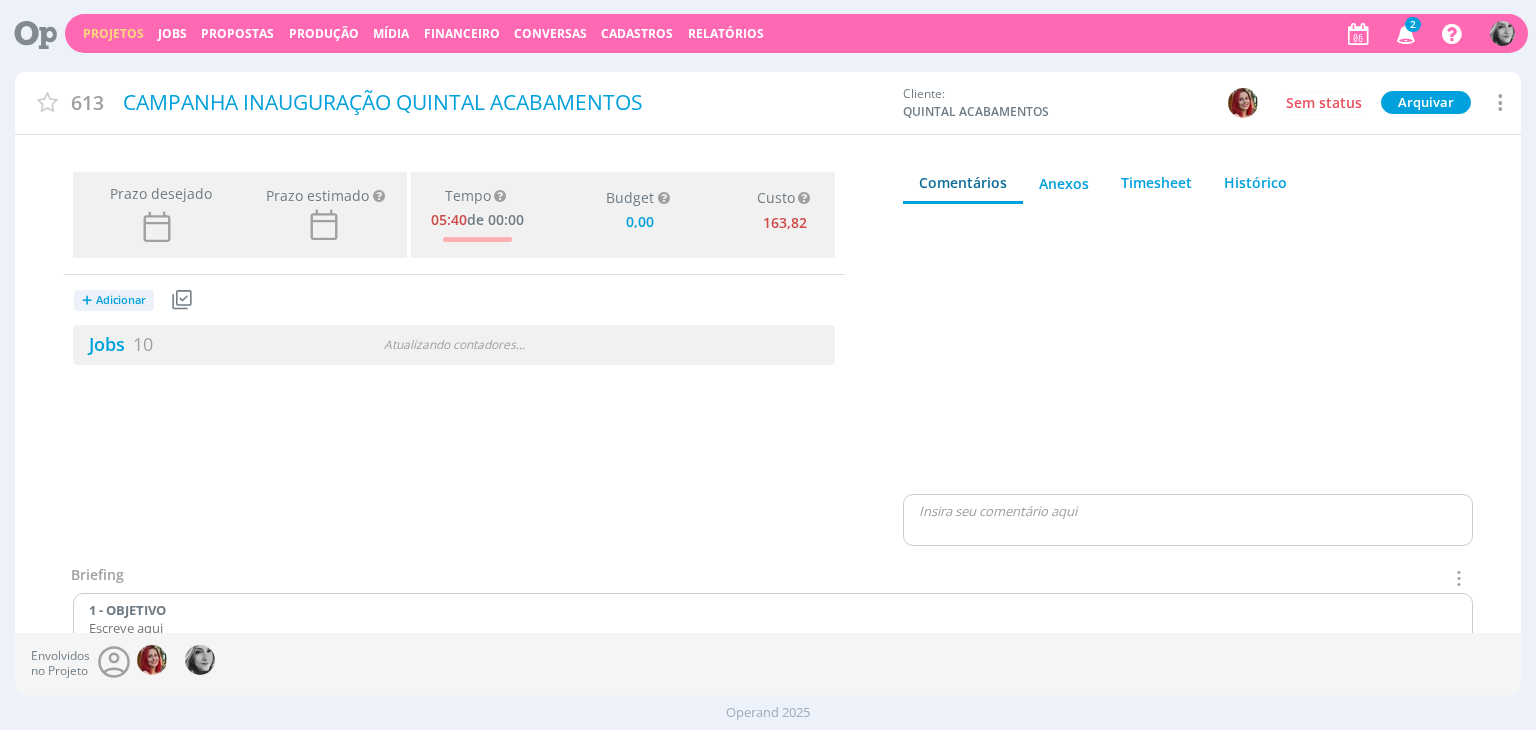 type on "0,00" 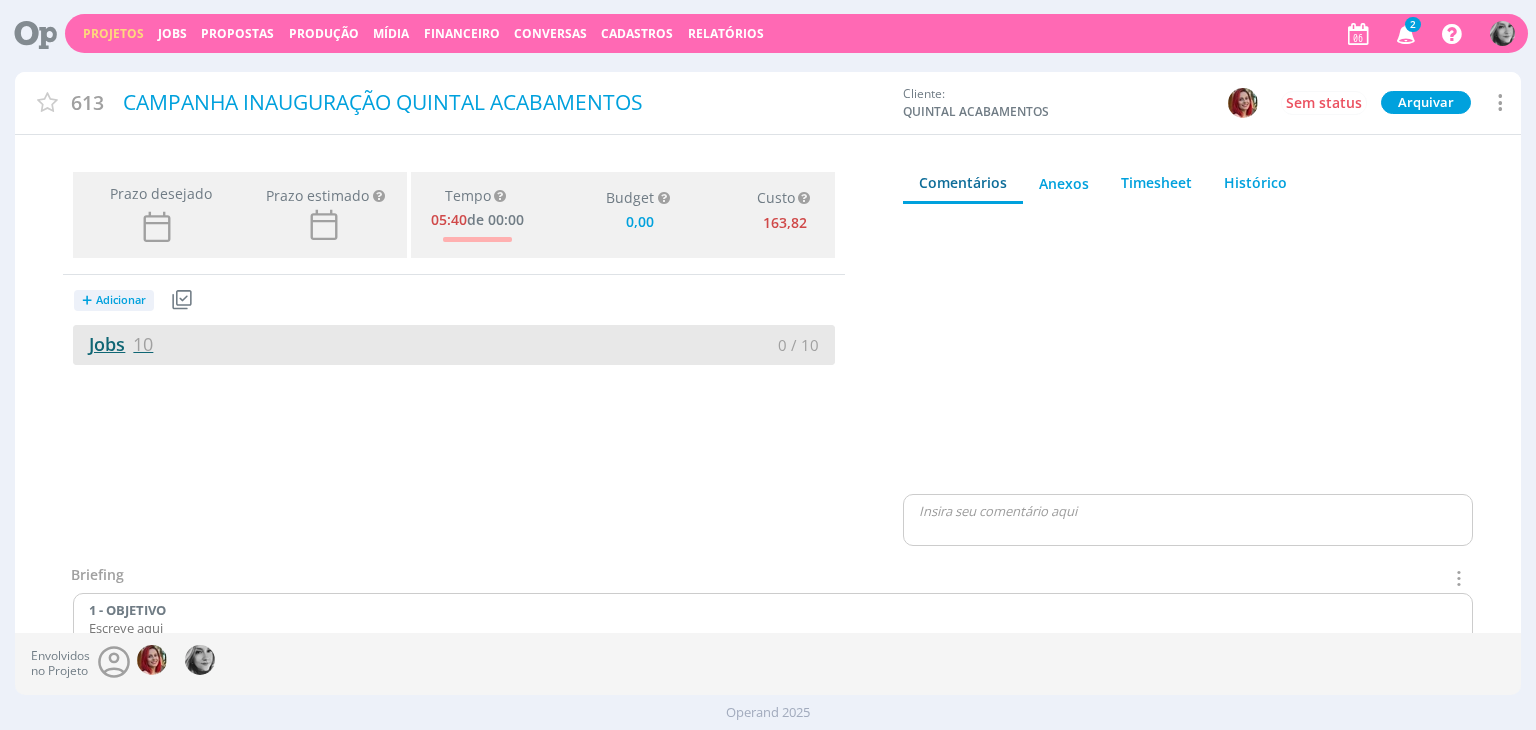 click on "Jobs 10" at bounding box center (113, 344) 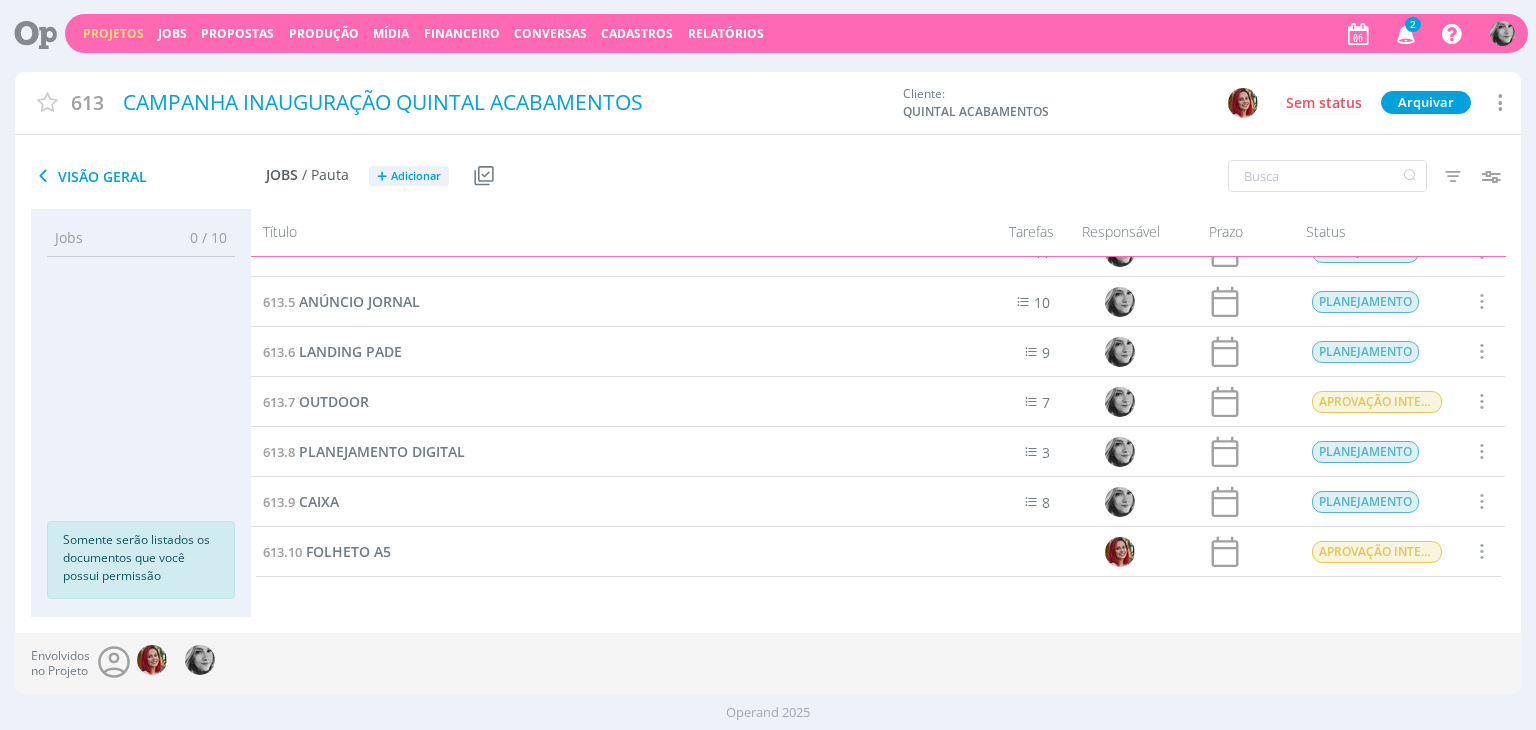 scroll, scrollTop: 180, scrollLeft: 0, axis: vertical 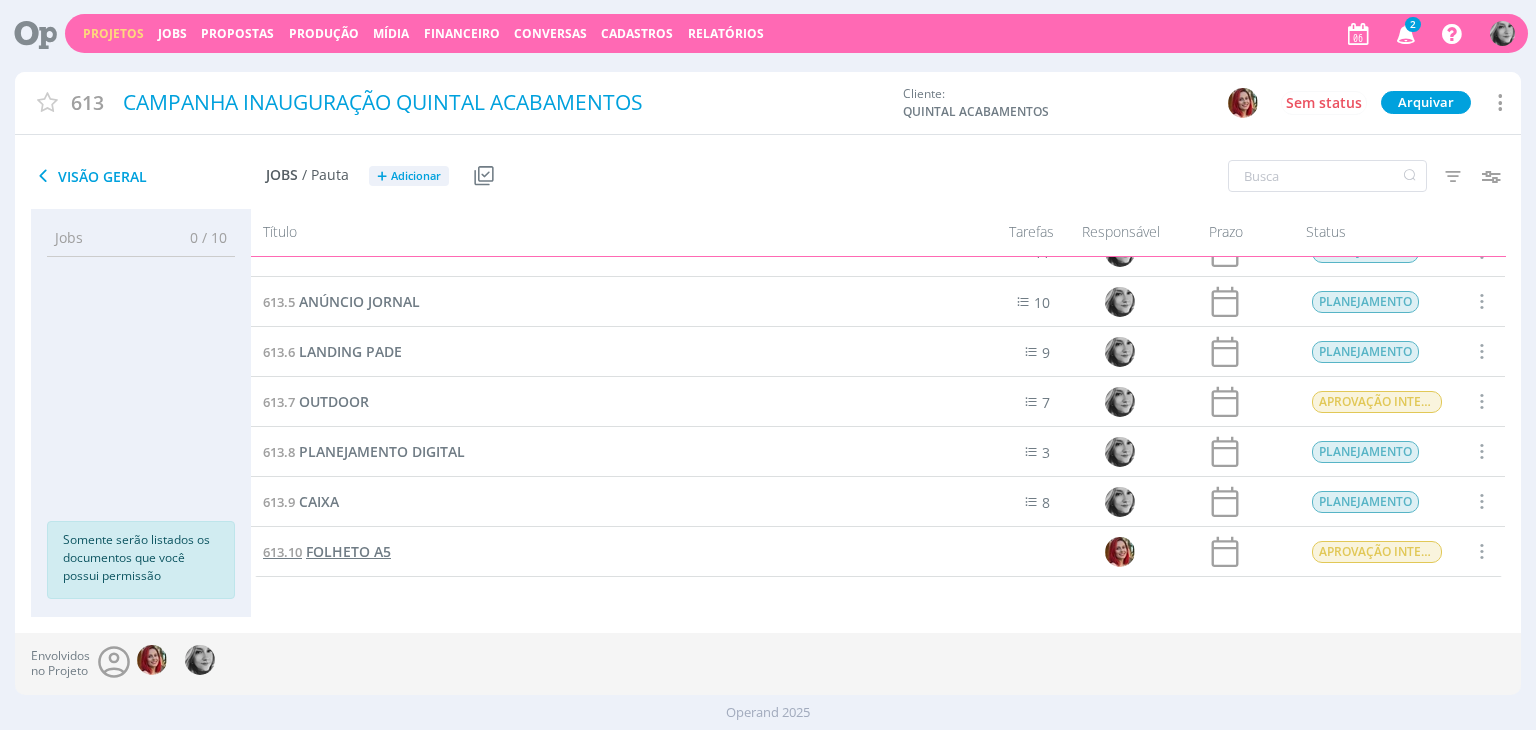 click on "FOLHETO A5" at bounding box center [348, 551] 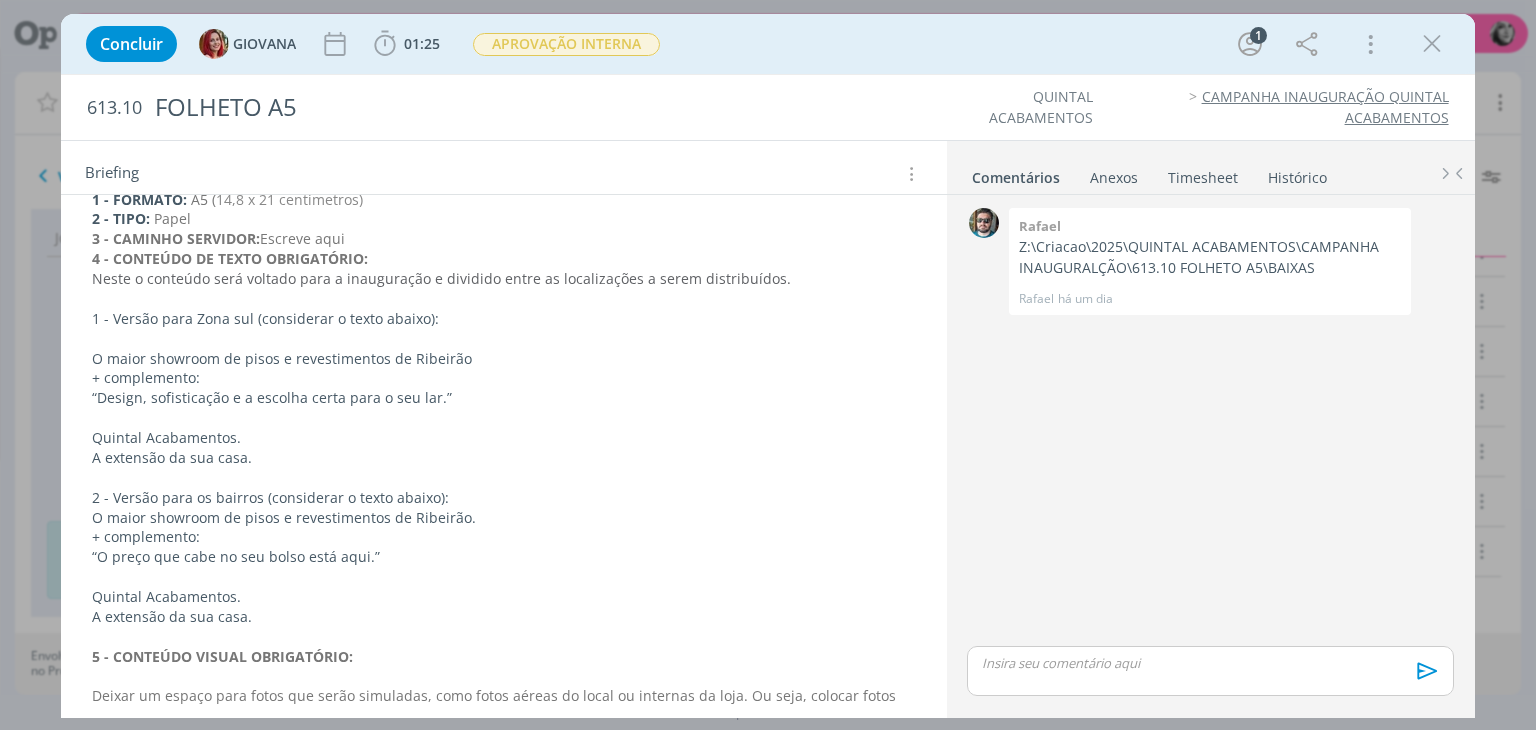 scroll, scrollTop: 150, scrollLeft: 0, axis: vertical 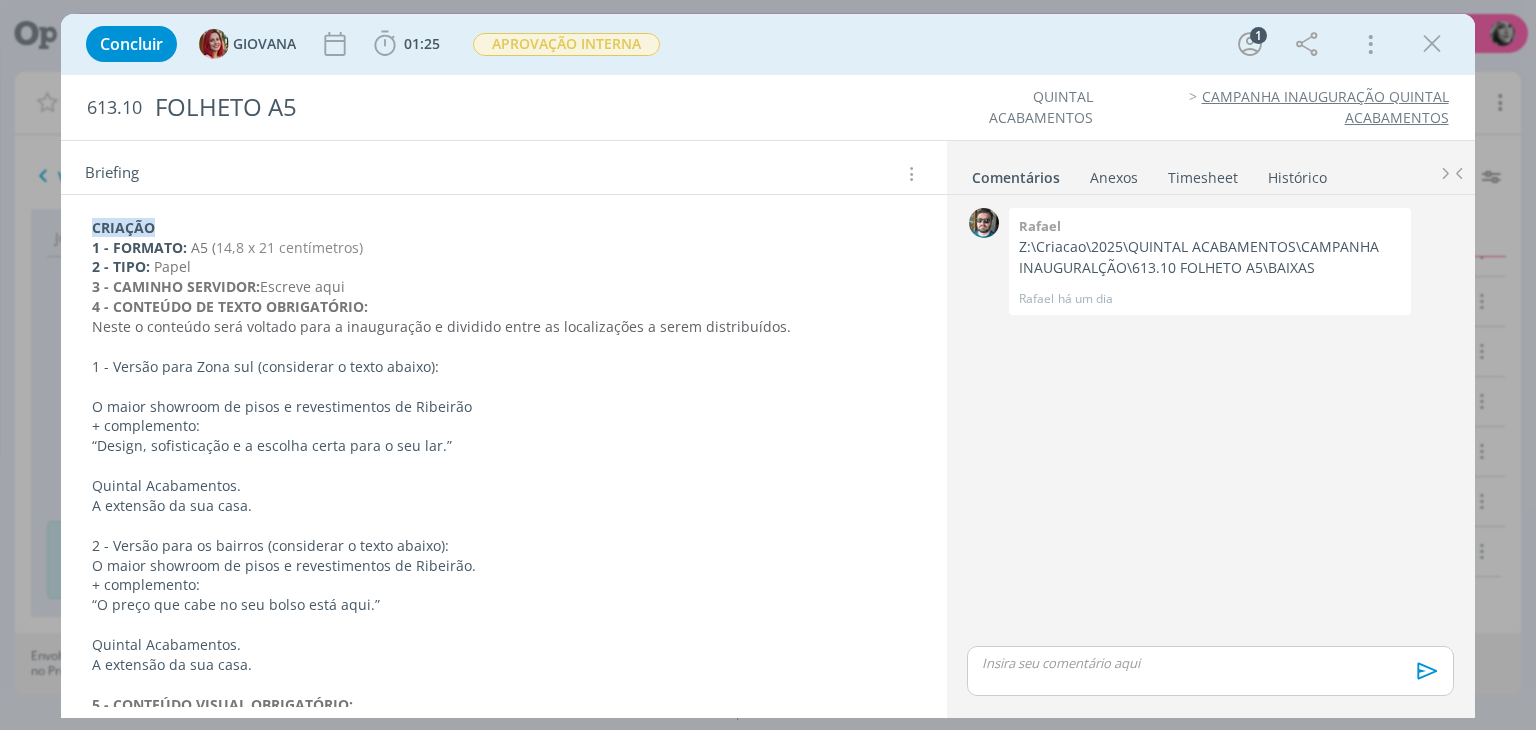 click on "“Design, sofisticação e a escolha certa para o seu lar.”" at bounding box center (503, 446) 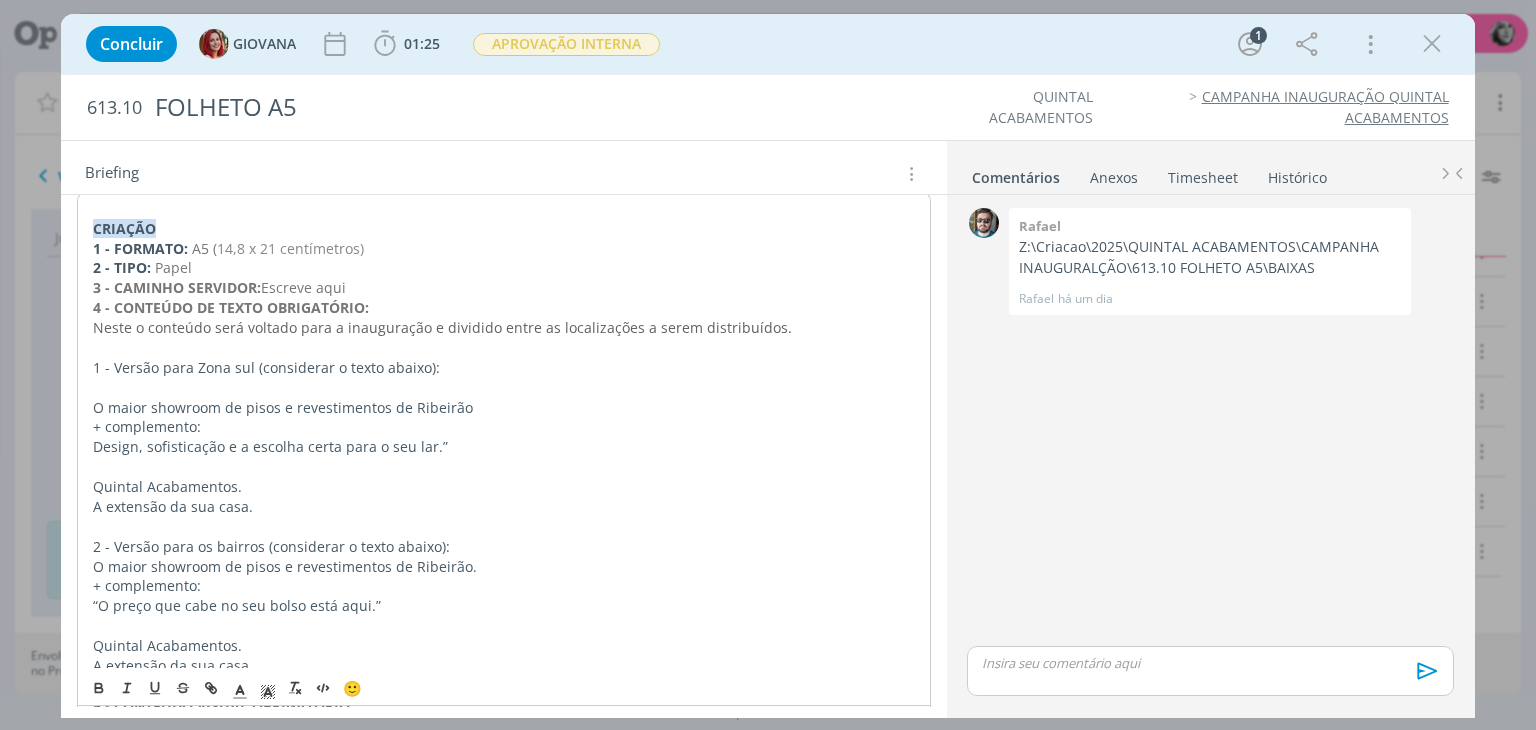 click on "Design, sofisticação e a escolha certa para o seu lar.”" at bounding box center [503, 447] 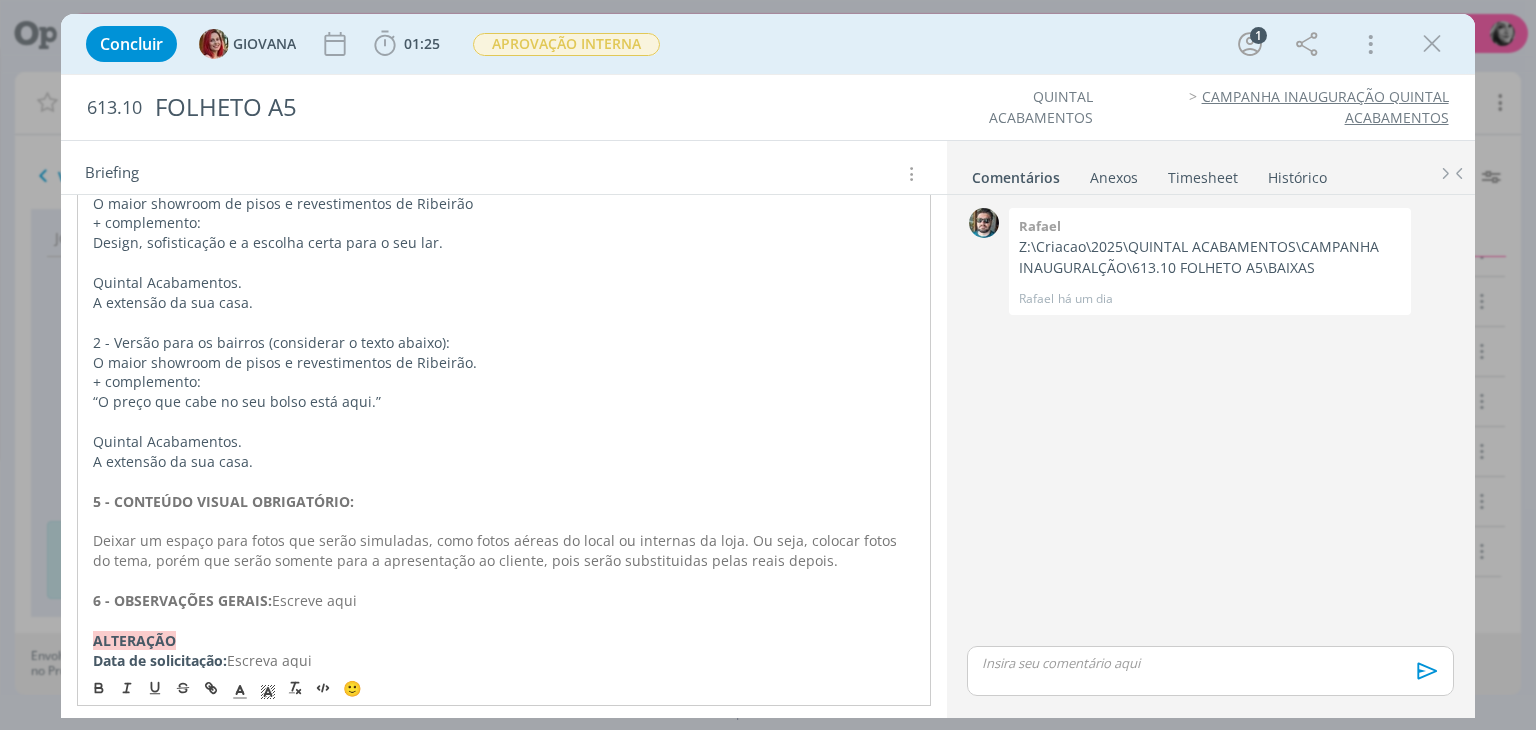 scroll, scrollTop: 389, scrollLeft: 0, axis: vertical 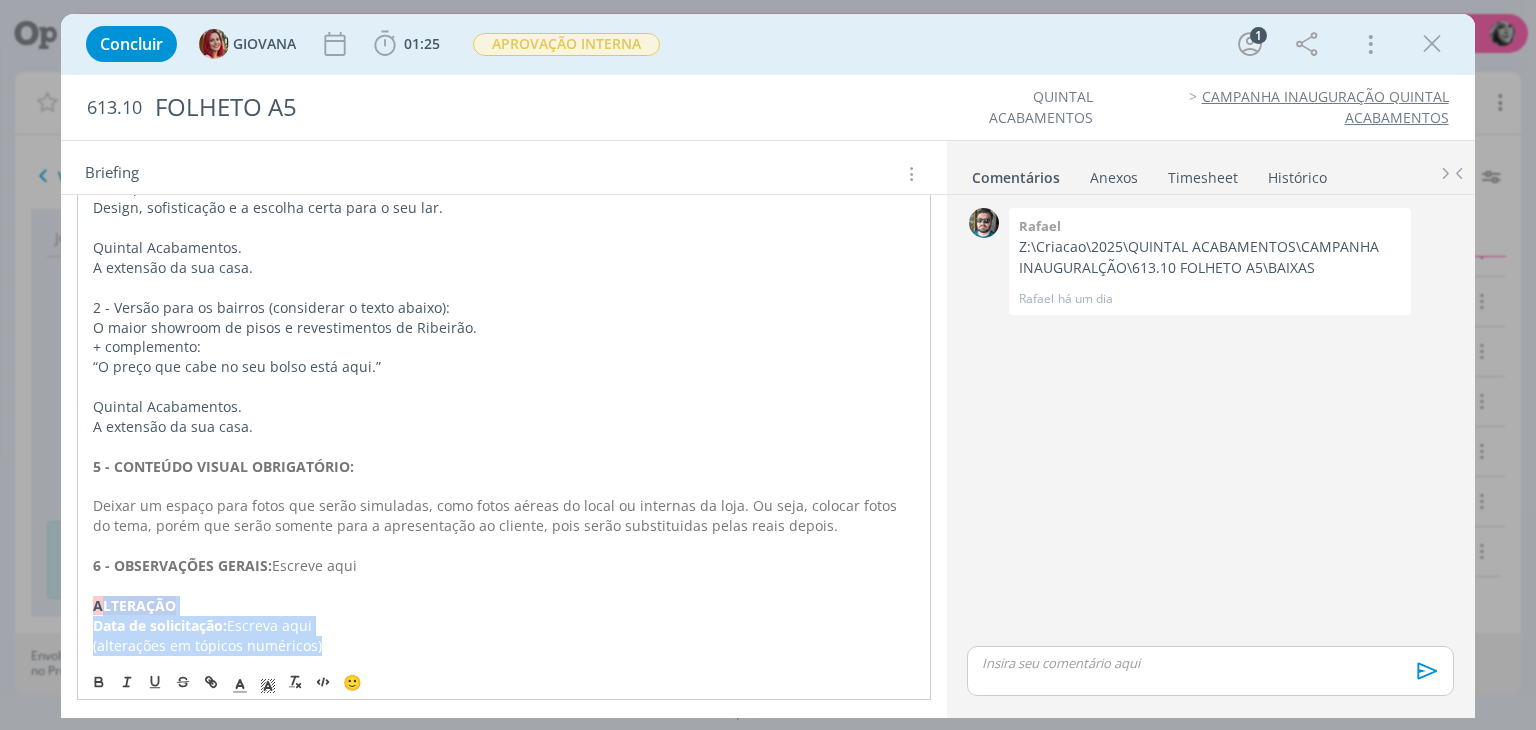 drag, startPoint x: 95, startPoint y: 605, endPoint x: 364, endPoint y: 661, distance: 274.76718 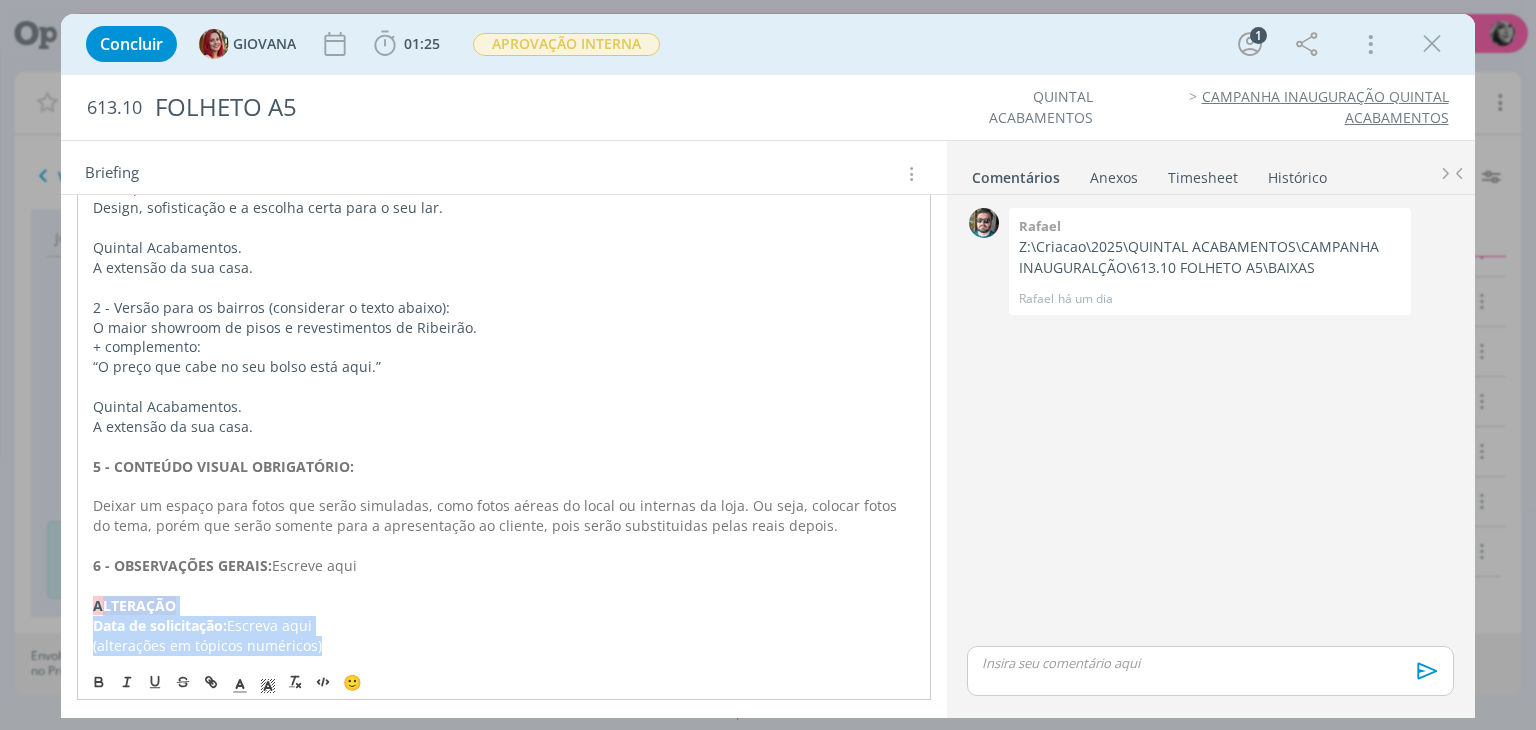 click on "CRIAÇÃO                                                                                                  1 - FORMATO:   A5 ( [NUMBER] x [NUMBER] centímetros) 2 - TIPO:   Papel 3 - CAMINHO SERVIDOR:  Escreve aqui 4 - CONTEÚDO DE TEXTO OBRIGATÓRIO: Neste o conteúdo será voltado para a inauguração e dividido entre as localizações a serem distribuídos. 1 - Versão para Zona sul (considerar o texto abaixo): O maior showroom de pisos e revestimentos de [CITY] + complemento: Design, sofisticação e a escolha certa para o seu lar. Quintal Acabamentos. A extensão da sua casa. 2 - Versão para os bairros (considerar o texto abaixo): O maior showroom de pisos e revestimentos de [CITY]. + complemento: “O preço que cabe no seu bolso está aqui.” Quintal Acabamentos. A extensão da sua casa. 5 - CONTEÚDO VISUAL OBRIGATÓRIO: 6 - OBSERVAÇÕES GERAIS:  Escreve aqui Data de solicitação:  Escreva aqui" at bounding box center (503, 326) 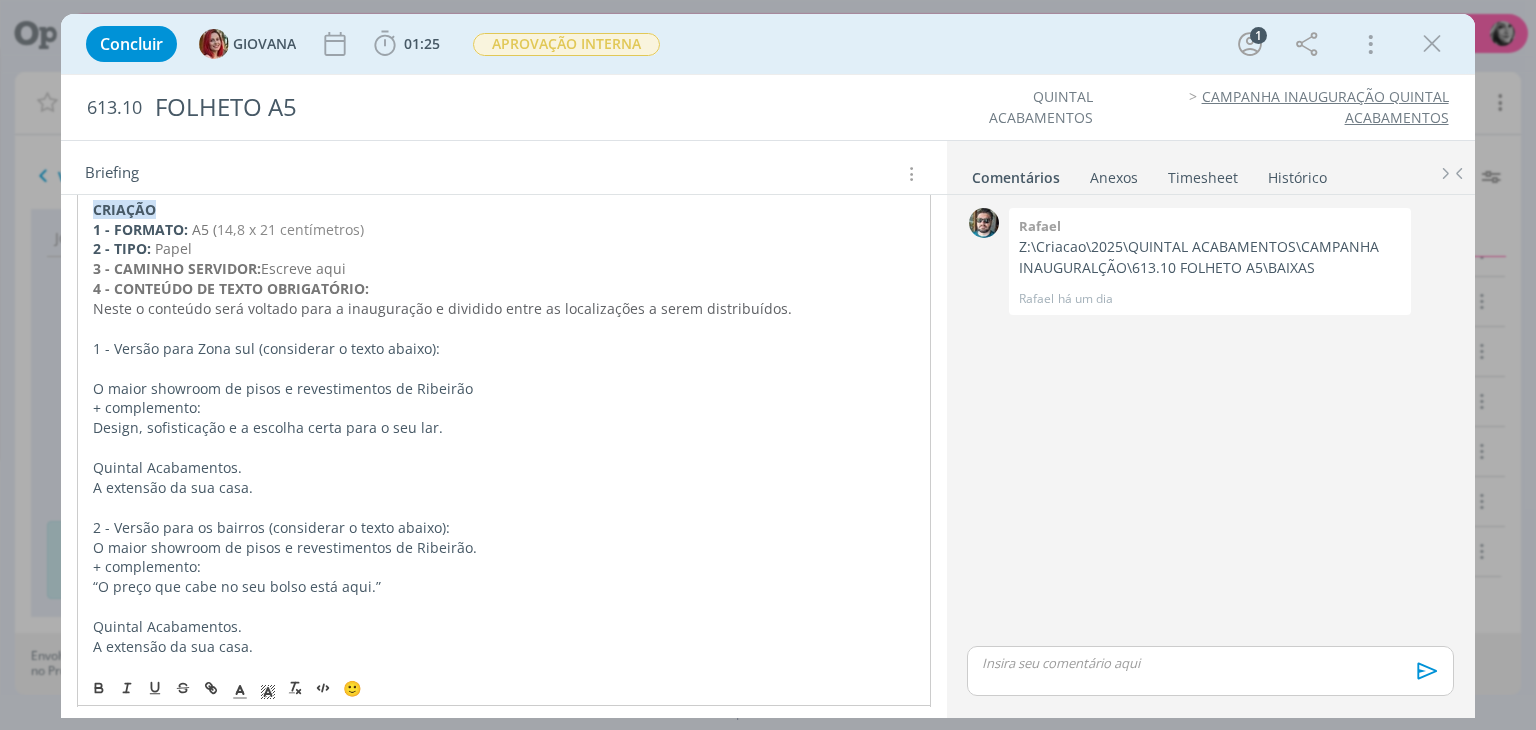 scroll, scrollTop: 0, scrollLeft: 0, axis: both 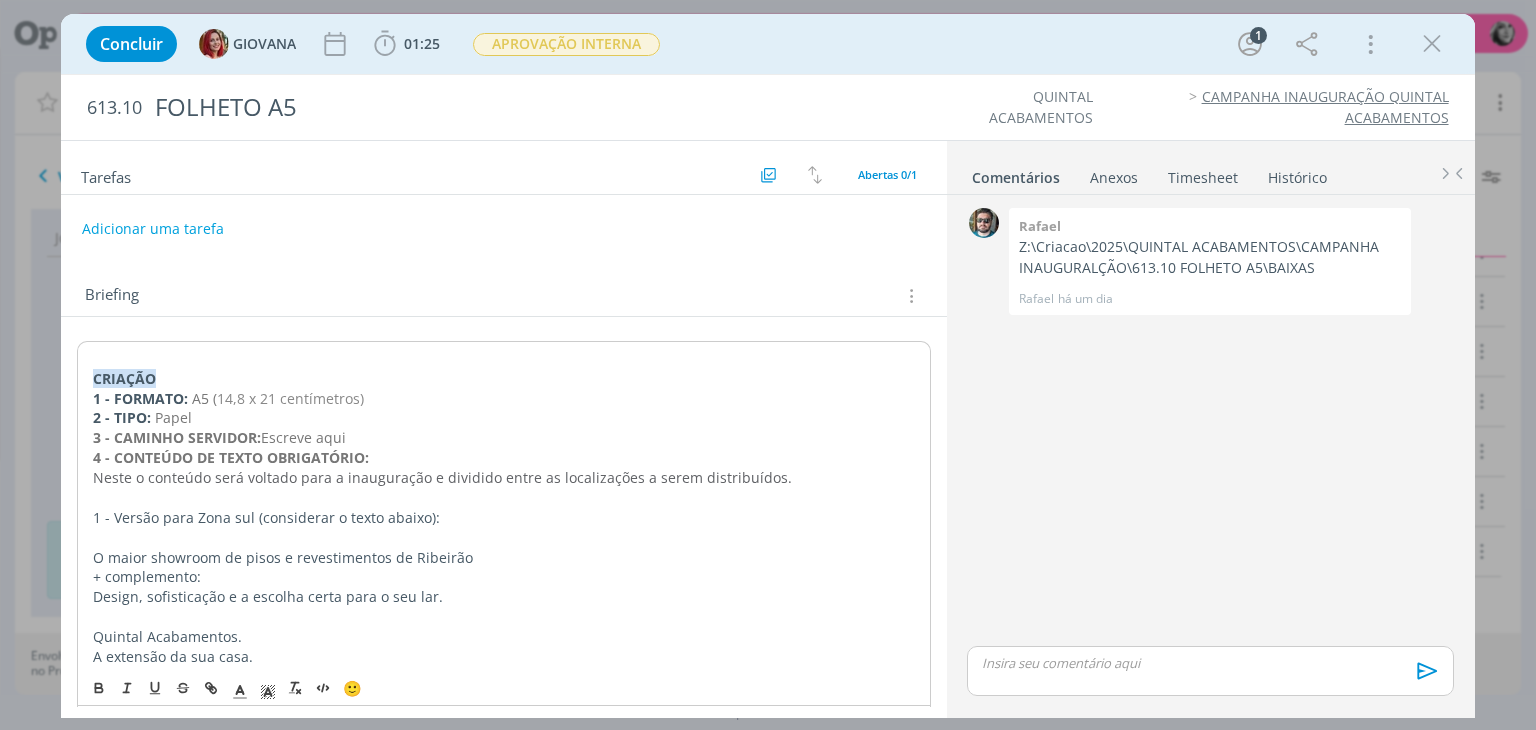 click on "CRIAÇÃO                                                                                                  1 - FORMATO:   A5 ( [NUMBER] x [NUMBER] centímetros) 2 - TIPO:   Papel 3 - CAMINHO SERVIDOR:  Escreve aqui 4 - CONTEÚDO DE TEXTO OBRIGATÓRIO: Neste o conteúdo será voltado para a inauguração e dividido entre as localizações a serem distribuídos. 1 - Versão para Zona sul (considerar o texto abaixo): O maior showroom de pisos e revestimentos de [CITY] + complemento: Design, sofisticação e a escolha certa para o seu lar. Quintal Acabamentos. A extensão da sua casa. 2 - Versão para os bairros (considerar o texto abaixo): O maior showroom de pisos e revestimentos de [CITY]. + complemento: “O preço que cabe no seu bolso está aqui.” Quintal Acabamentos. A extensão da sua casa. 5 - CONTEÚDO VISUAL OBRIGATÓRIO: 6 - OBSERVAÇÕES GERAIS:  Escreve aqui Data de solicitação:  Escreva aqui" at bounding box center [503, 696] 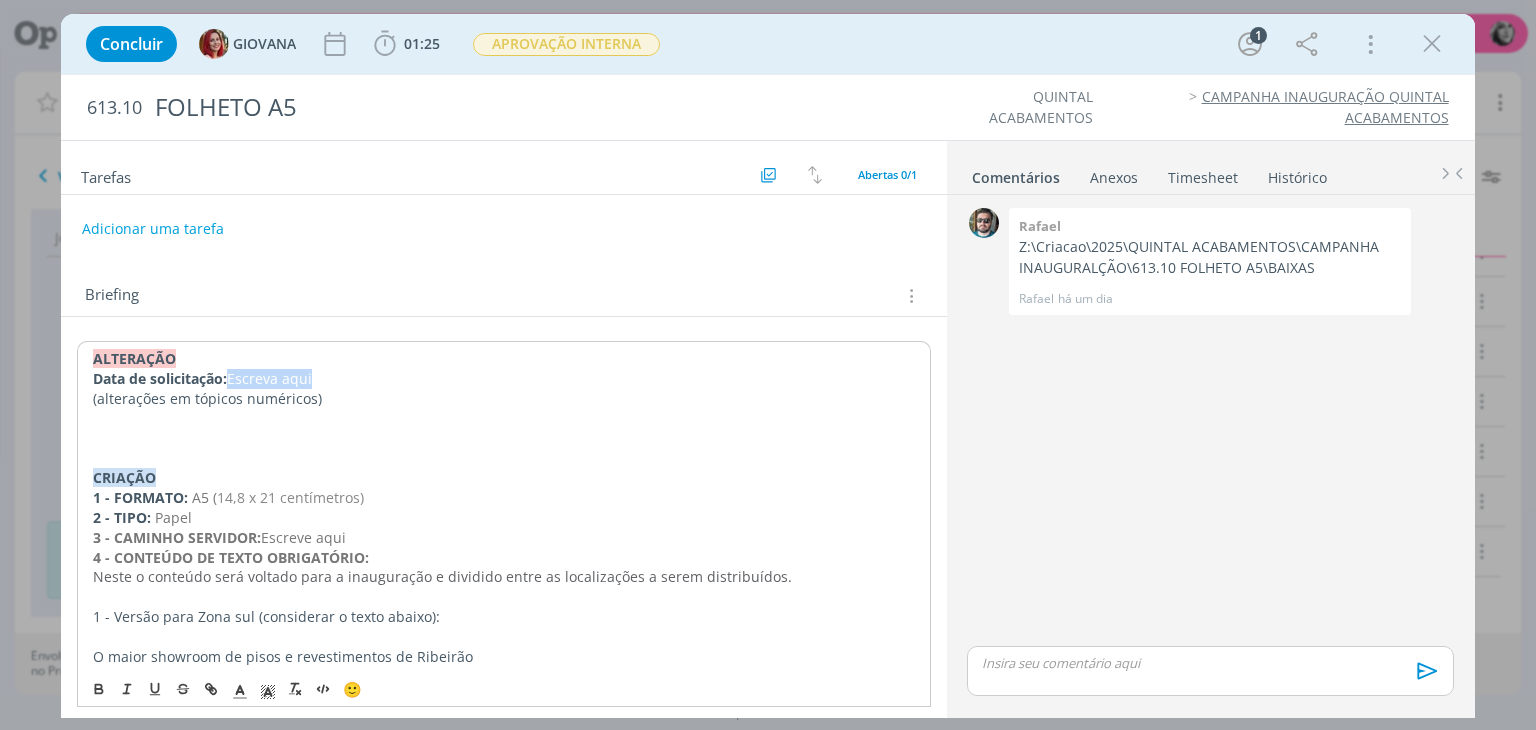 drag, startPoint x: 316, startPoint y: 380, endPoint x: 236, endPoint y: 380, distance: 80 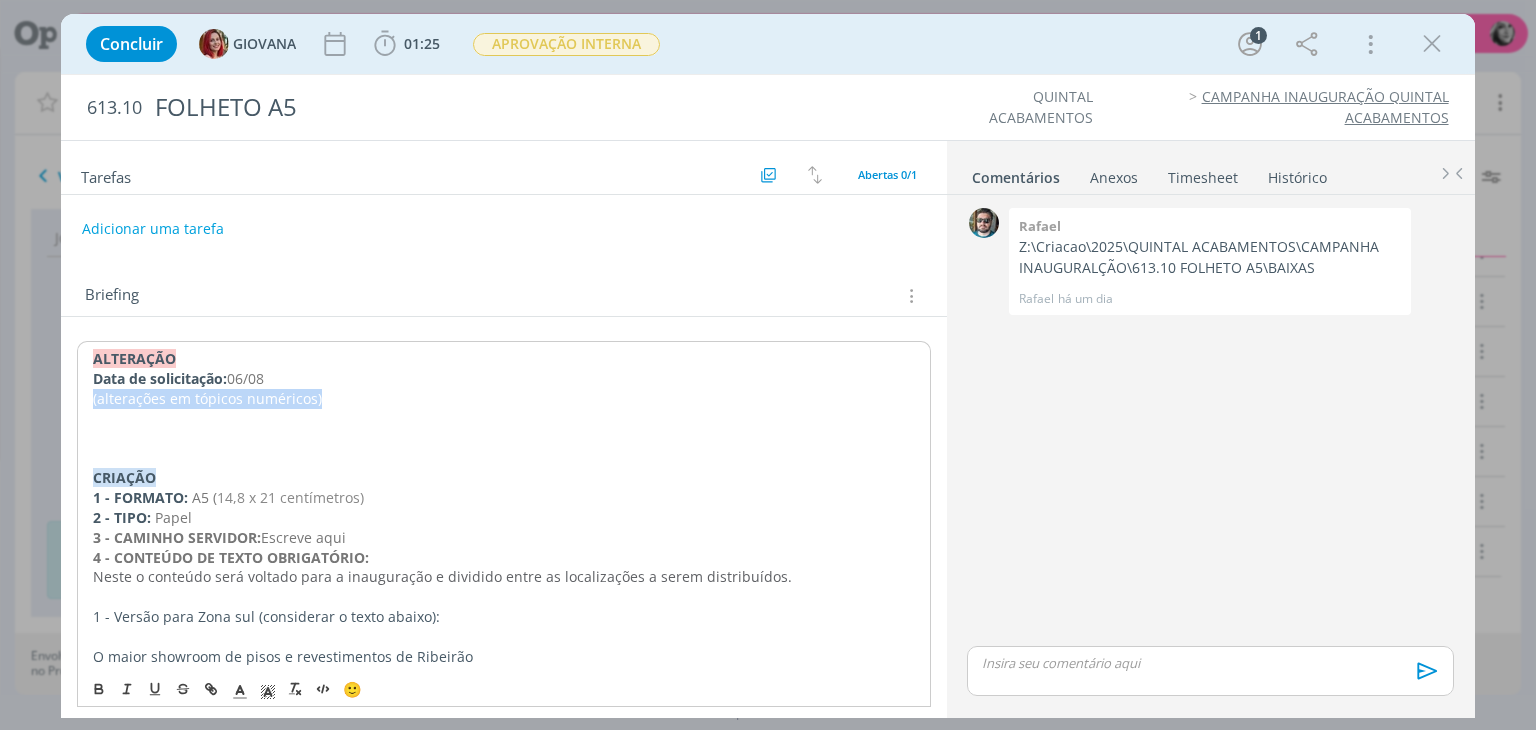 drag, startPoint x: 340, startPoint y: 395, endPoint x: 43, endPoint y: 395, distance: 297 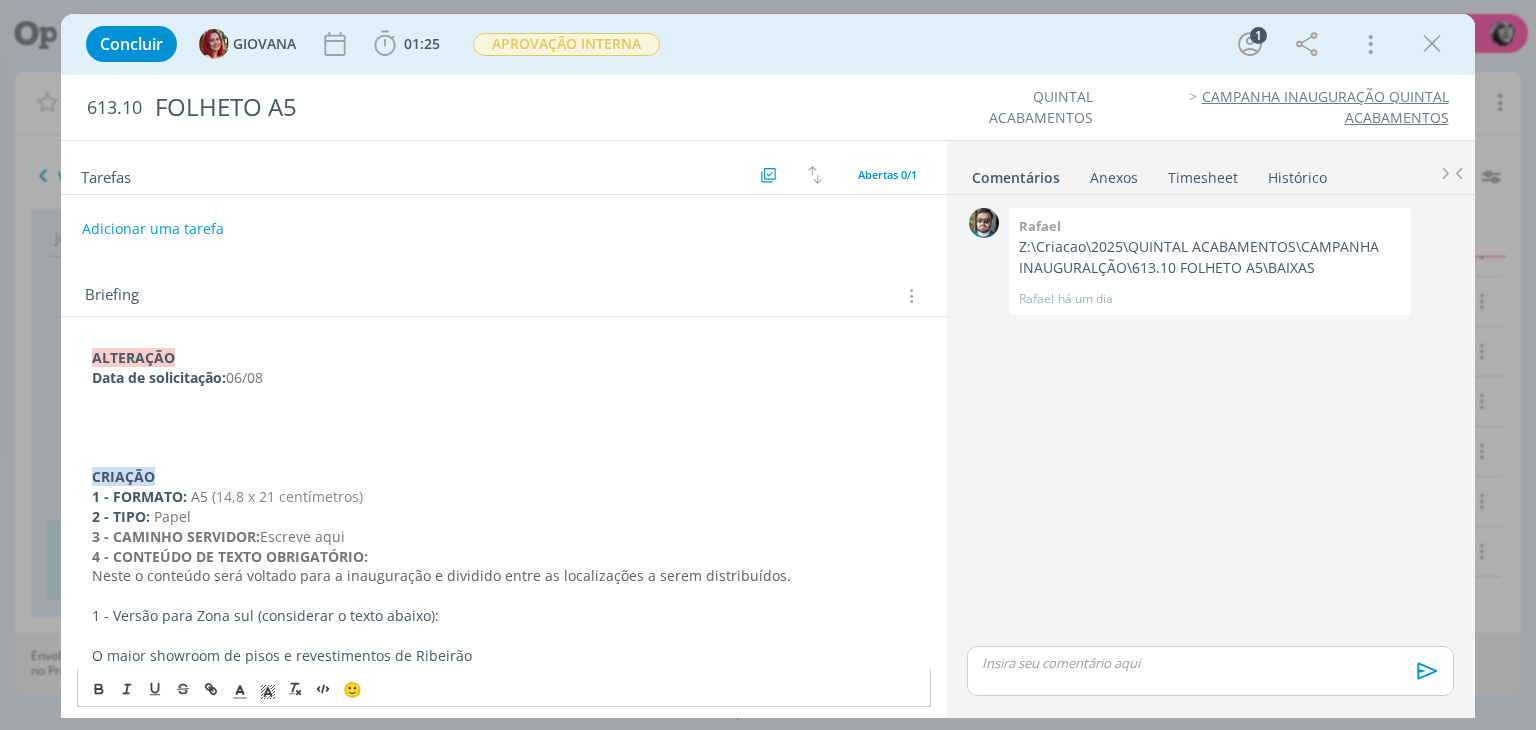 click at bounding box center [503, 417] 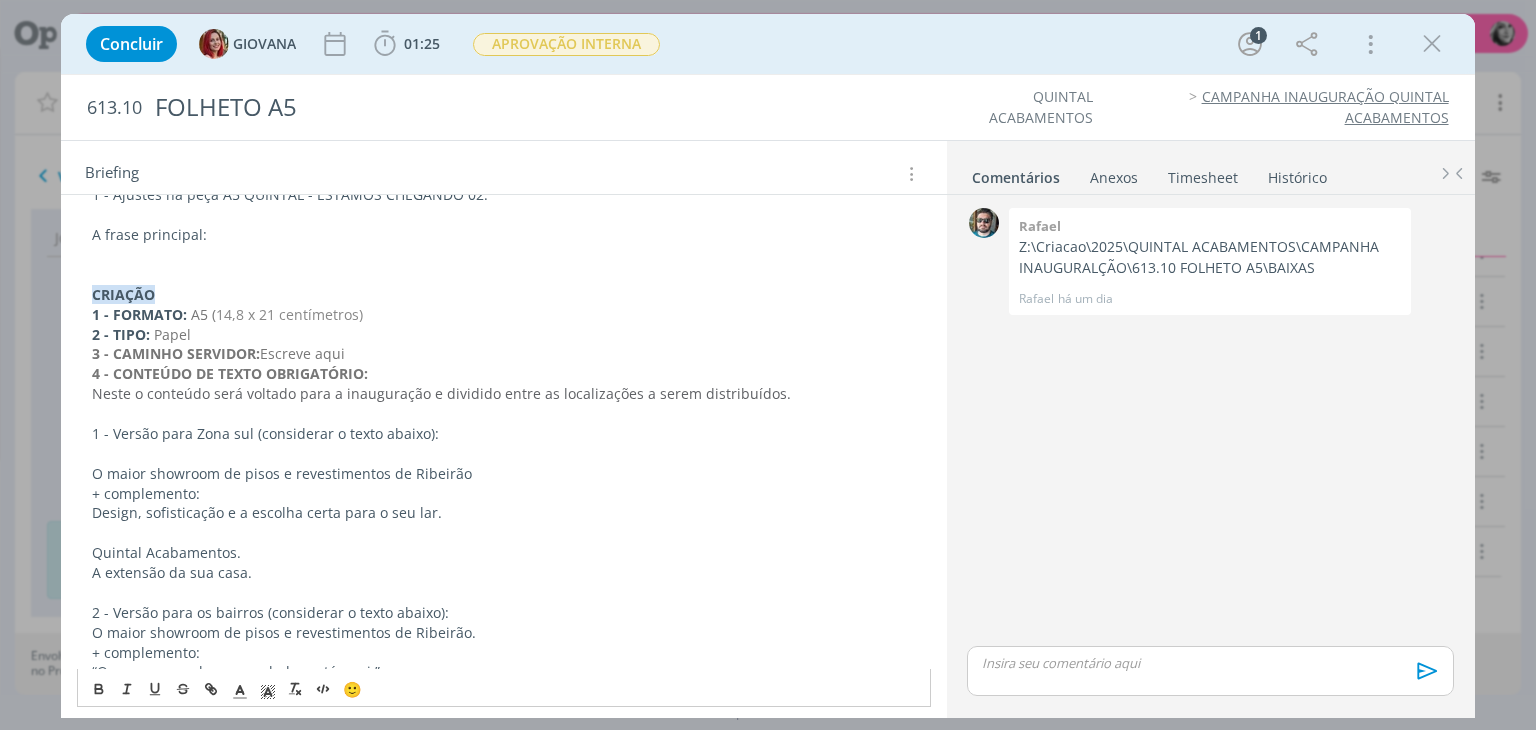 scroll, scrollTop: 300, scrollLeft: 0, axis: vertical 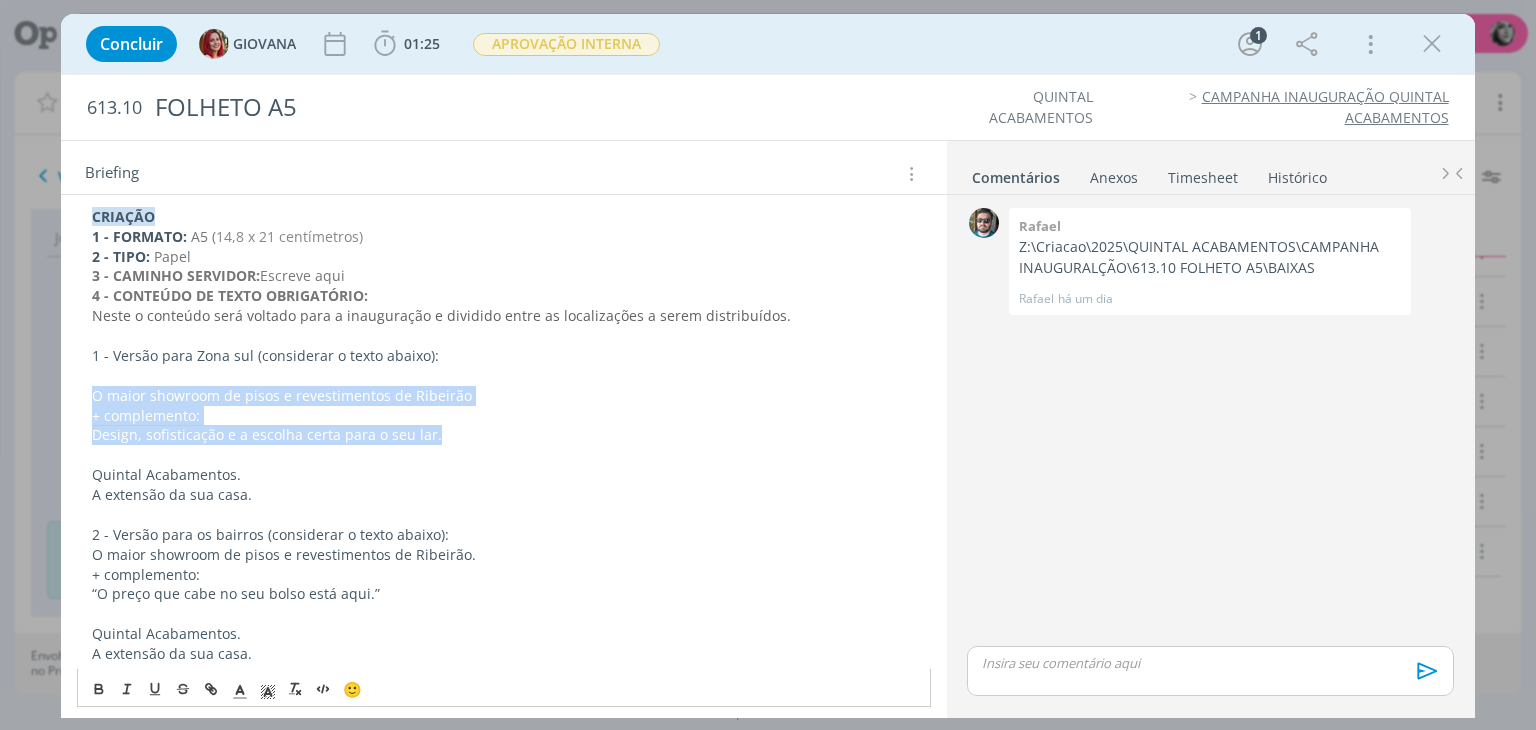 drag, startPoint x: 88, startPoint y: 392, endPoint x: 453, endPoint y: 437, distance: 367.76352 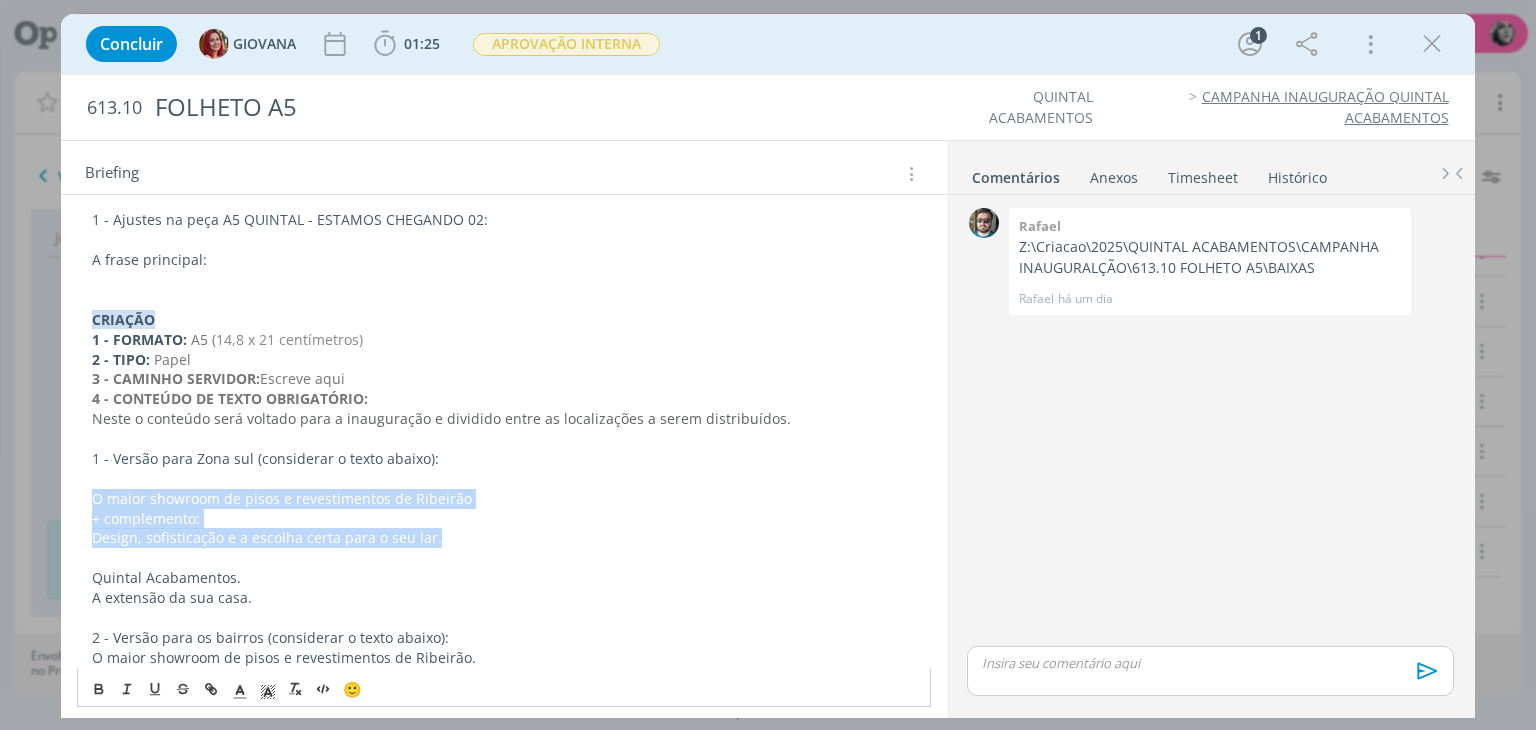 scroll, scrollTop: 0, scrollLeft: 0, axis: both 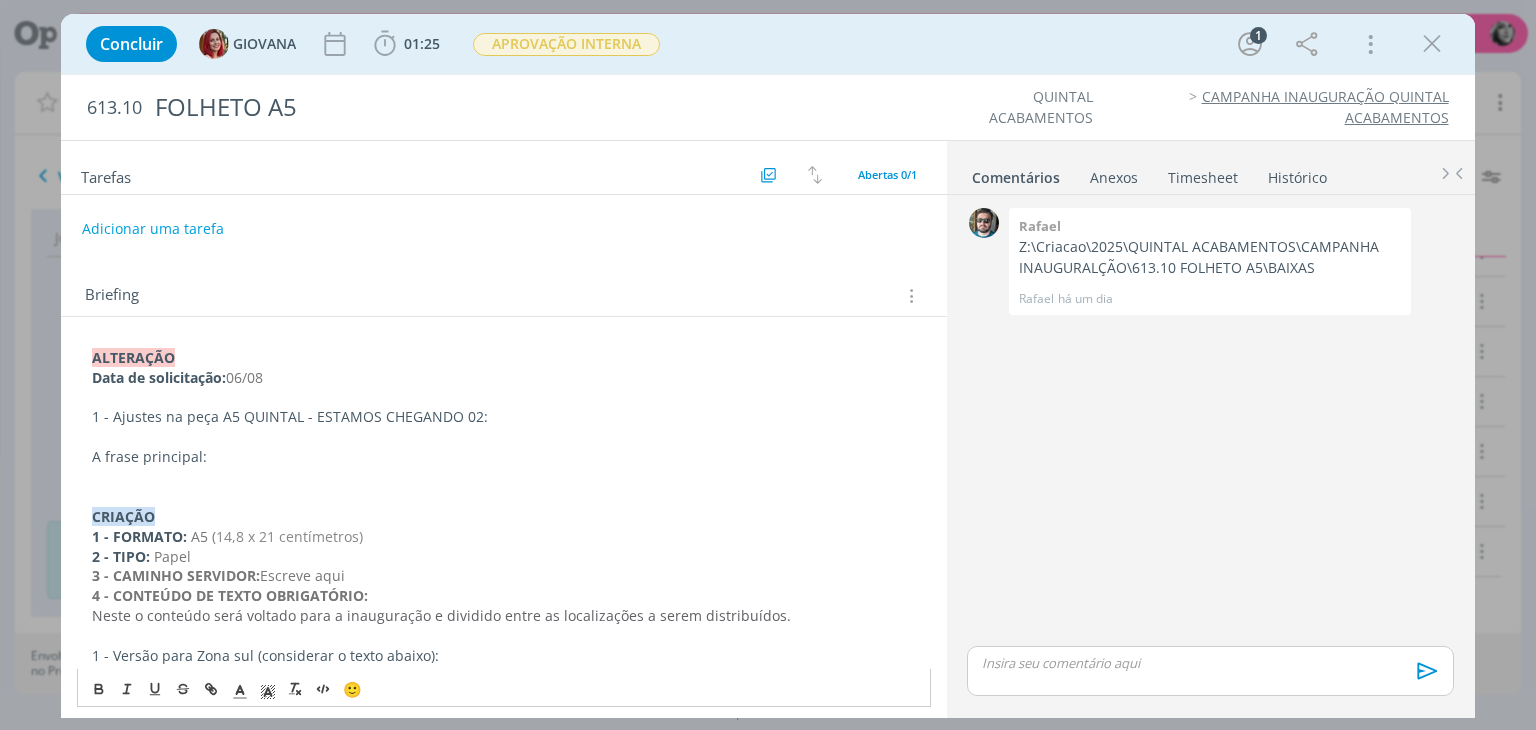 click at bounding box center [503, 477] 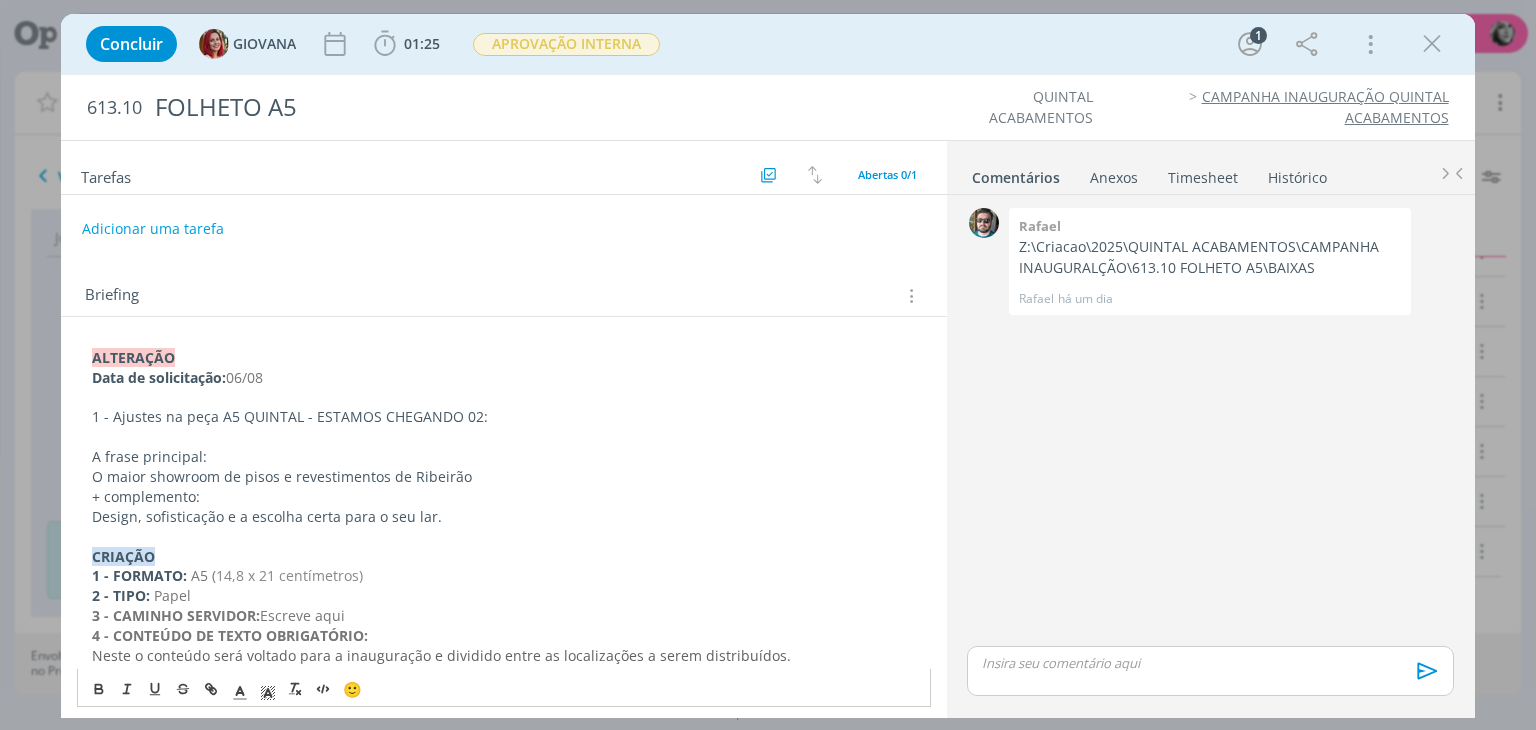 click on "A frase principal:" at bounding box center [503, 457] 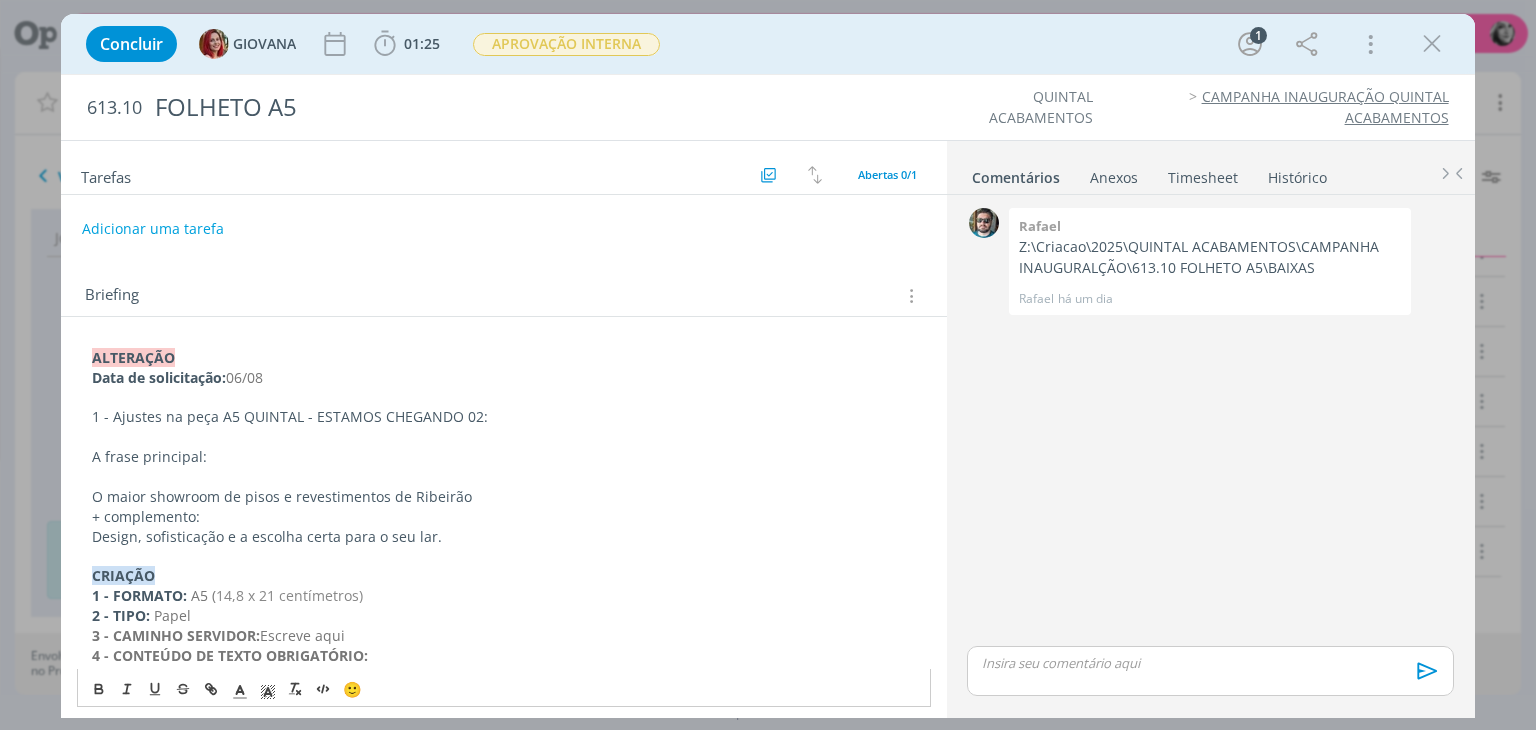click on "Design, sofisticação e a escolha certa para o seu lar." at bounding box center (503, 537) 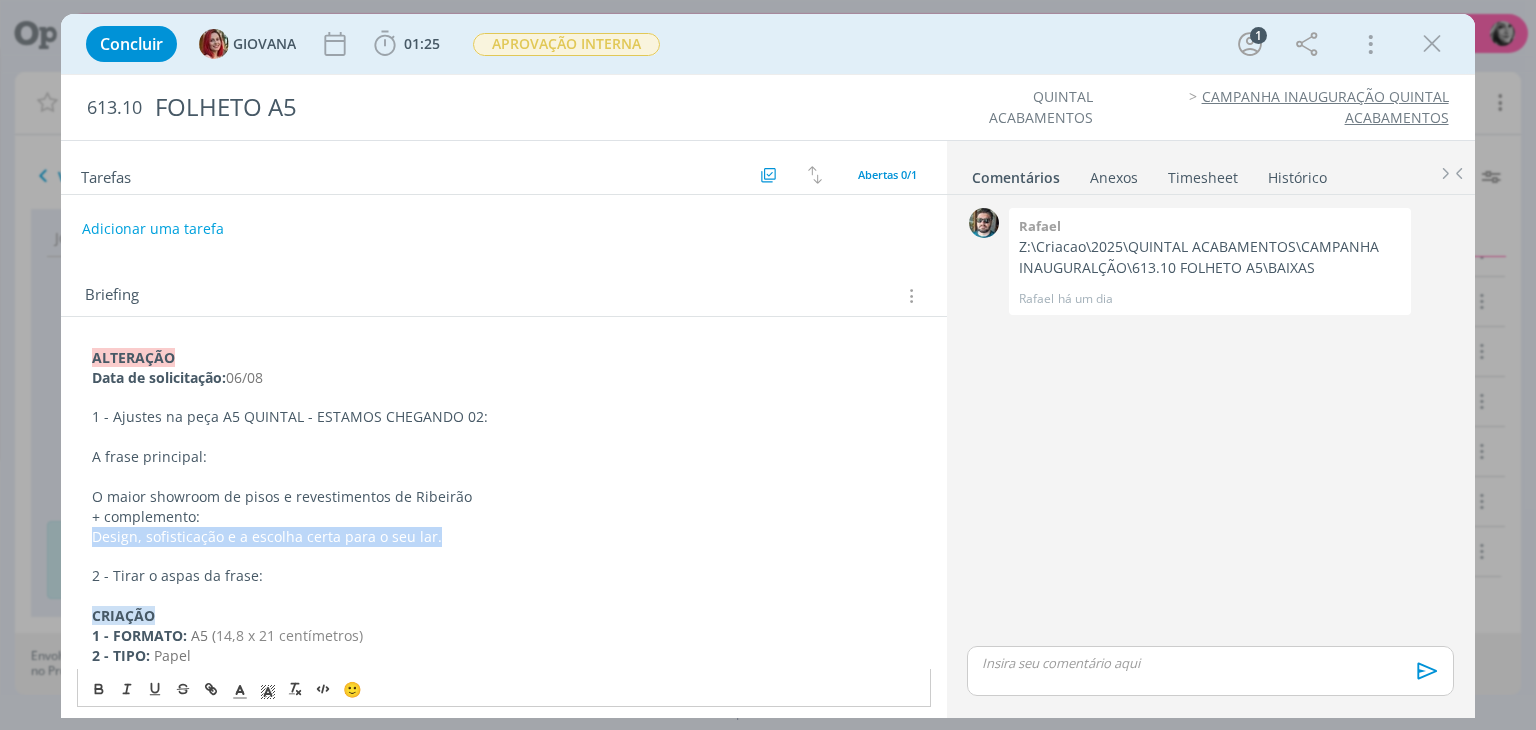 drag, startPoint x: 89, startPoint y: 535, endPoint x: 452, endPoint y: 535, distance: 363 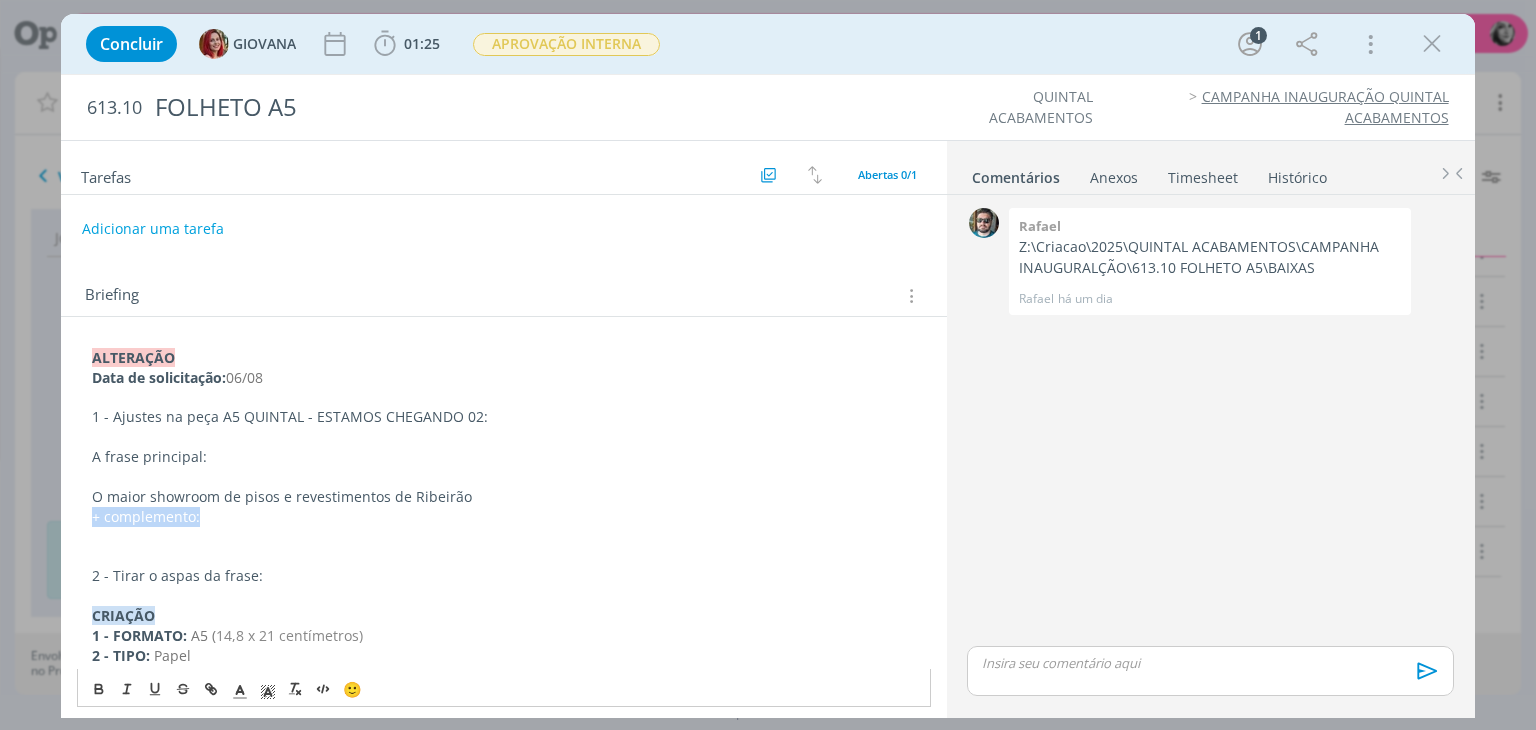 drag, startPoint x: 226, startPoint y: 517, endPoint x: 44, endPoint y: 514, distance: 182.02472 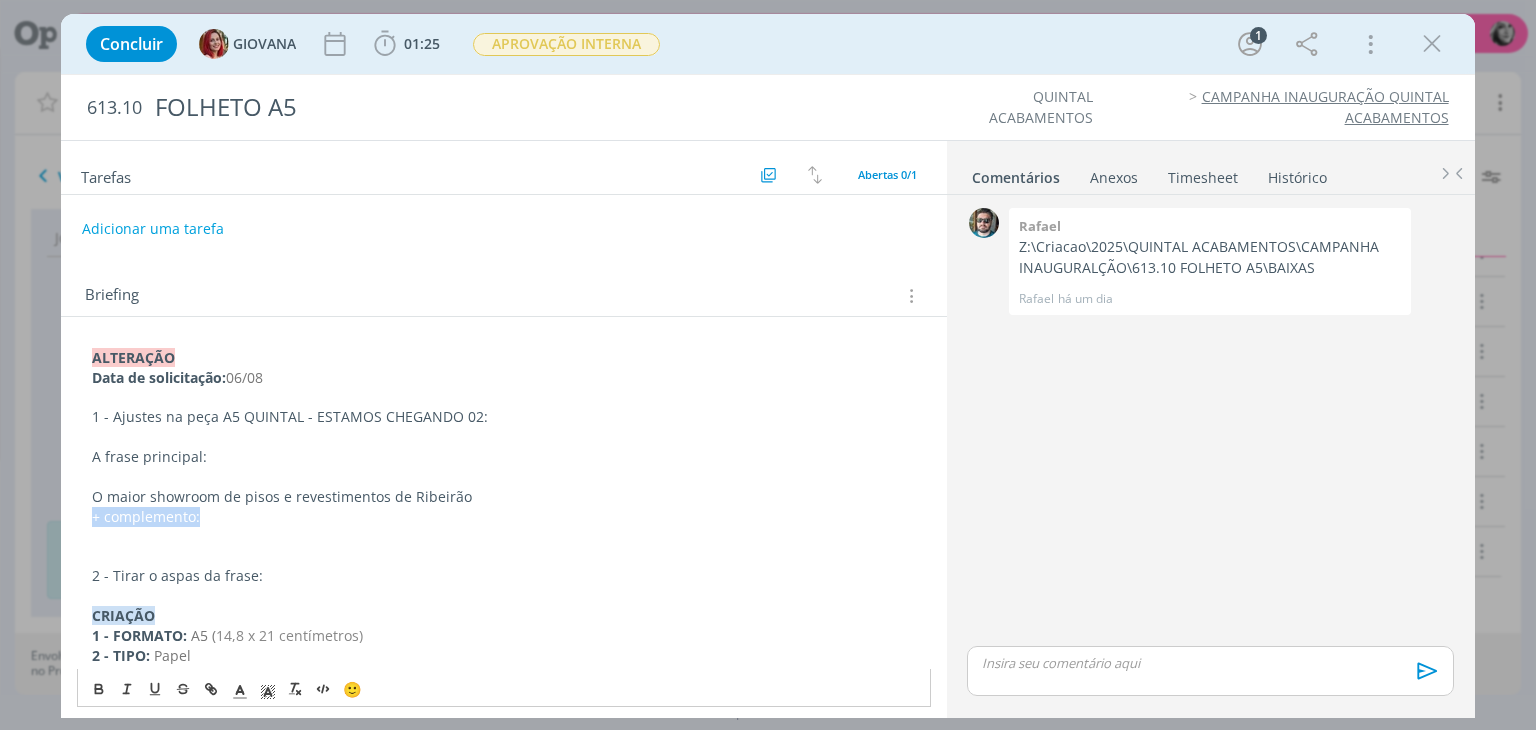 click on "Concluir
[FIRST]
[TIME]
Iniciar
Apontar
Data * [DATE] Horas * [TIME] Tarefa Selecione a tarefa Descrição *  Retrabalho  Apontar Realizado Estimado [TIME] / [TIME] APROVAÇÃO INTERNA 1 Mais Informações
Copiar Link
Duplicar Job Mover Job de Projeto Exportar/Imprimir Job
Cancelar 613.10 FOLHETO A5 QUINTAL ACABAMENTOS CAMPANHA INAUGURAÇÃO QUINTAL ACABAMENTOS Tarefas
Usar Job de template
Criar template a partir deste job
Visualizar Templates
Ordenar por: Prazo crescente Prazo decrescente Ordem original Todas 1 Concluídas 1 Canceladas 0
Abertas 0/1
Adicionar uma tarefa
Briefing
[DATE]" at bounding box center (768, 365) 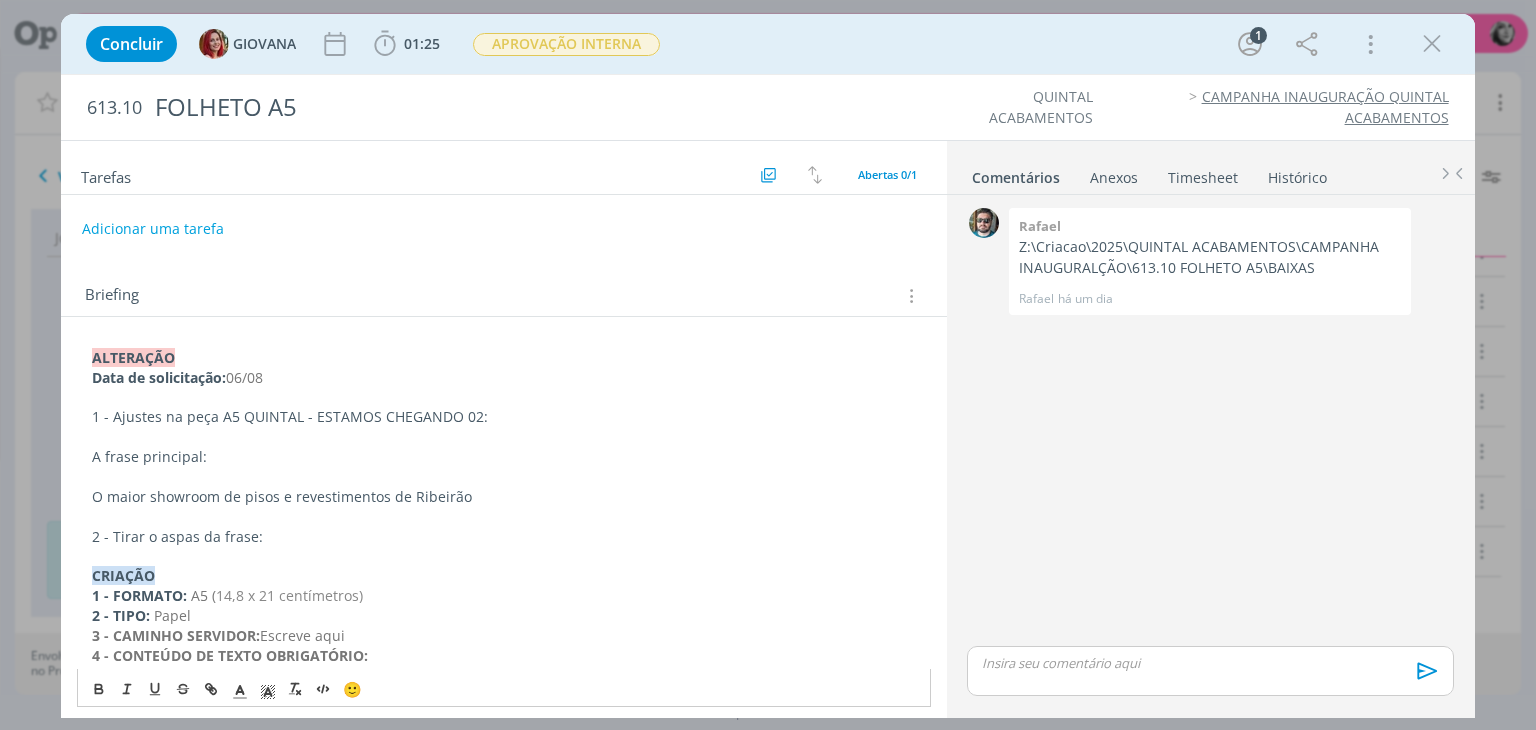 click on "2 - Tirar o aspas da frase:" at bounding box center (503, 537) 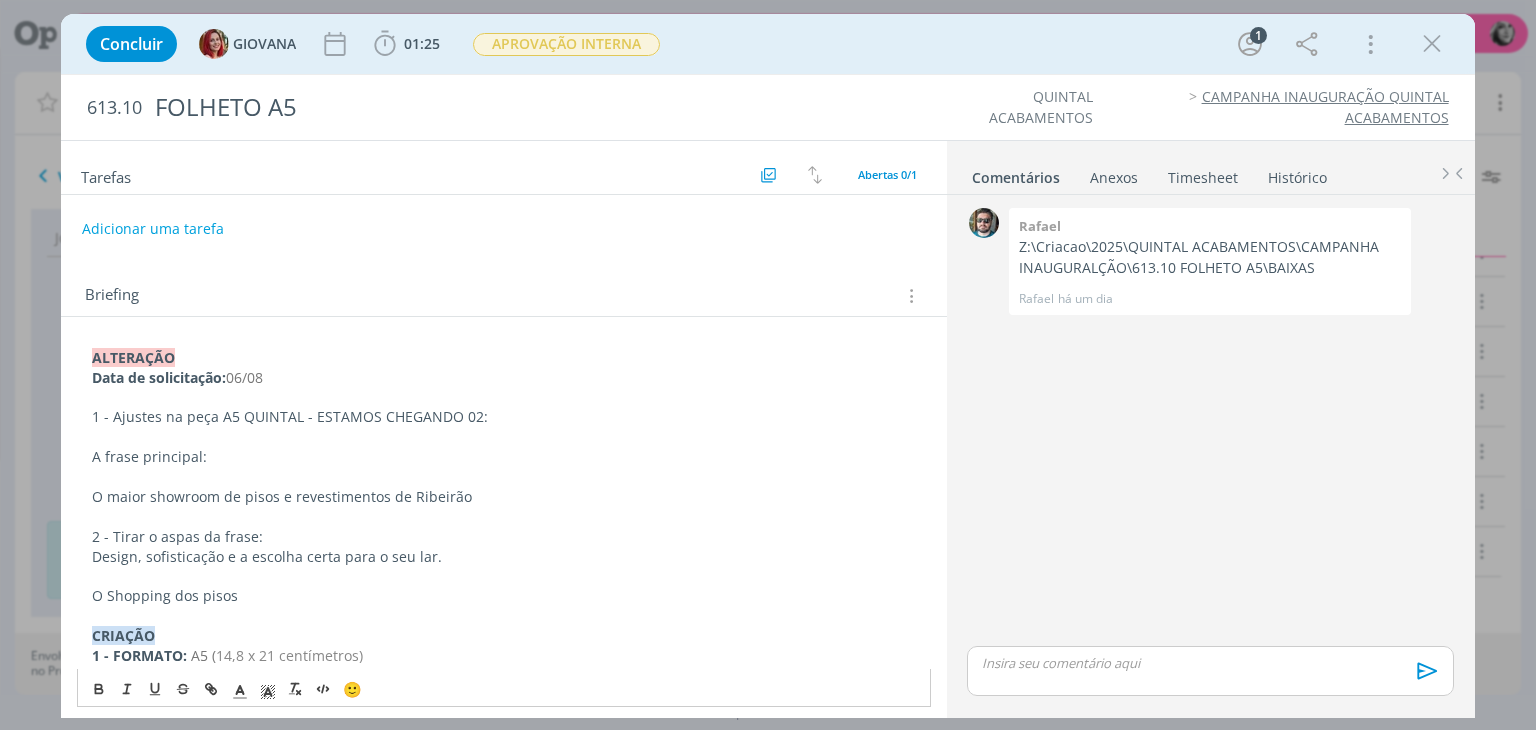 click on "O Shopping dos pisos" at bounding box center [503, 596] 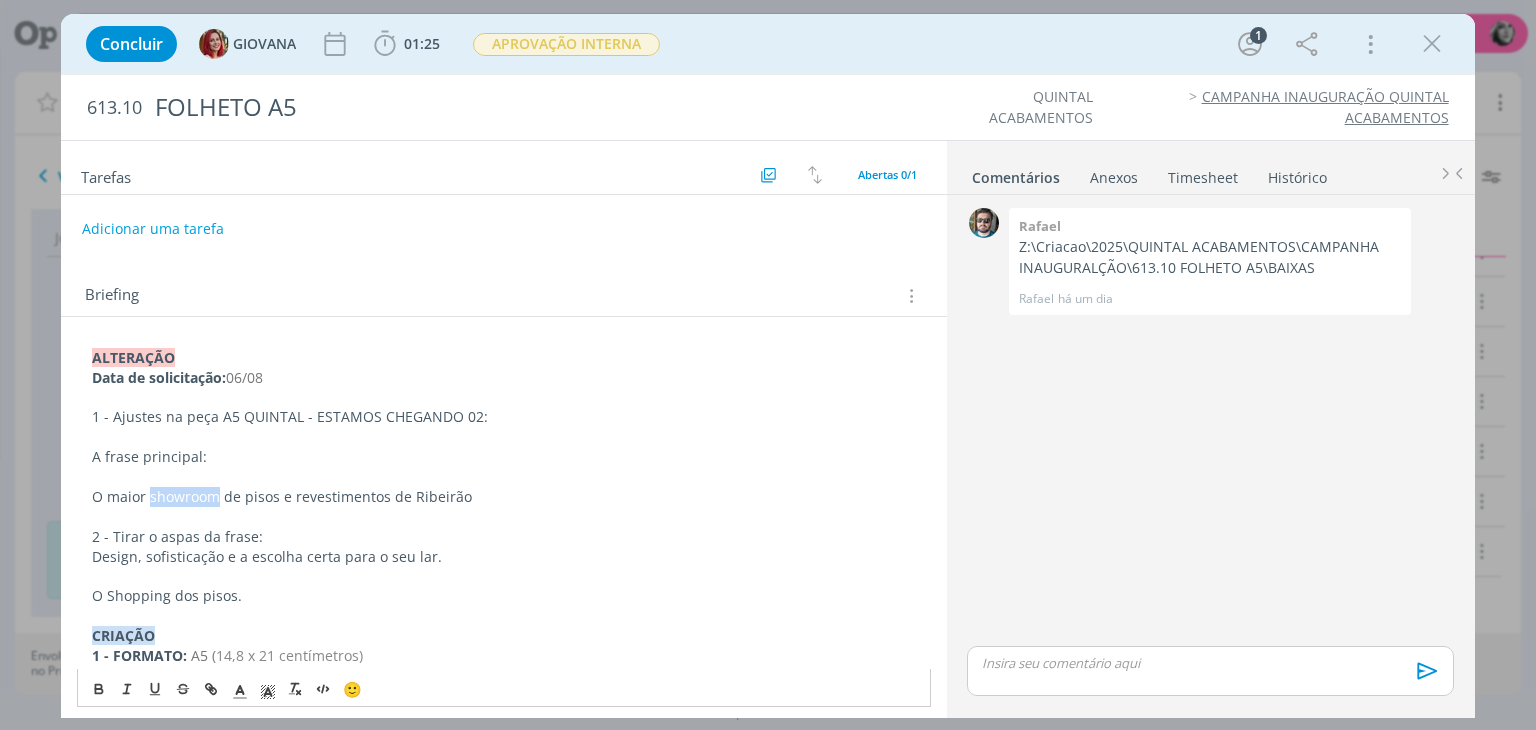 drag, startPoint x: 150, startPoint y: 497, endPoint x: 216, endPoint y: 498, distance: 66.007576 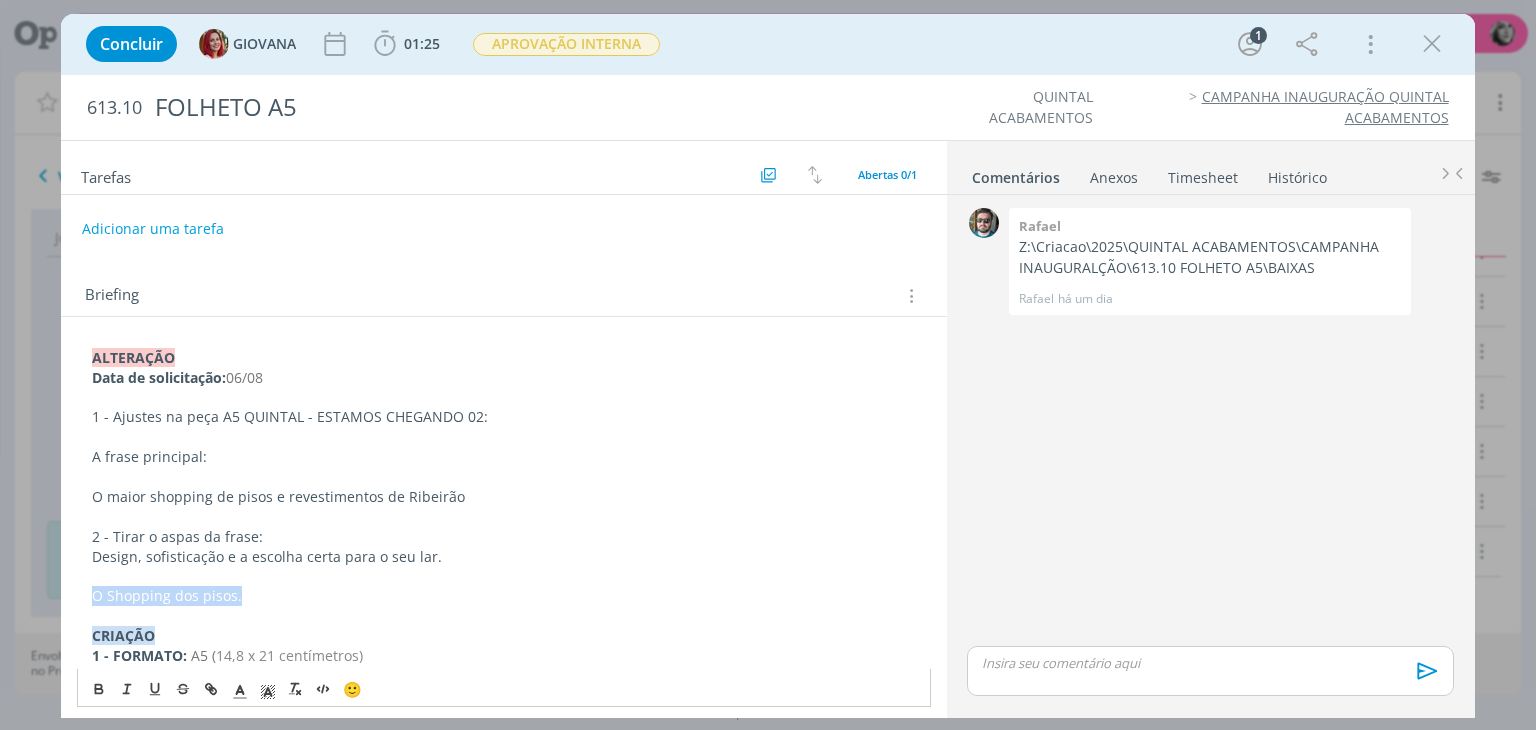 drag, startPoint x: 261, startPoint y: 593, endPoint x: 47, endPoint y: 593, distance: 214 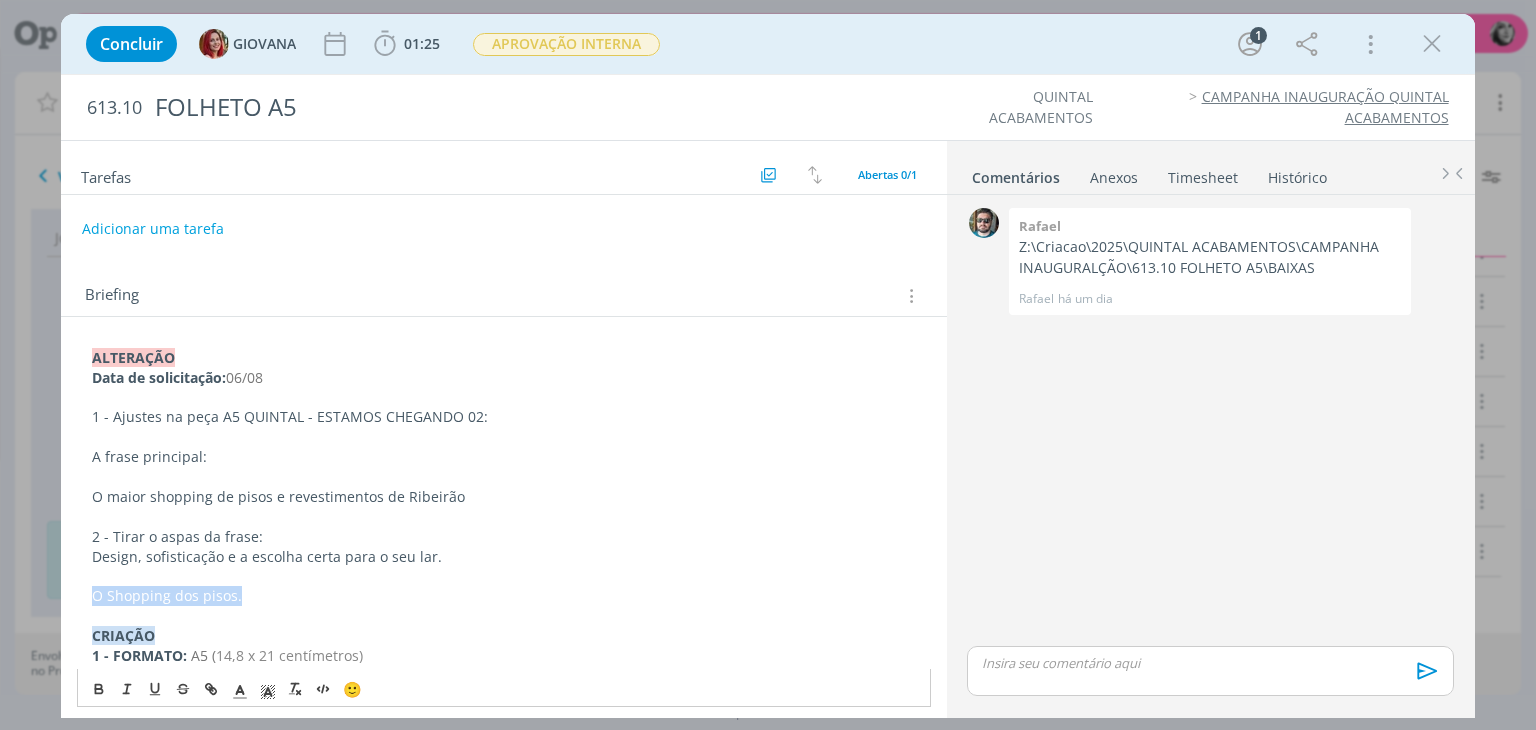 click on "Concluir
[FIRST]
[TIME]
Iniciar
Apontar
Data * [DATE] Horas * [TIME] Tarefa Selecione a tarefa Descrição *  Retrabalho  Apontar Realizado Estimado [TIME] / [TIME] APROVAÇÃO INTERNA 1 Mais Informações
Copiar Link
Duplicar Job Mover Job de Projeto Exportar/Imprimir Job
Cancelar 613.10 FOLHETO A5 QUINTAL ACABAMENTOS CAMPANHA INAUGURAÇÃO QUINTAL ACABAMENTOS Tarefas
Usar Job de template
Criar template a partir deste job
Visualizar Templates
Ordenar por: Prazo crescente Prazo decrescente Ordem original Todas 1 Concluídas 1 Canceladas 0
Abertas 0/1
Adicionar uma tarefa
Briefing
[DATE]" at bounding box center (768, 365) 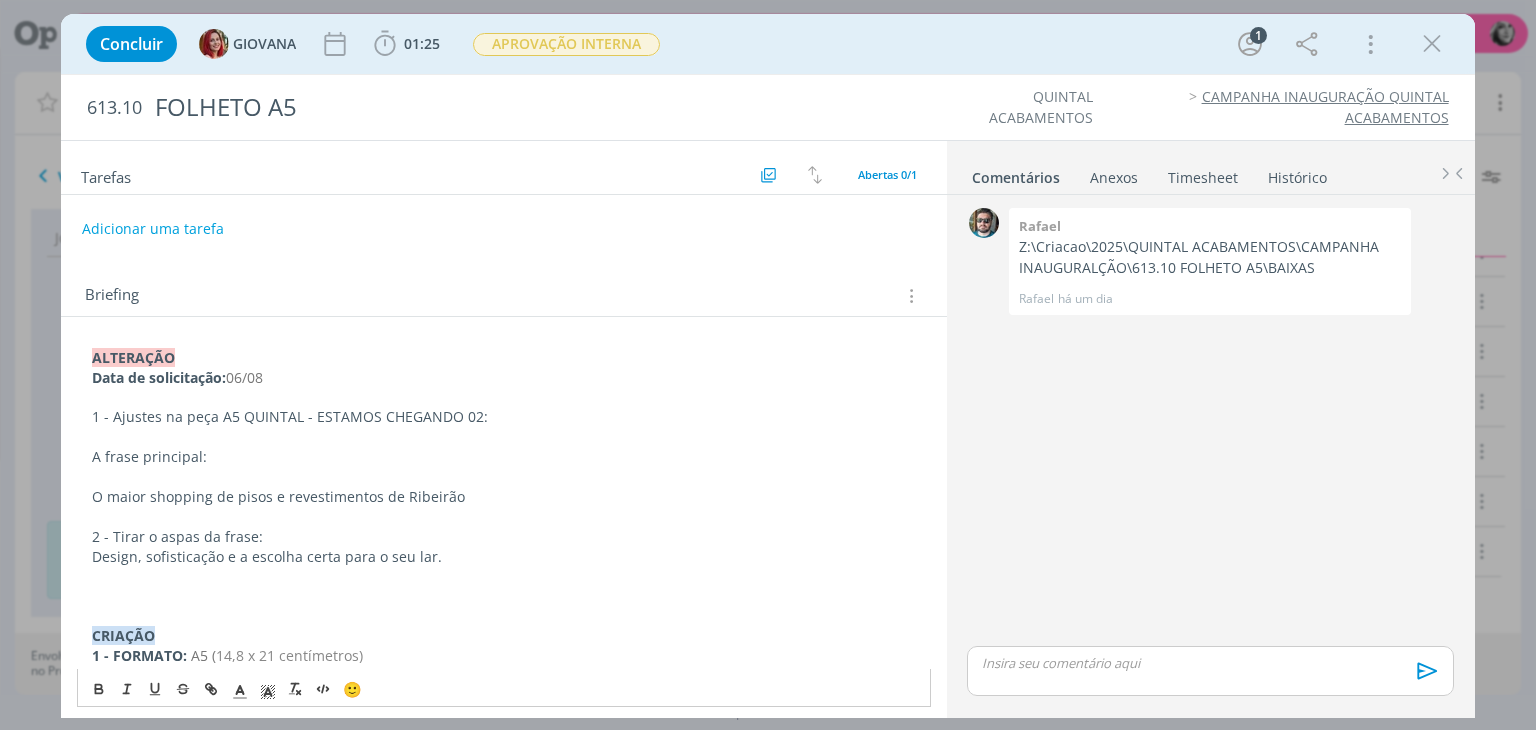 click on "O maior shopping de pisos e revestimentos de Ribeirão" at bounding box center [503, 497] 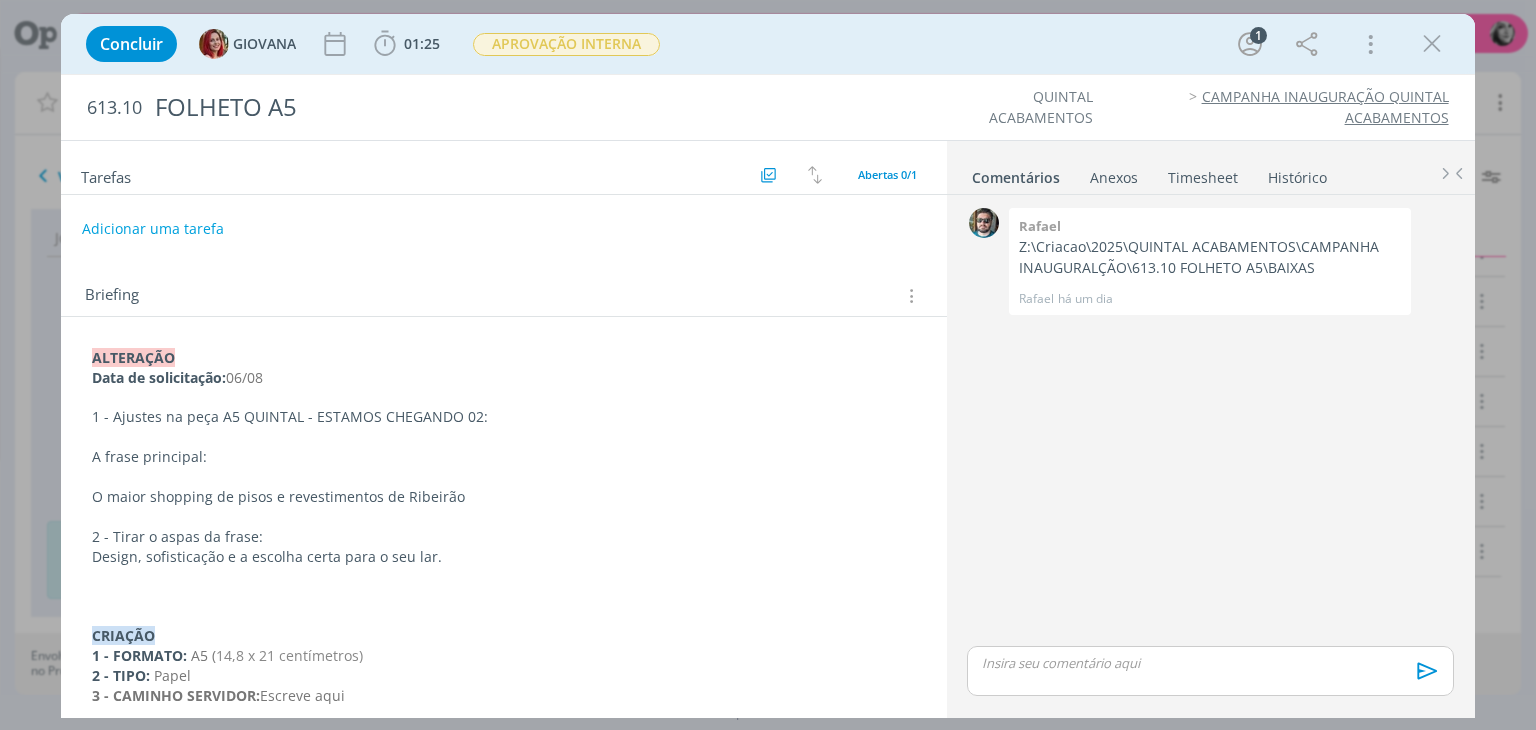 click on "Design, sofisticação e a escolha certa para o seu lar." at bounding box center (503, 557) 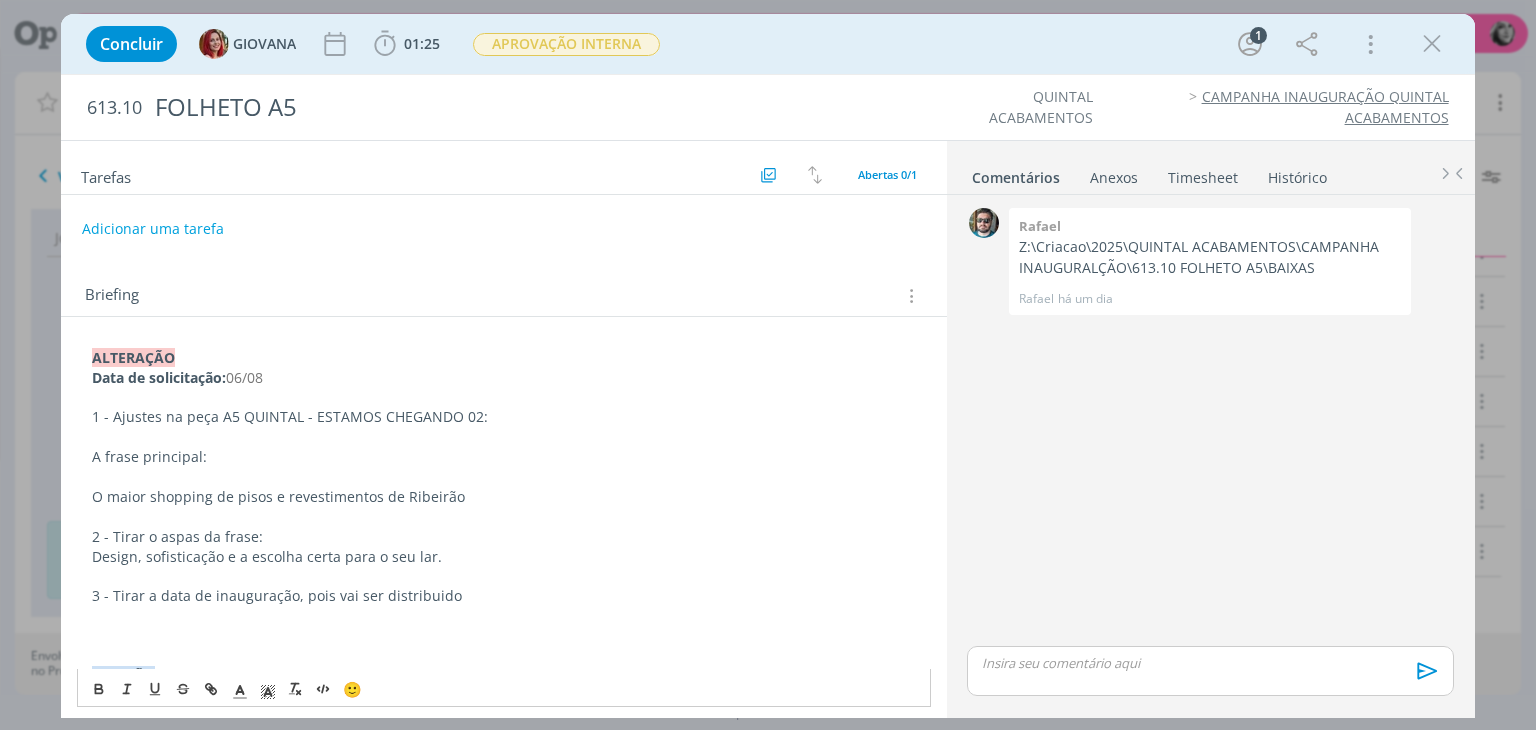 drag, startPoint x: 426, startPoint y: 583, endPoint x: 382, endPoint y: 602, distance: 47.92703 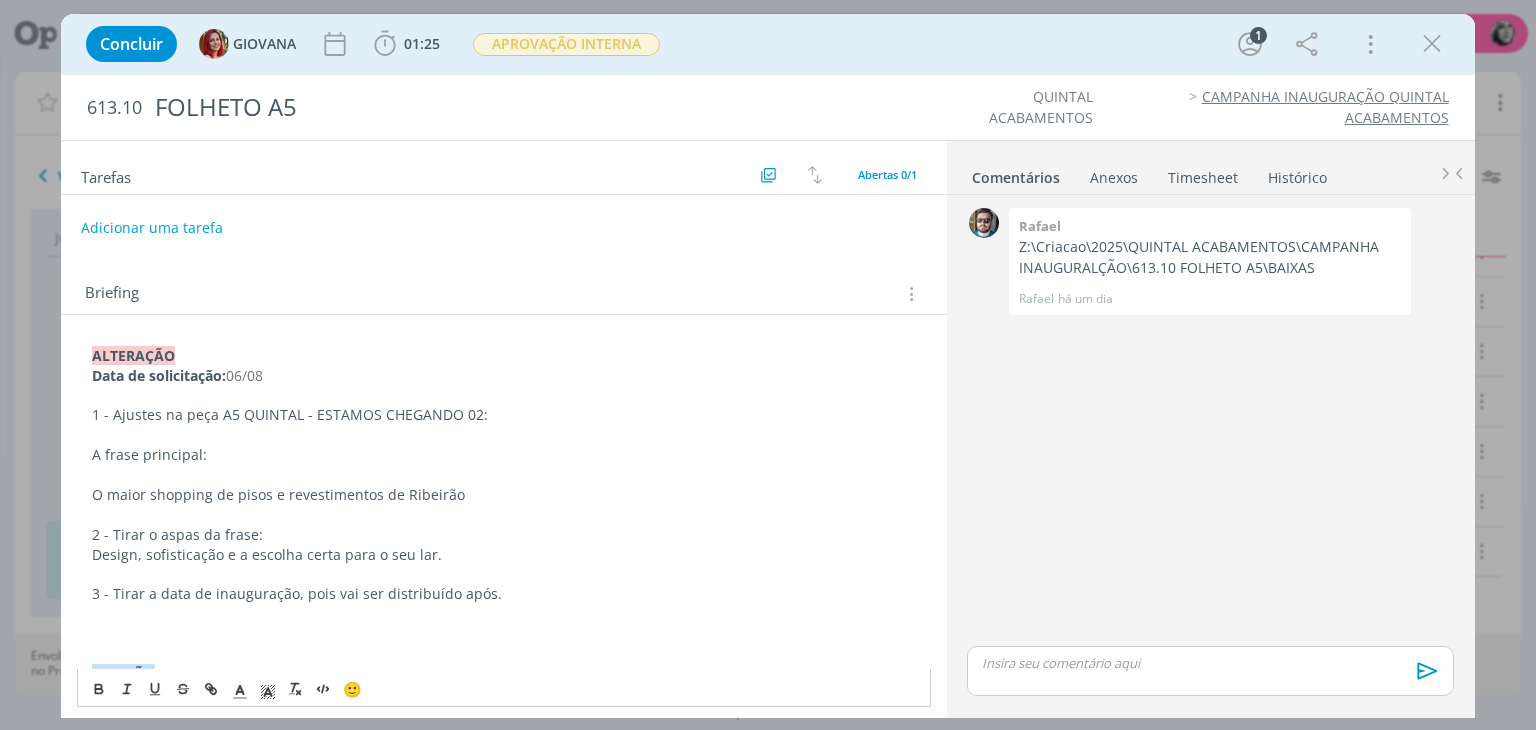 click on "Adicionar uma tarefa" at bounding box center [152, 228] 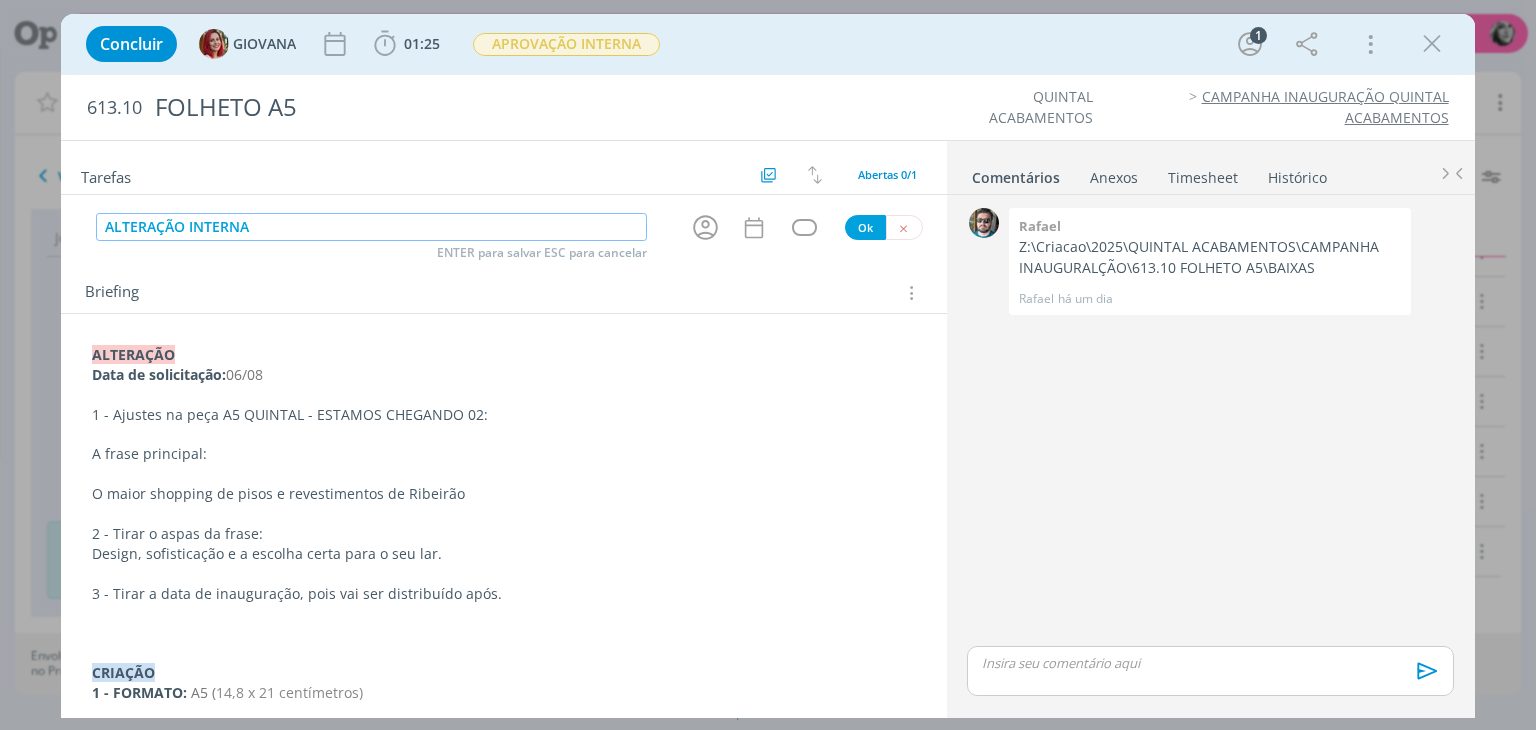type on "ALTERAÇÃO INTERNA" 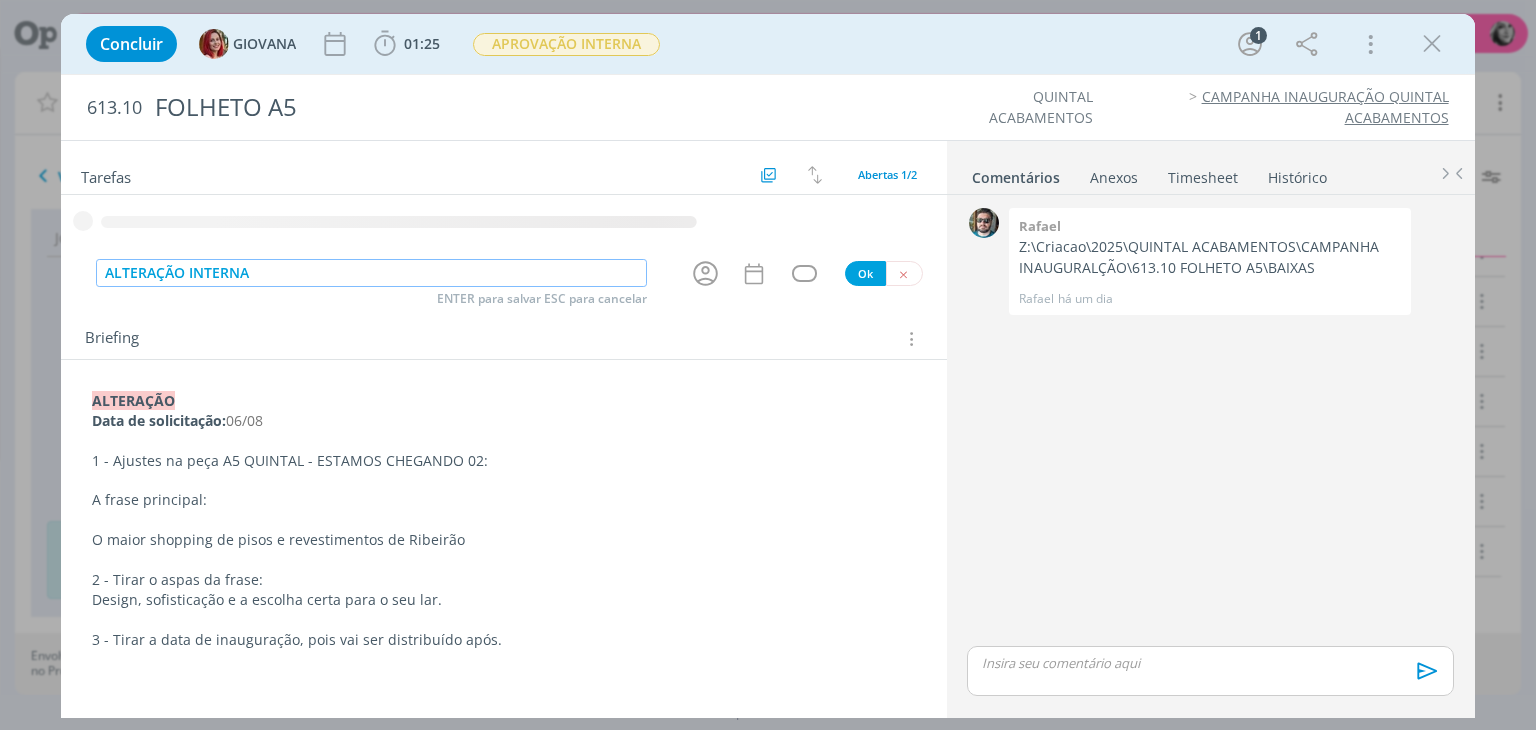 type 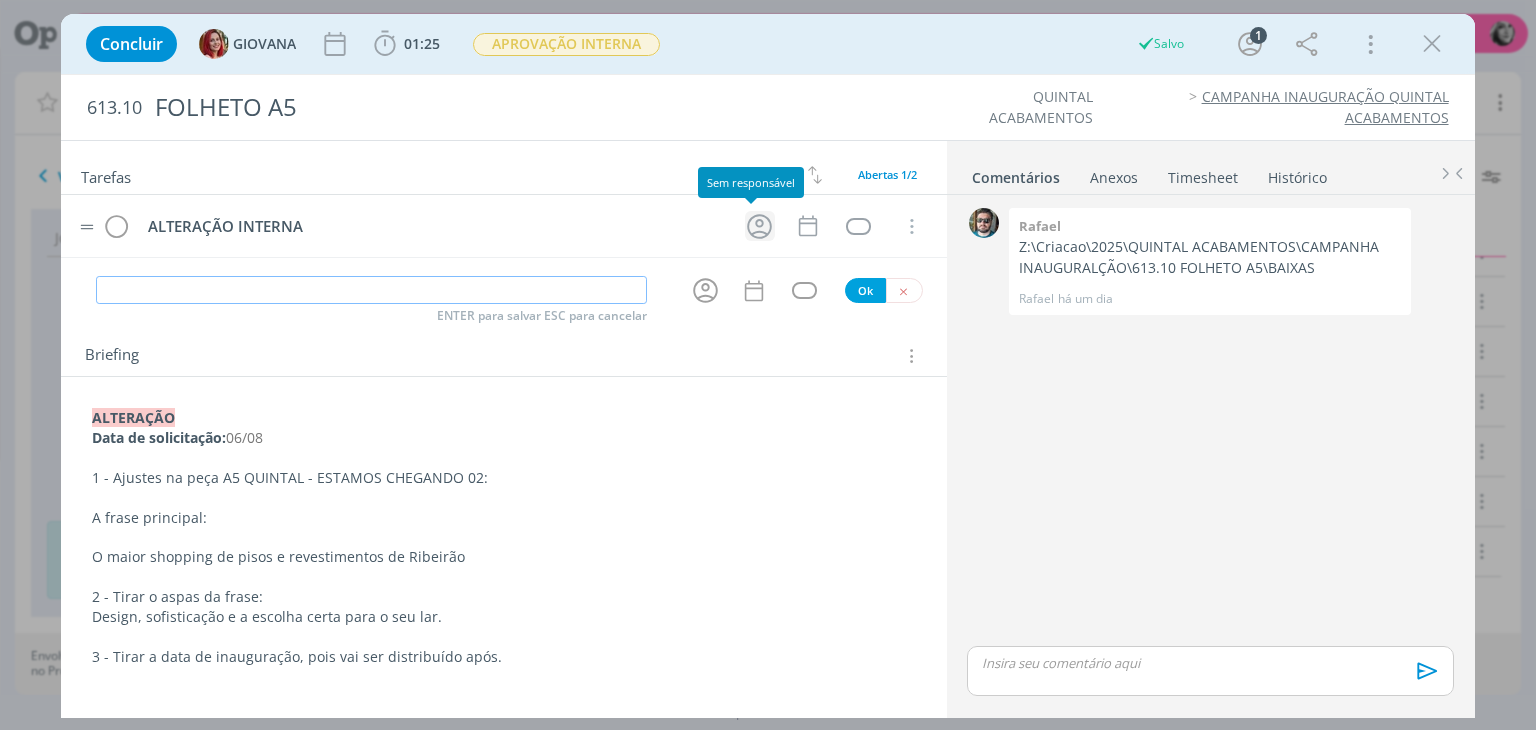 click 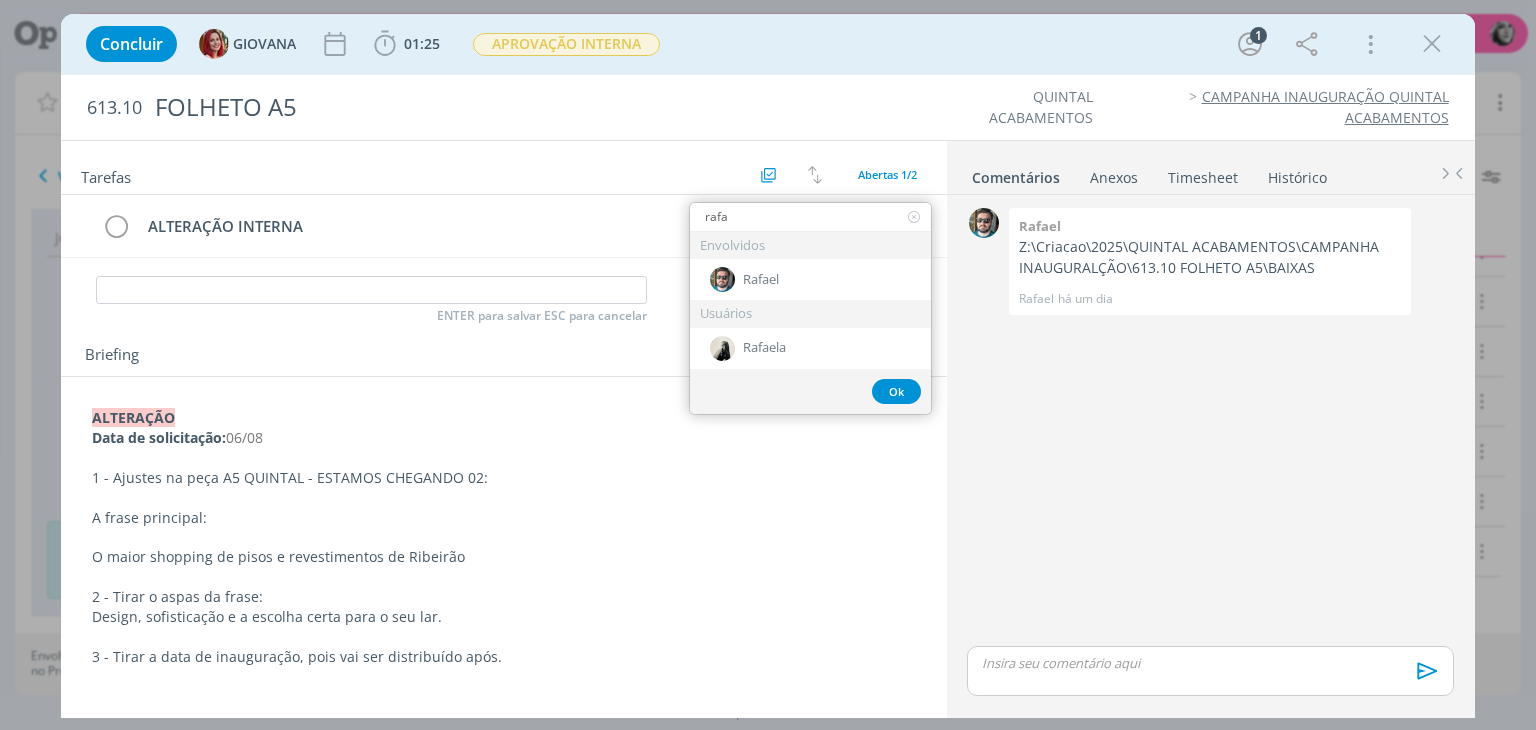 type on "rafa" 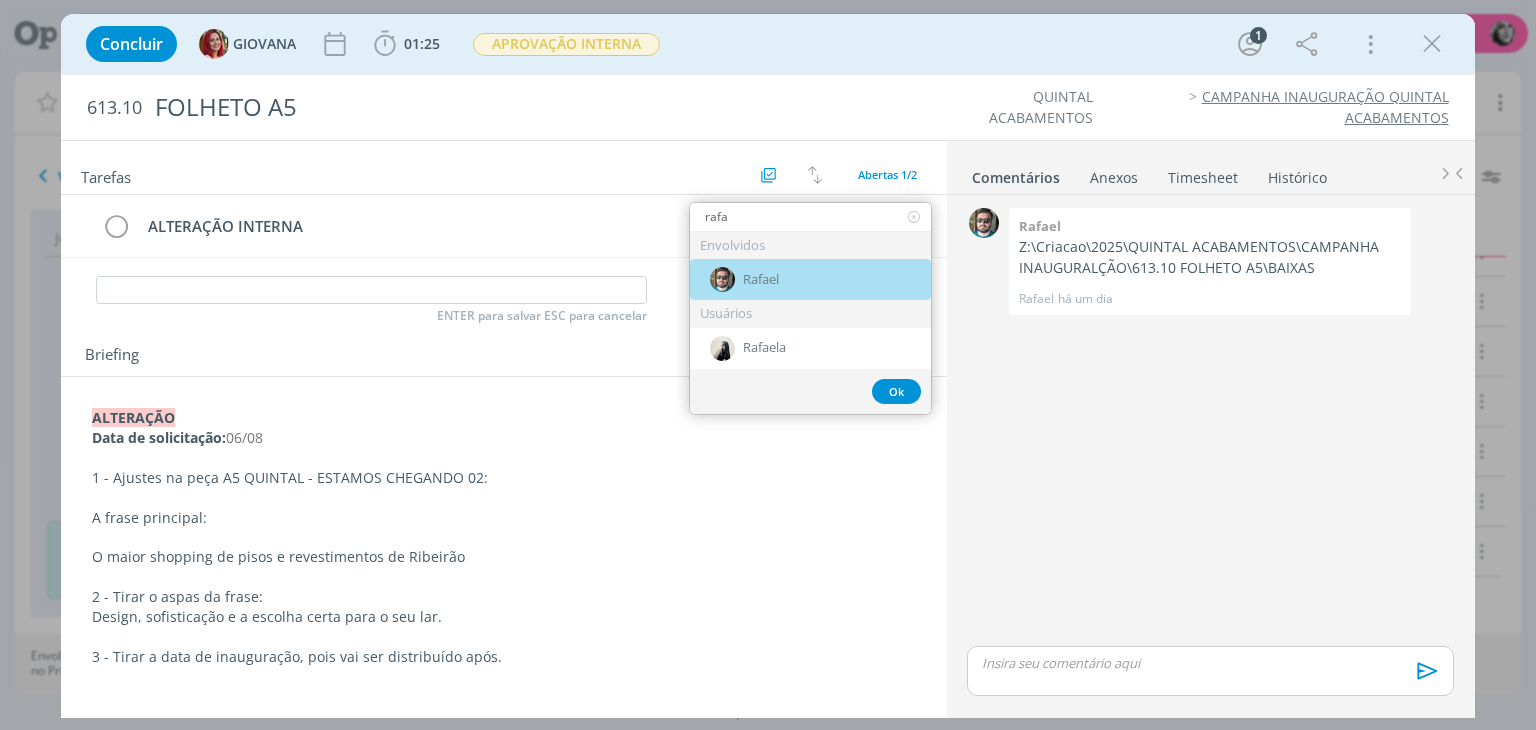 click on "Rafael" at bounding box center [810, 279] 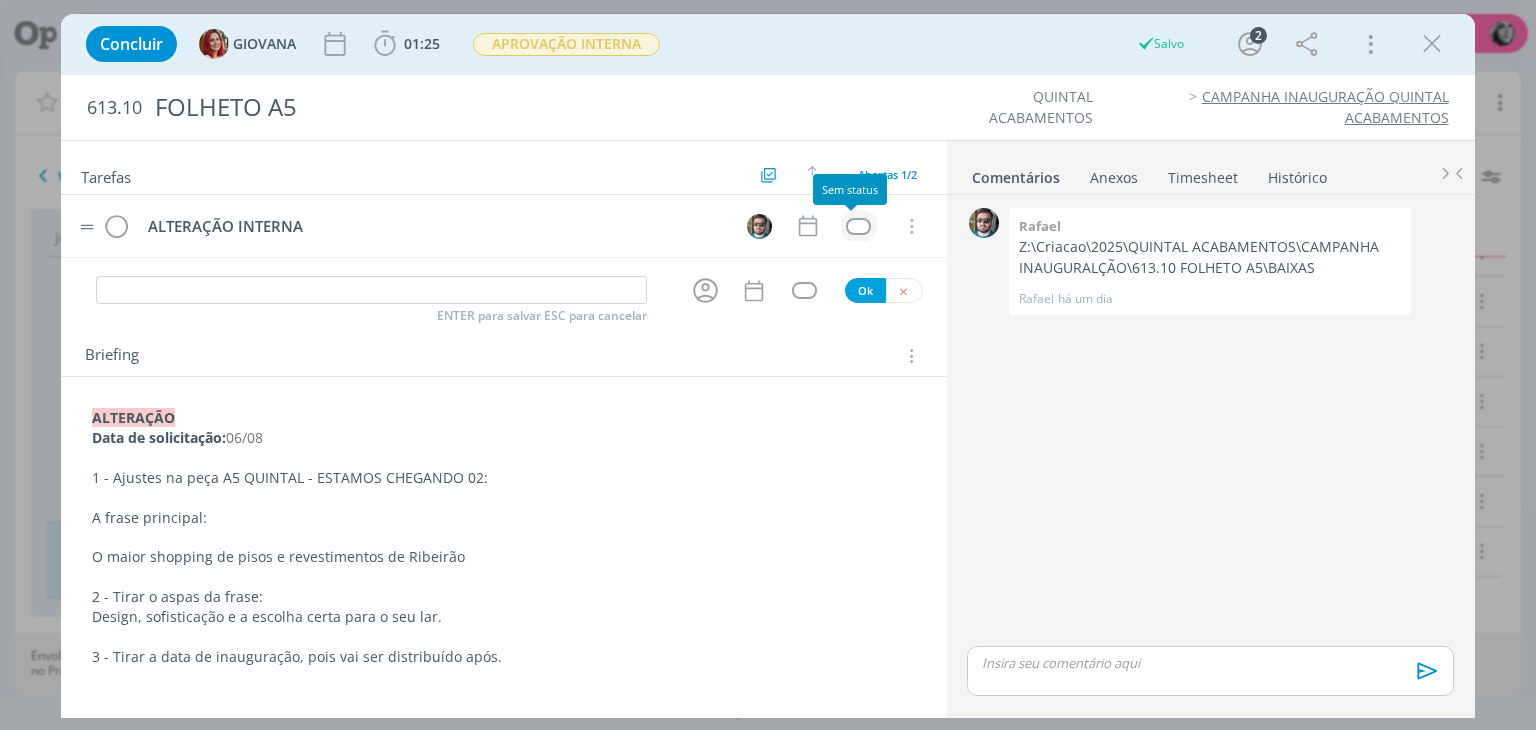 click at bounding box center (858, 226) 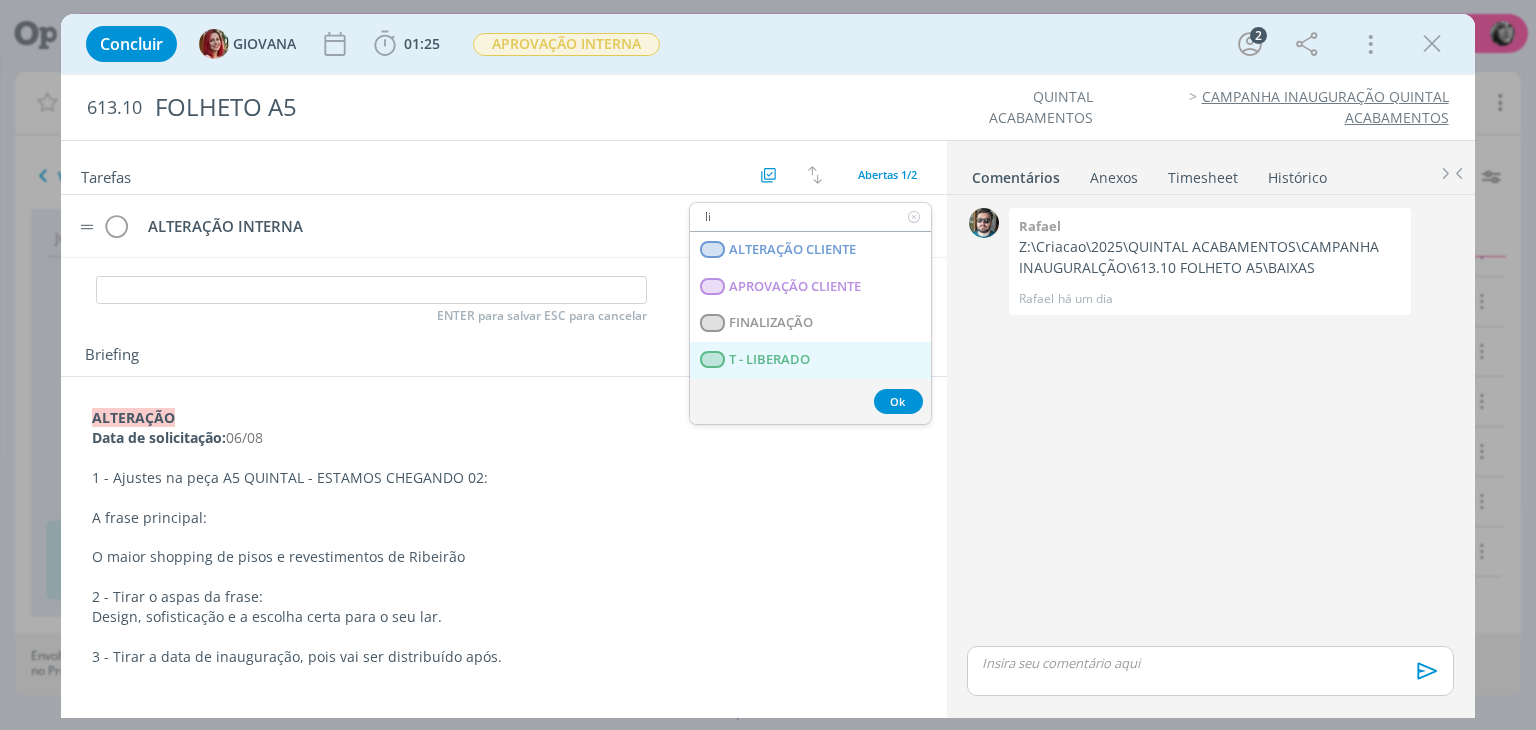 type on "li" 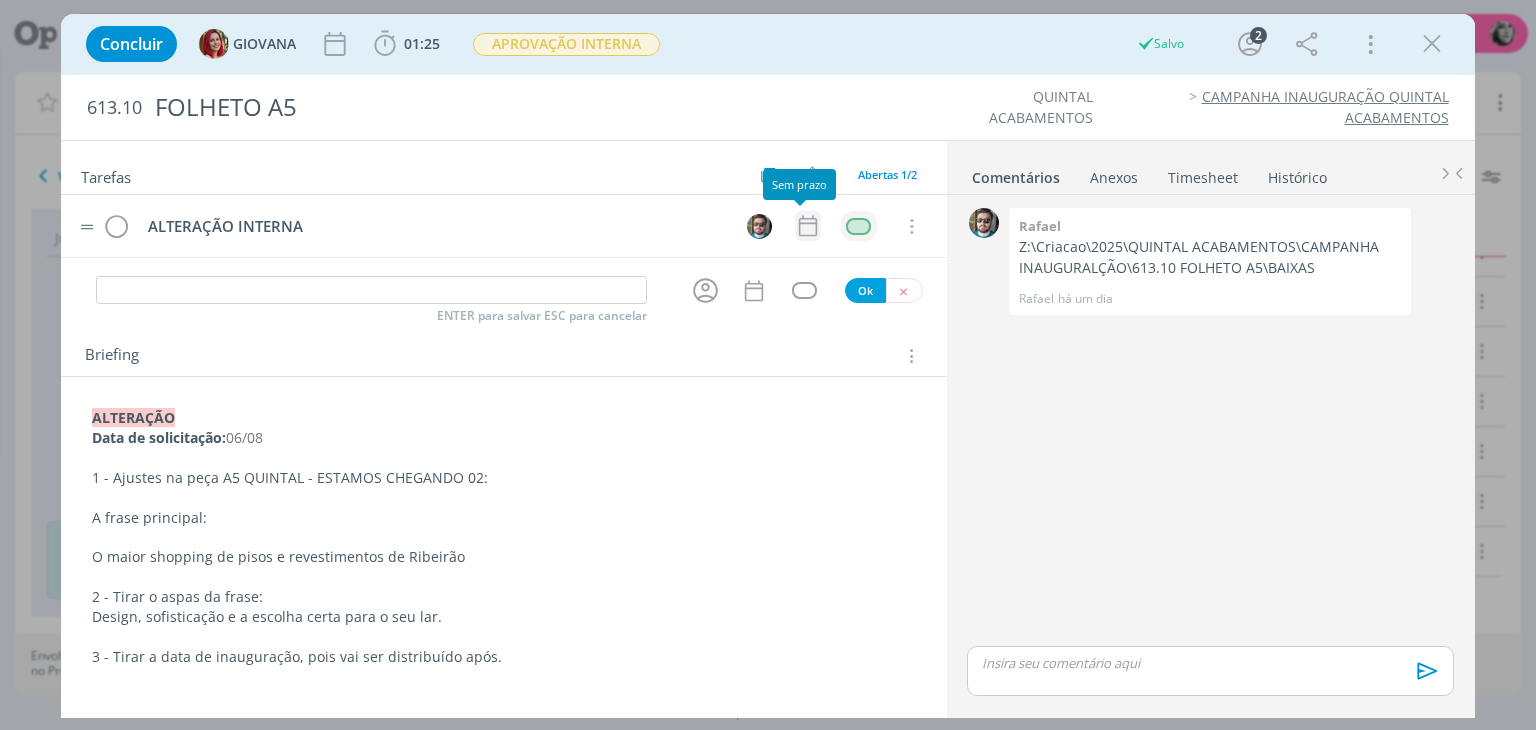 click 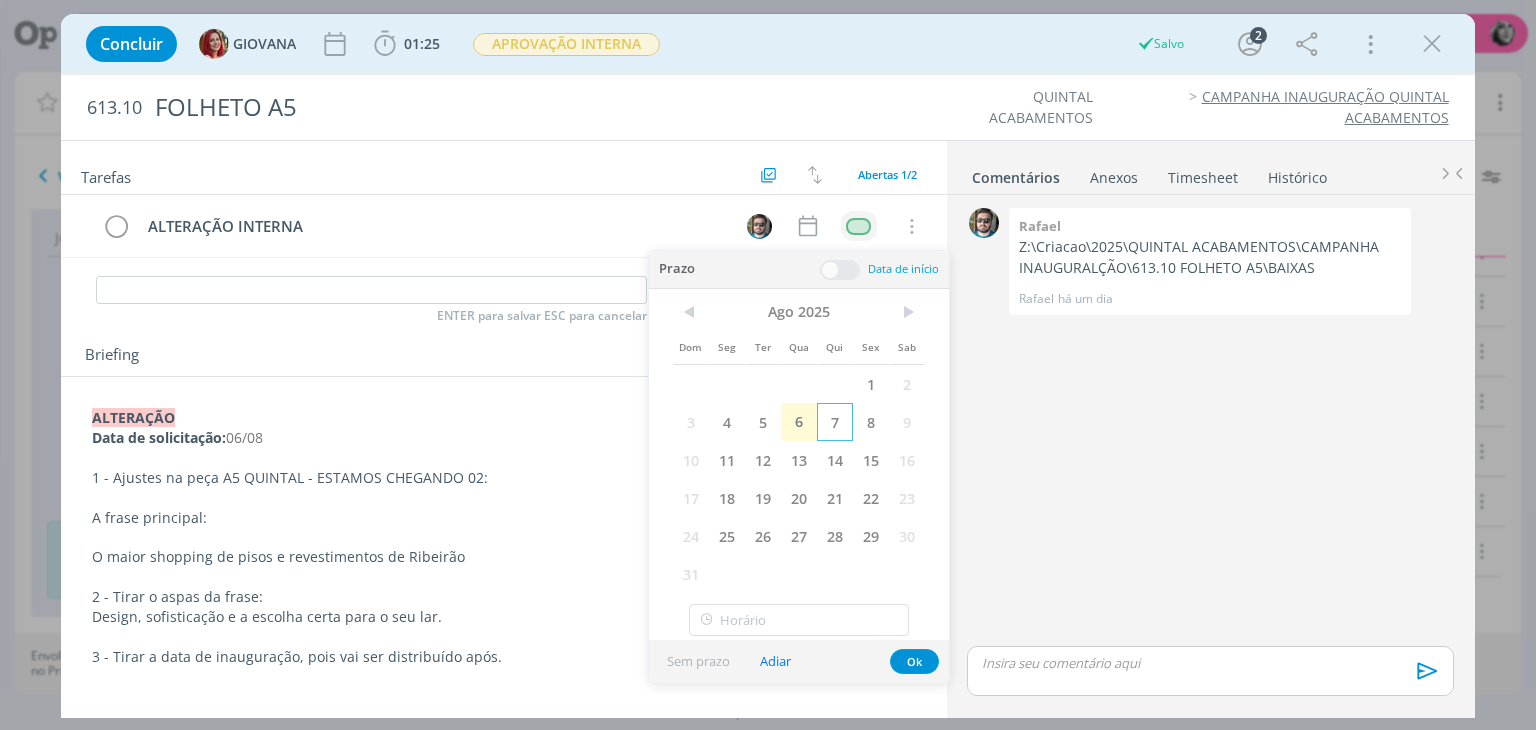 click on "7" at bounding box center (835, 422) 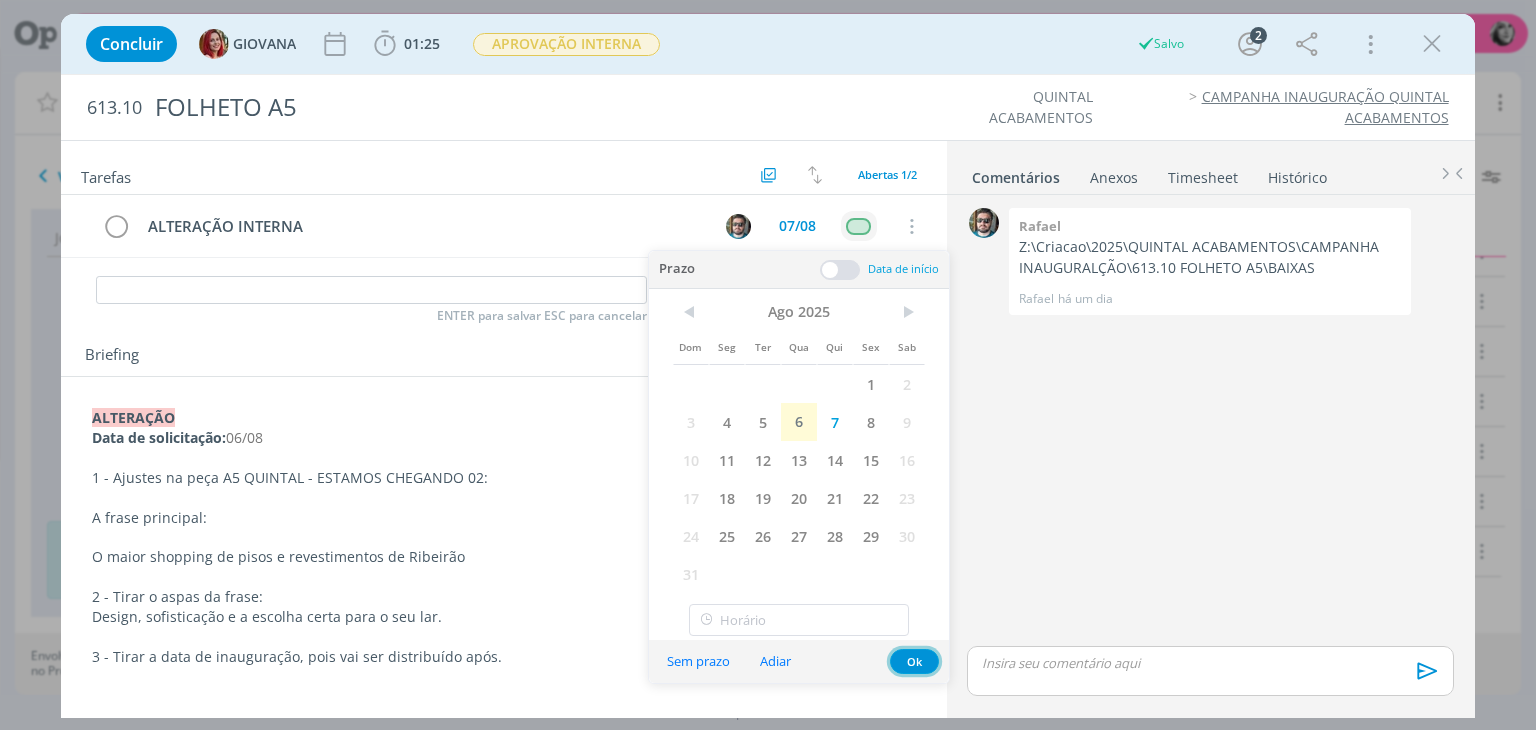 click on "Ok" at bounding box center (914, 661) 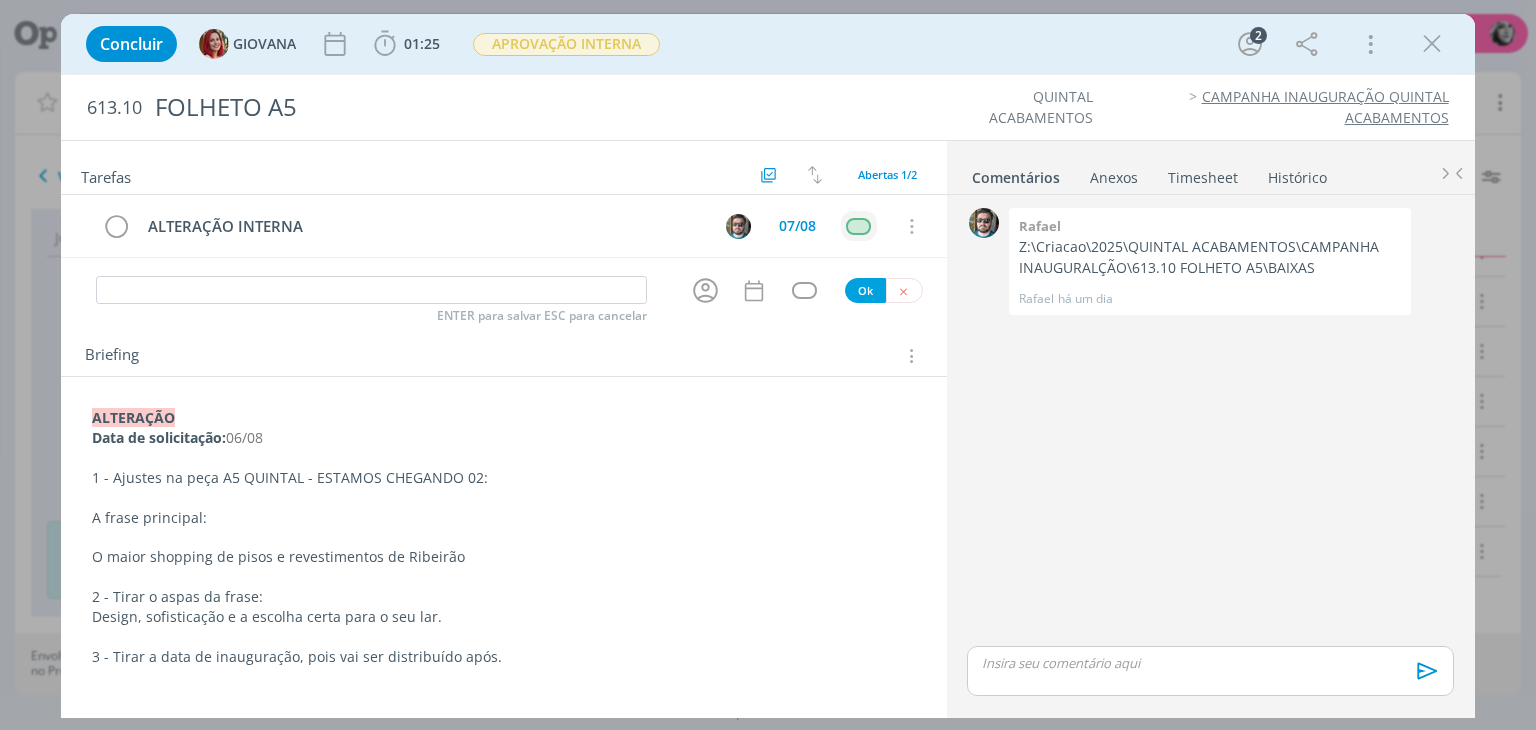 click on "A frase principal:" at bounding box center (503, 518) 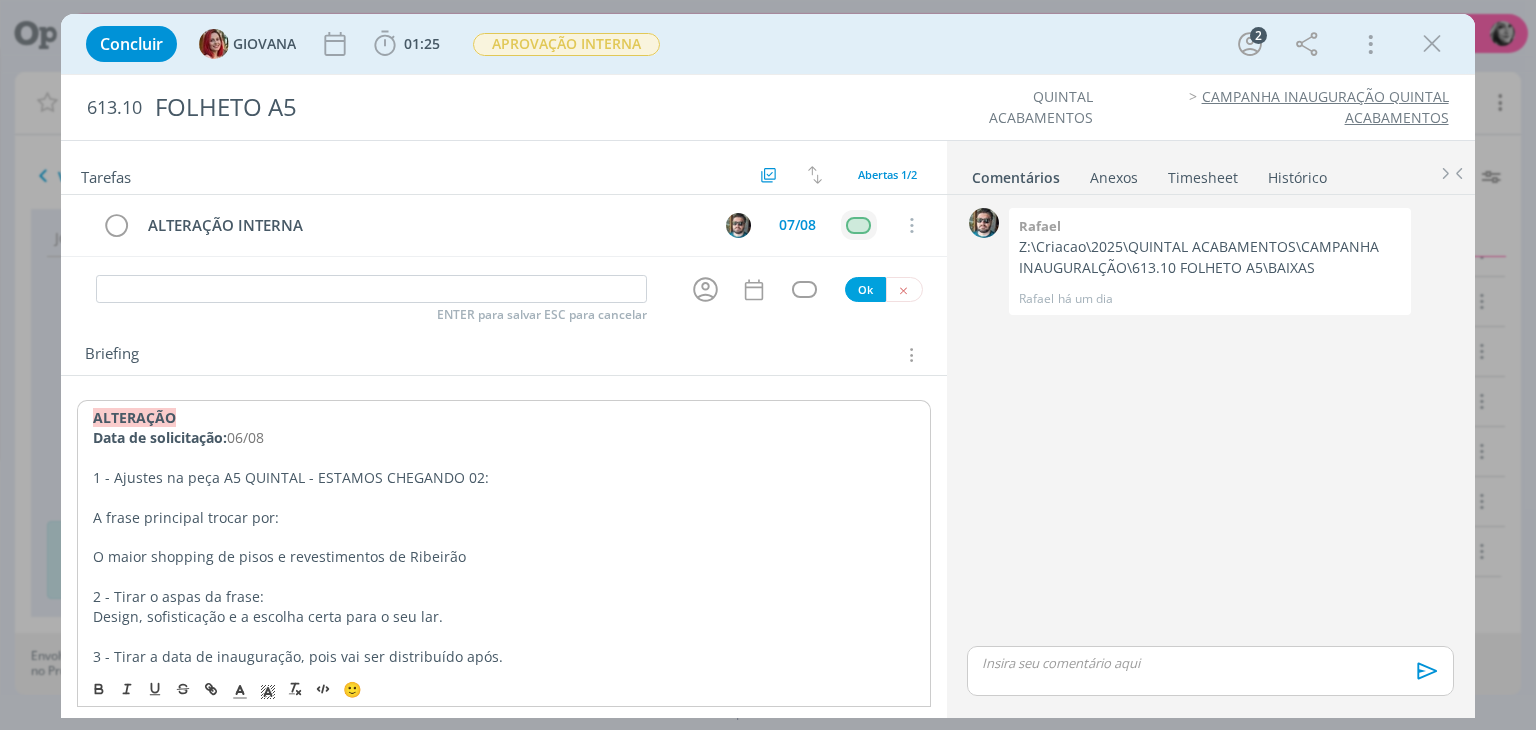 scroll, scrollTop: 0, scrollLeft: 0, axis: both 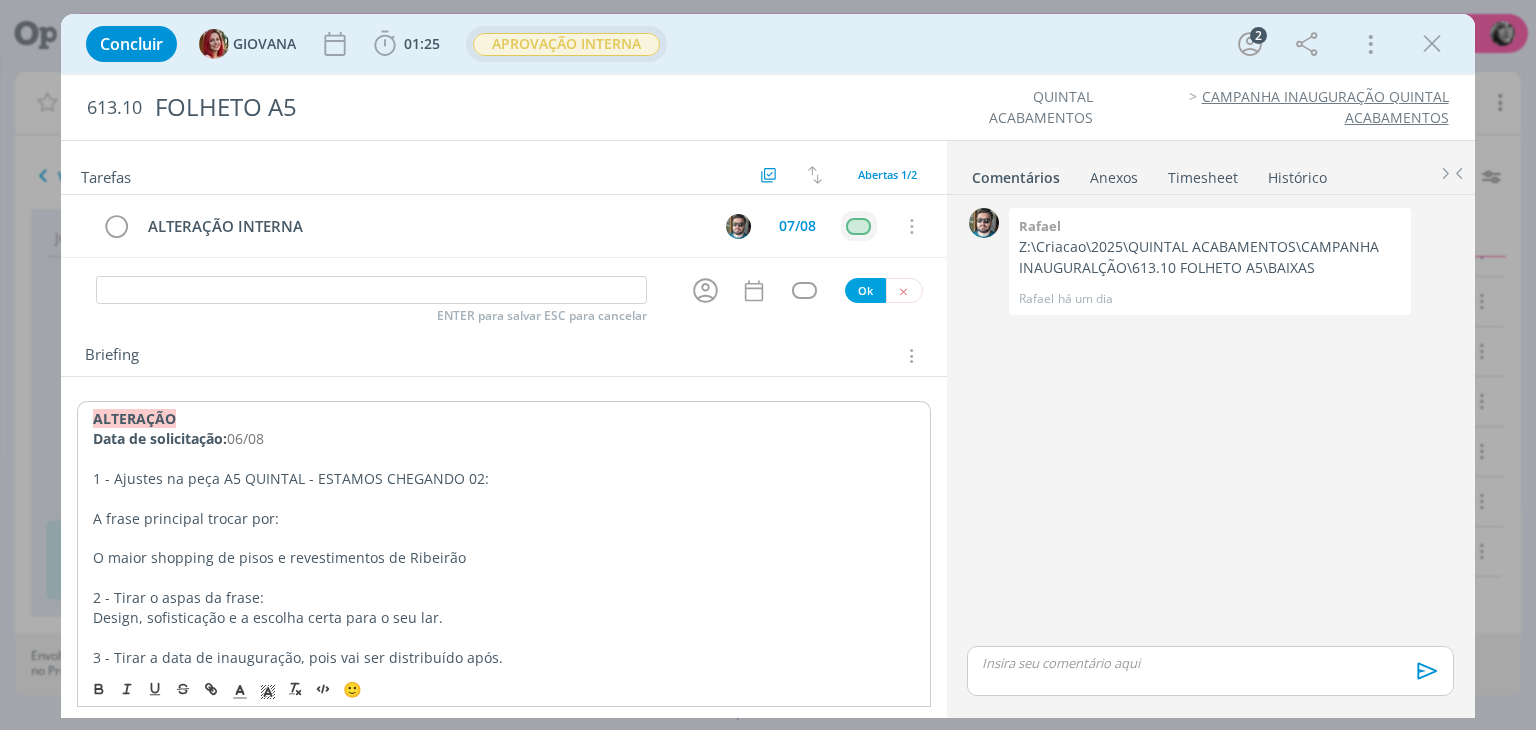 click on "APROVAÇÃO INTERNA" at bounding box center (566, 44) 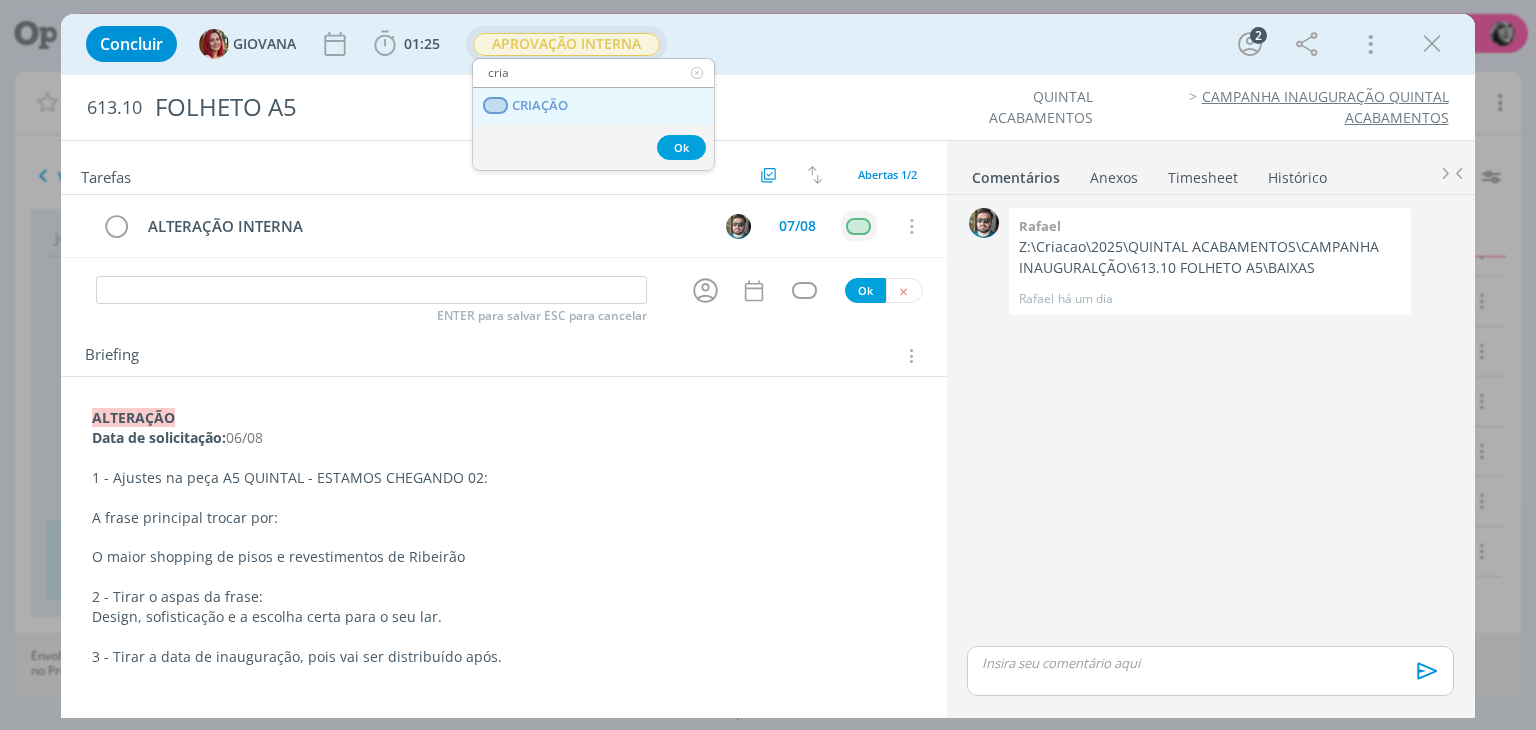 type on "cria" 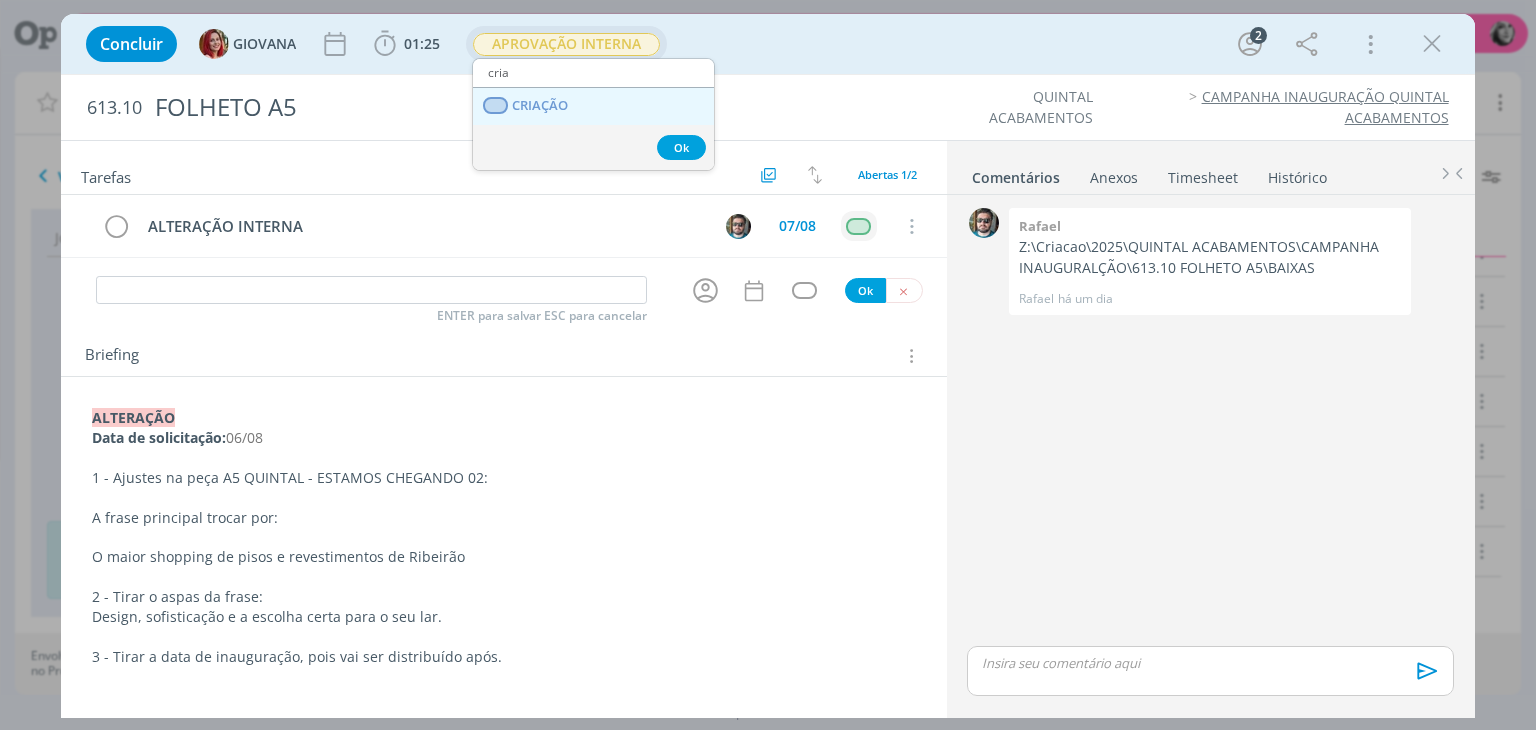 click on "CRIAÇÃO" at bounding box center [541, 106] 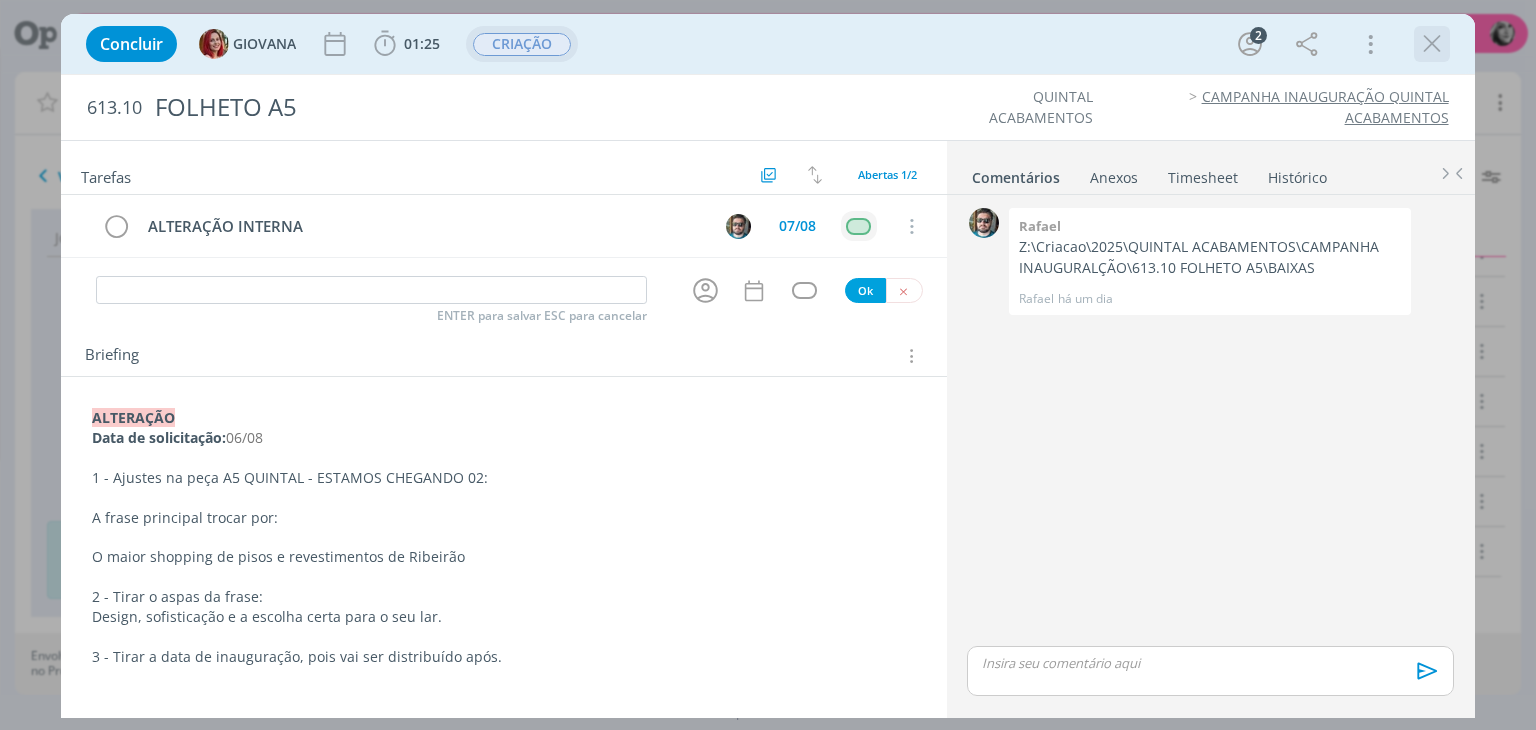 click at bounding box center (1432, 44) 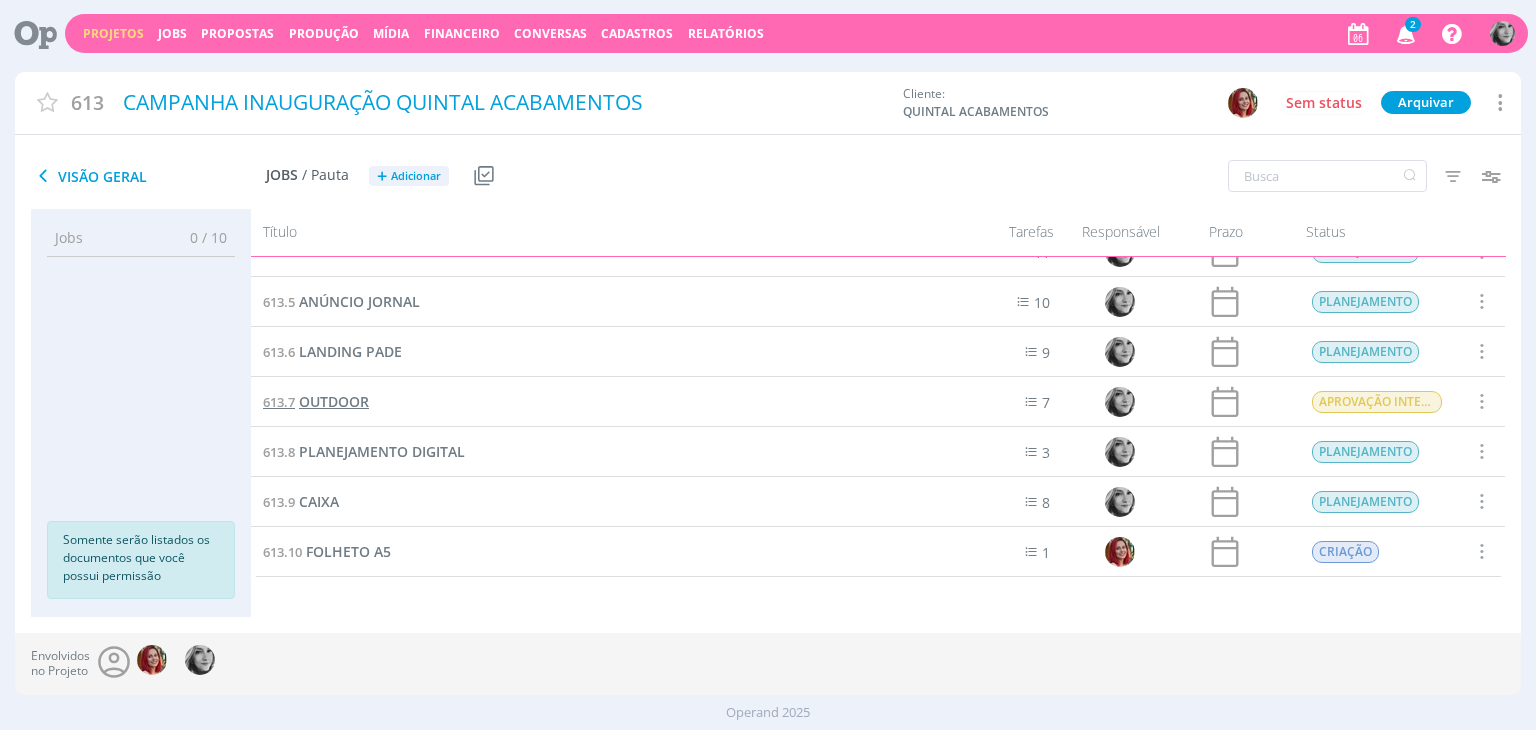 click on "OUTDOOR" at bounding box center [334, 401] 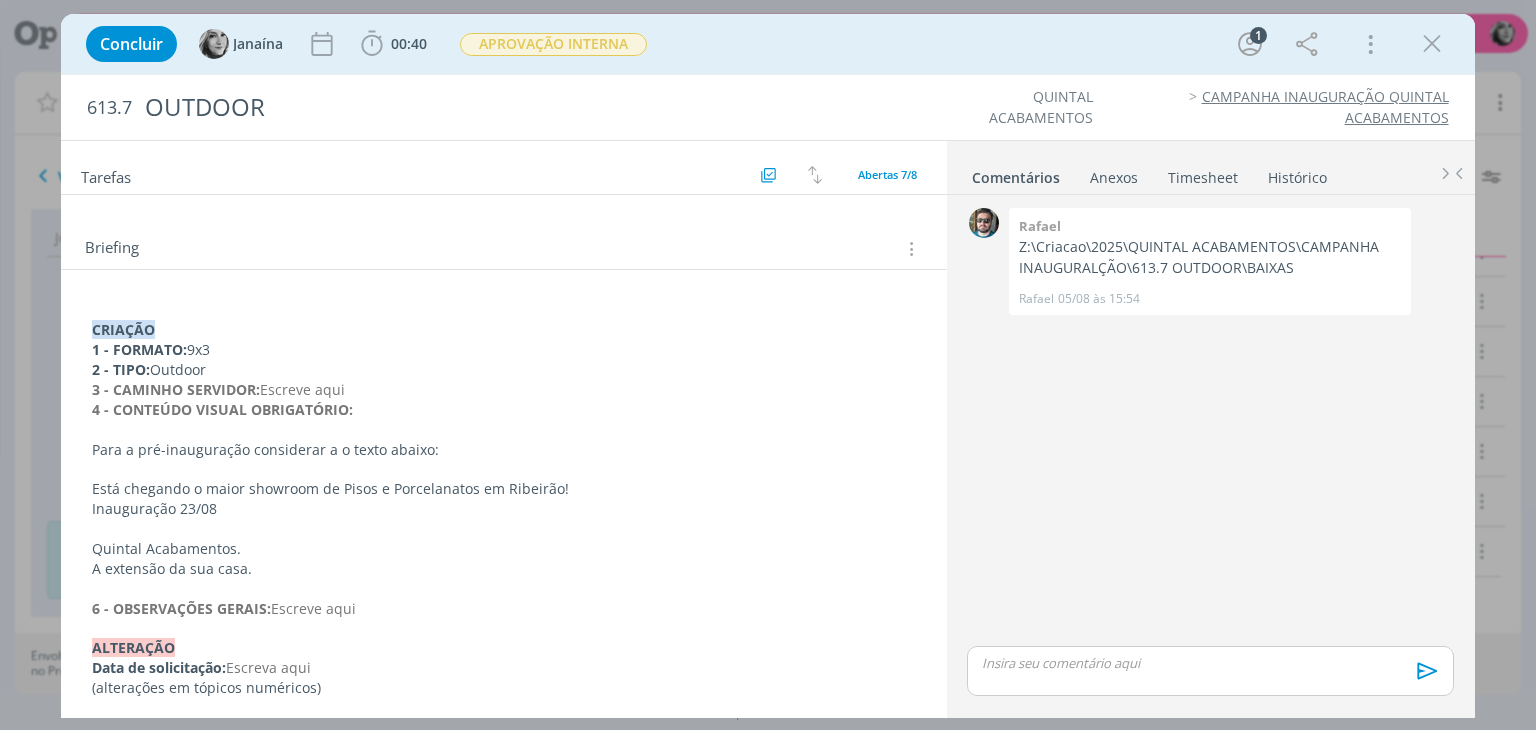 scroll, scrollTop: 320, scrollLeft: 0, axis: vertical 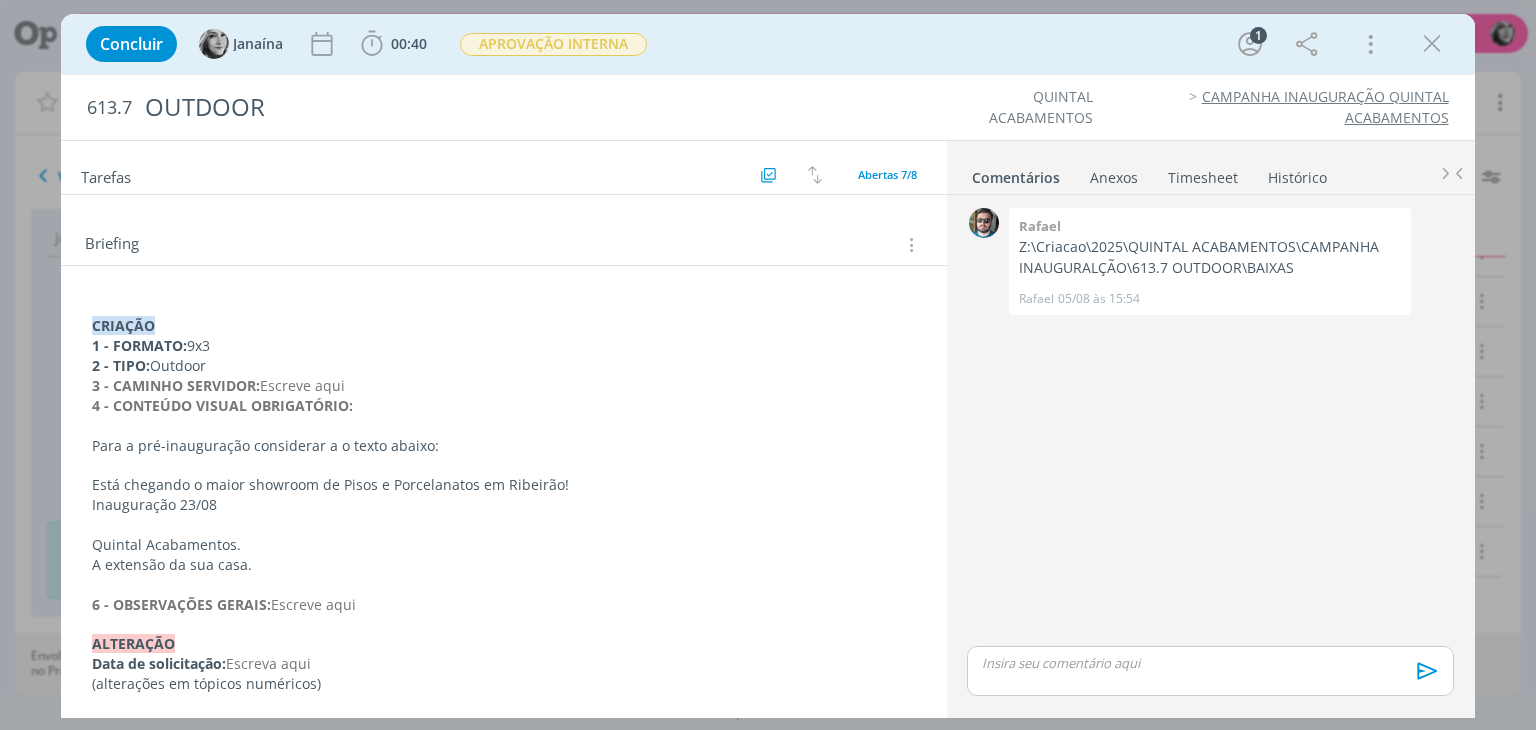 click on "CRIAÇÃO" at bounding box center [123, 325] 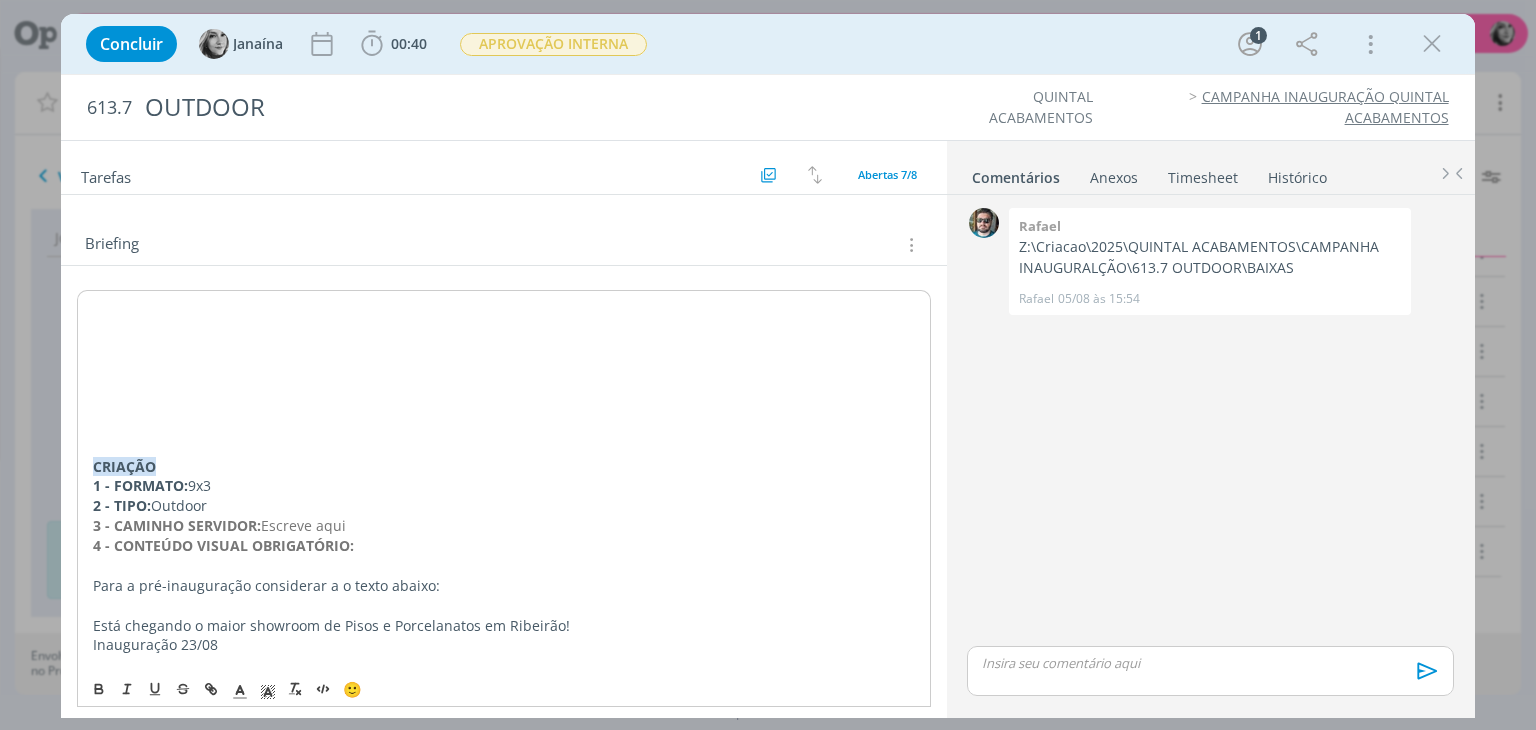 scroll, scrollTop: 498, scrollLeft: 0, axis: vertical 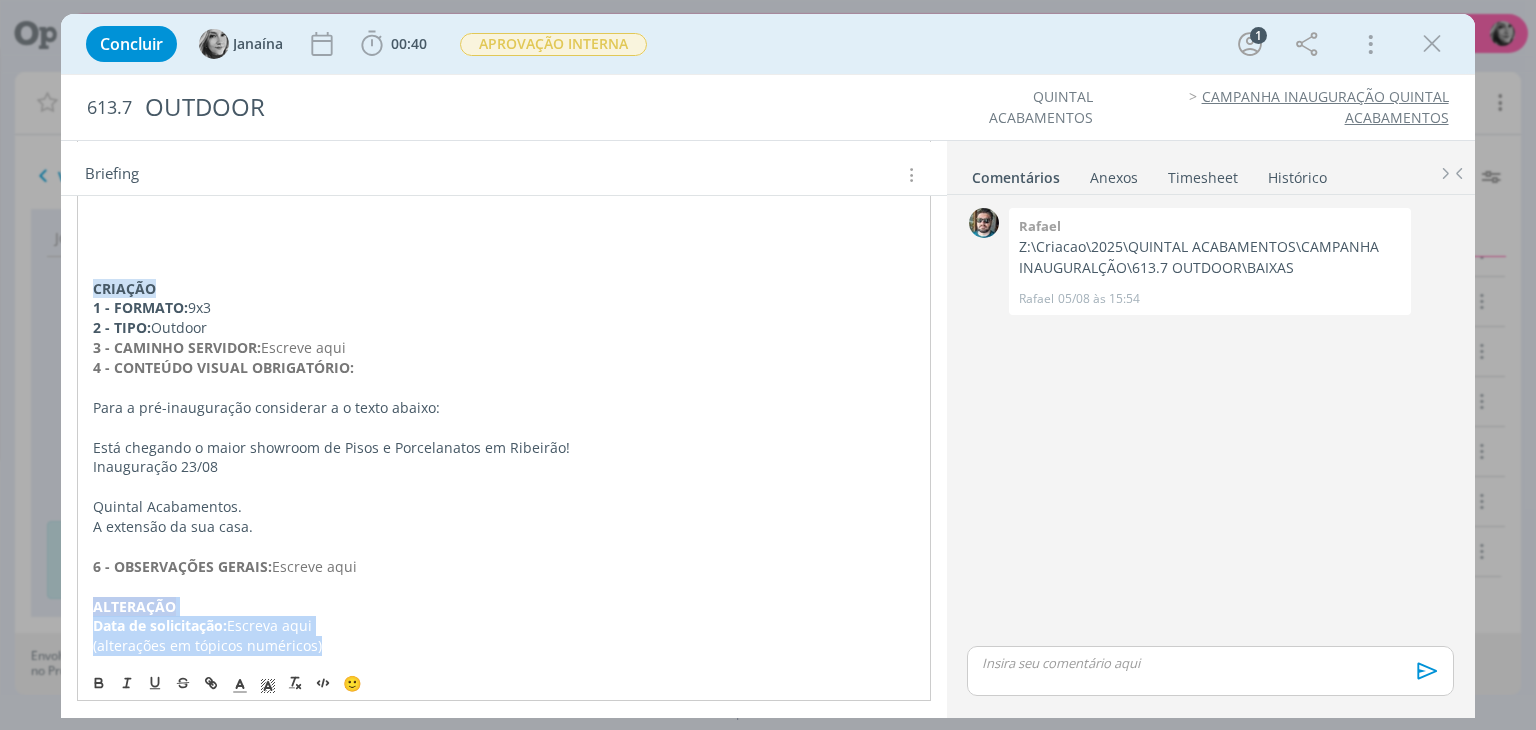 drag, startPoint x: 92, startPoint y: 606, endPoint x: 342, endPoint y: 651, distance: 254.01772 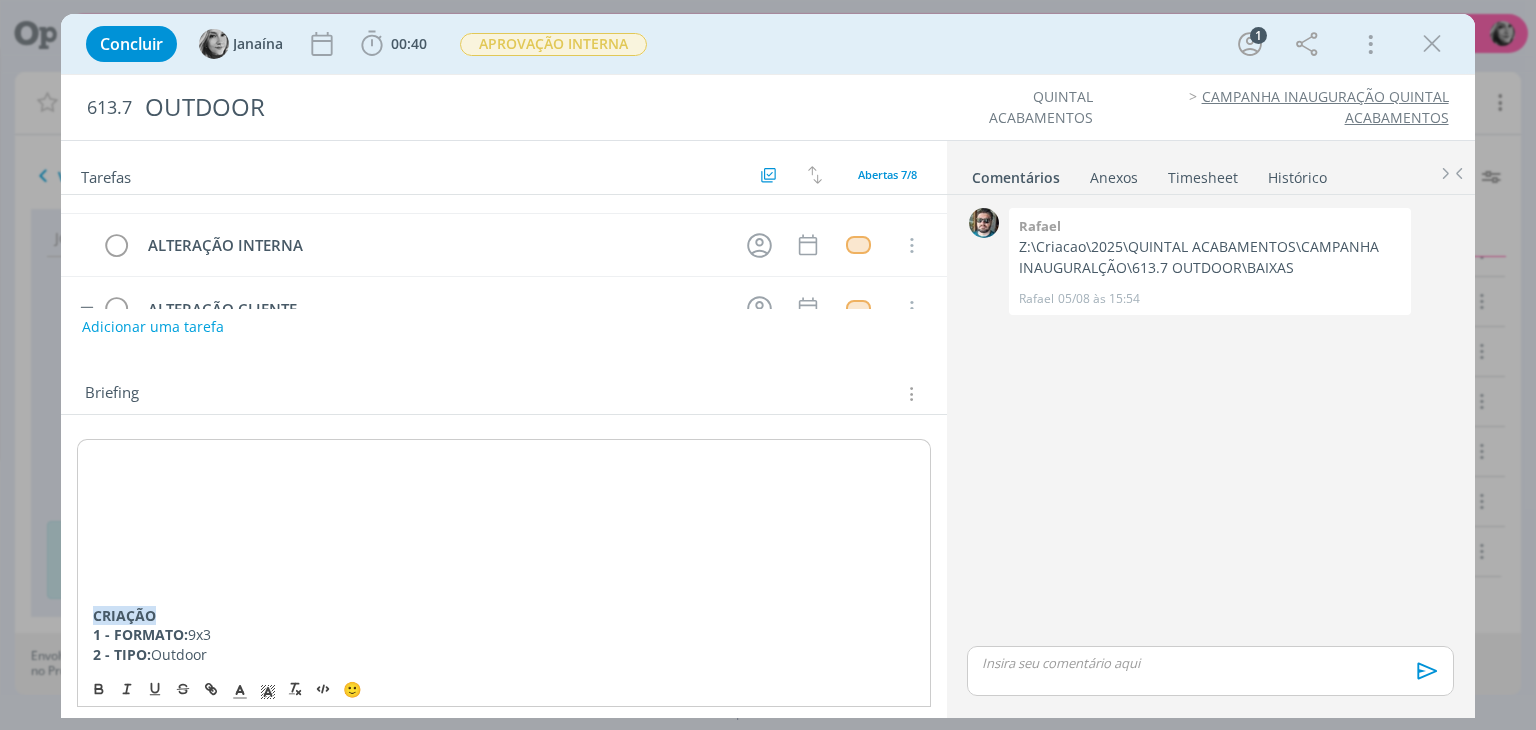 scroll, scrollTop: 98, scrollLeft: 0, axis: vertical 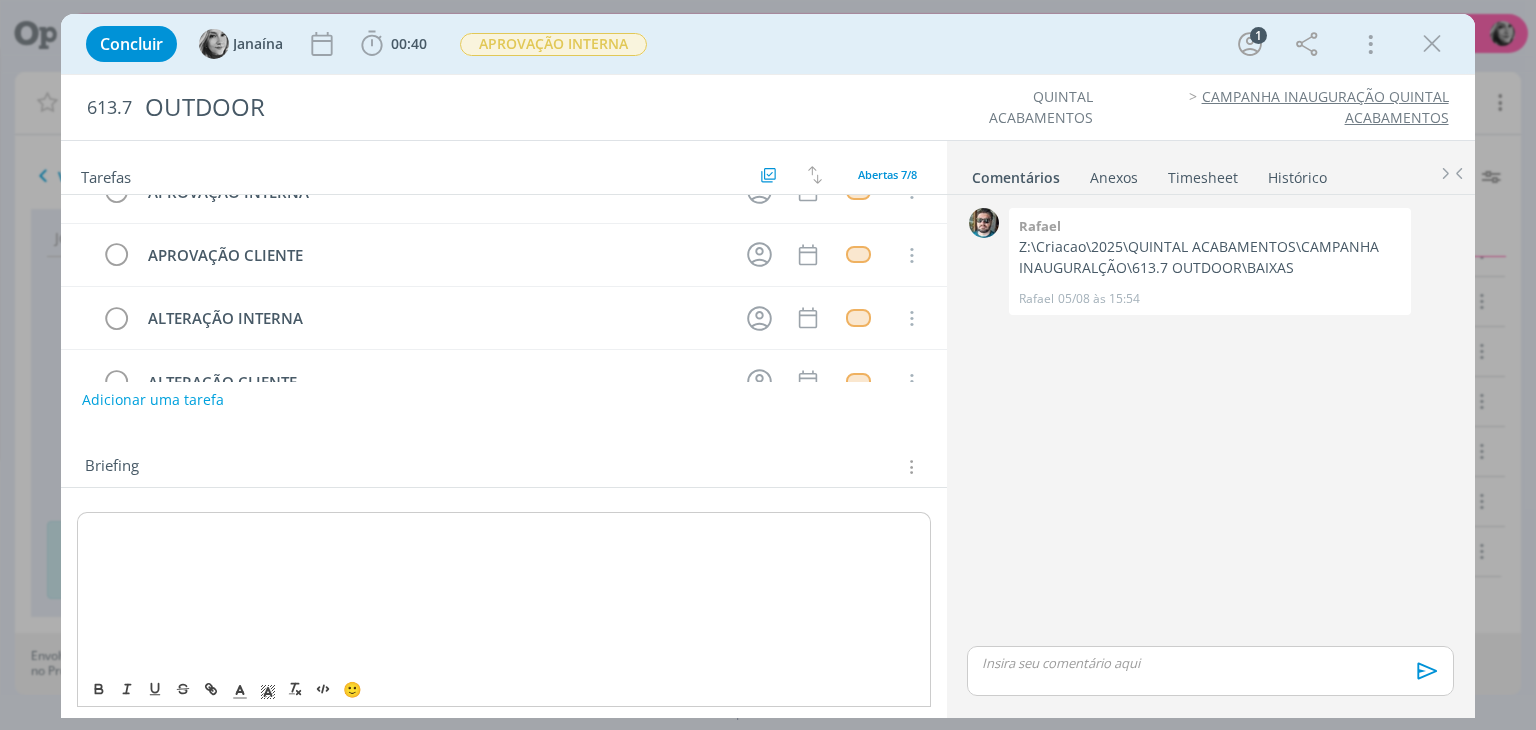 click at bounding box center (503, 549) 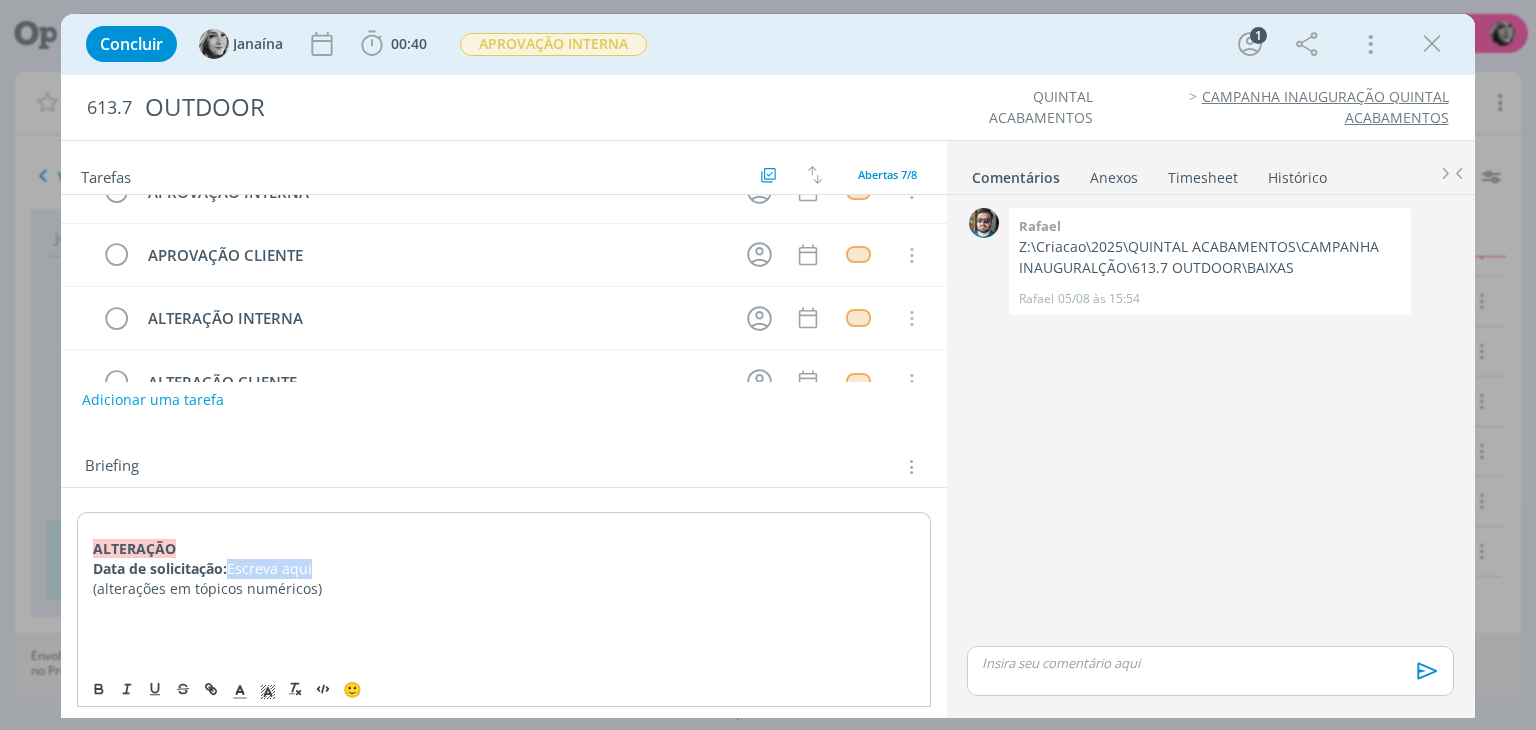 drag, startPoint x: 326, startPoint y: 565, endPoint x: 235, endPoint y: 568, distance: 91.04944 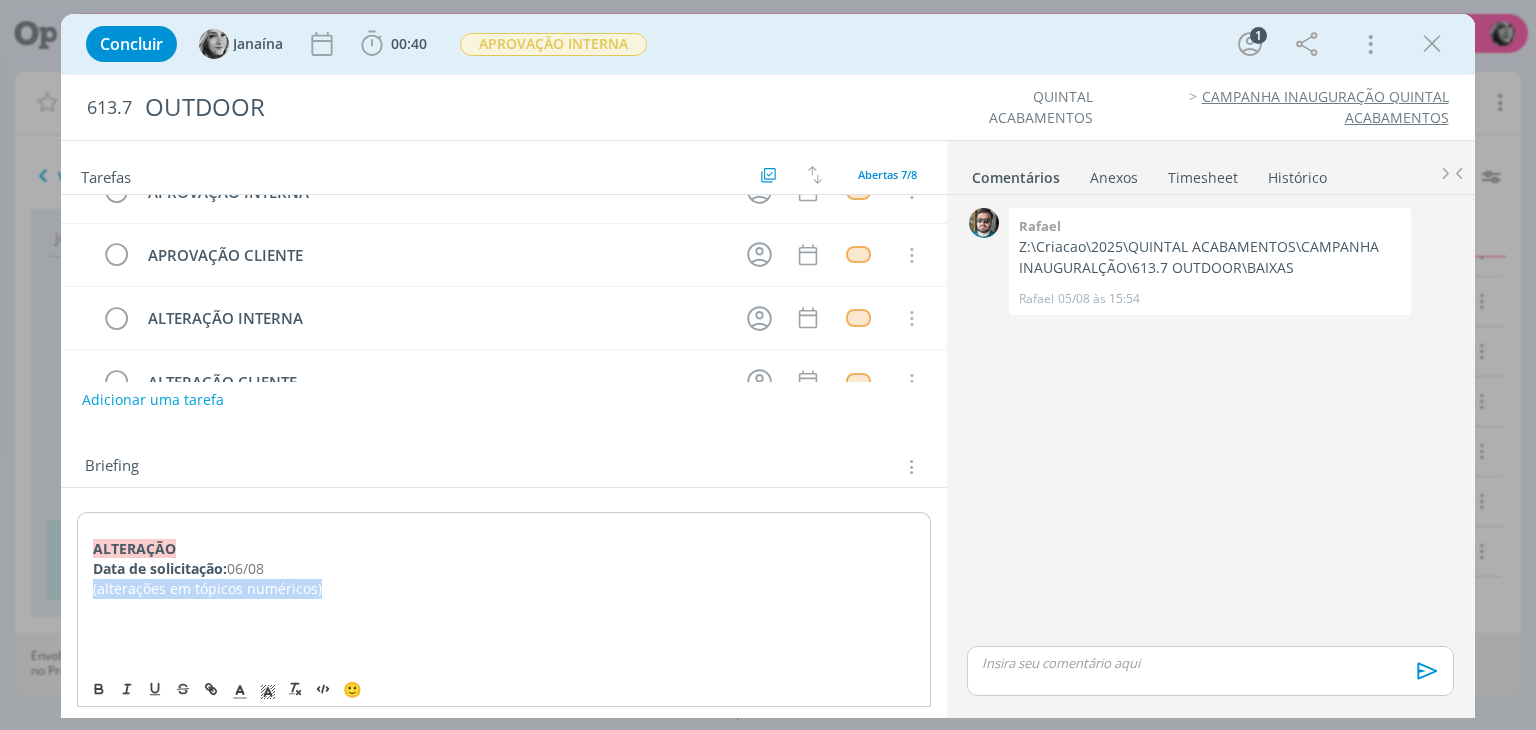 drag, startPoint x: 314, startPoint y: 583, endPoint x: 68, endPoint y: 583, distance: 246 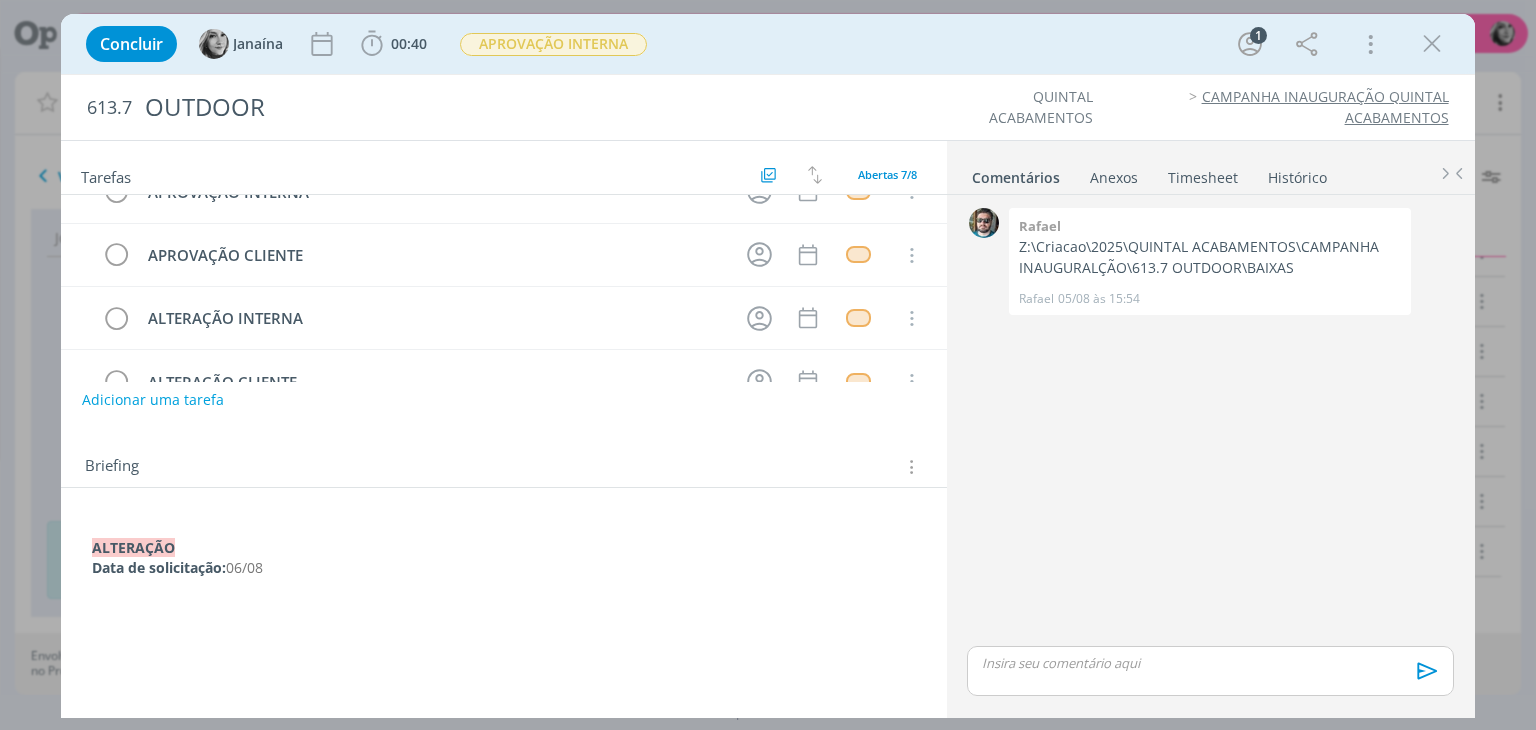 click on "Concluir
[FIRST]
[TIME]
Iniciar
Apontar
Data * [DATE] Horas * [TIME] Tarefa Selecione a tarefa Descrição *  Retrabalho  Apontar Realizado Estimado [TIME] / [TIME] APROVAÇÃO INTERNA 1 Mais Informações
Copiar Link
Duplicar Job Mover Job de Projeto Exportar/Imprimir Job
Cancelar 613.7 OUTDOOR QUINTAL ACABAMENTOS CAMPANHA INAUGURAÇÃO QUINTAL ACABAMENTOS Tarefas
Usar Job de template
Criar template a partir deste job
Visualizar Templates
Ordenar por: Prazo crescente Prazo decrescente Ordem original Todas 9 Concluídas 1 Canceladas 1
Abertas 7/8
APROVAÇÃO INTERNA Cancelar APROVAÇÃO INTERNA Cancelar APROVAÇÃO CLIENTE Cancelar ALTERAÇÃO INTERNA Cancelar" at bounding box center (768, 365) 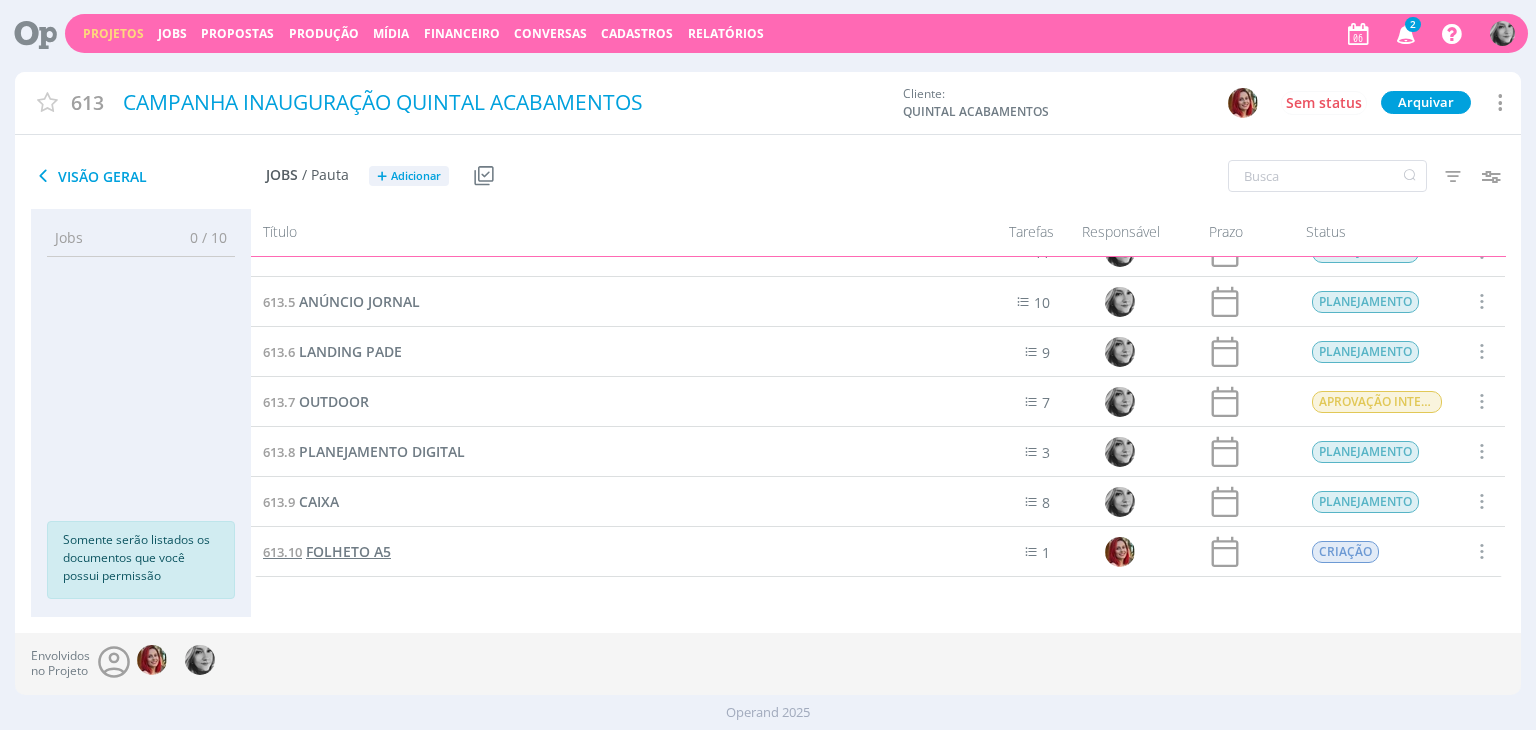 click on "FOLHETO A5" at bounding box center [348, 551] 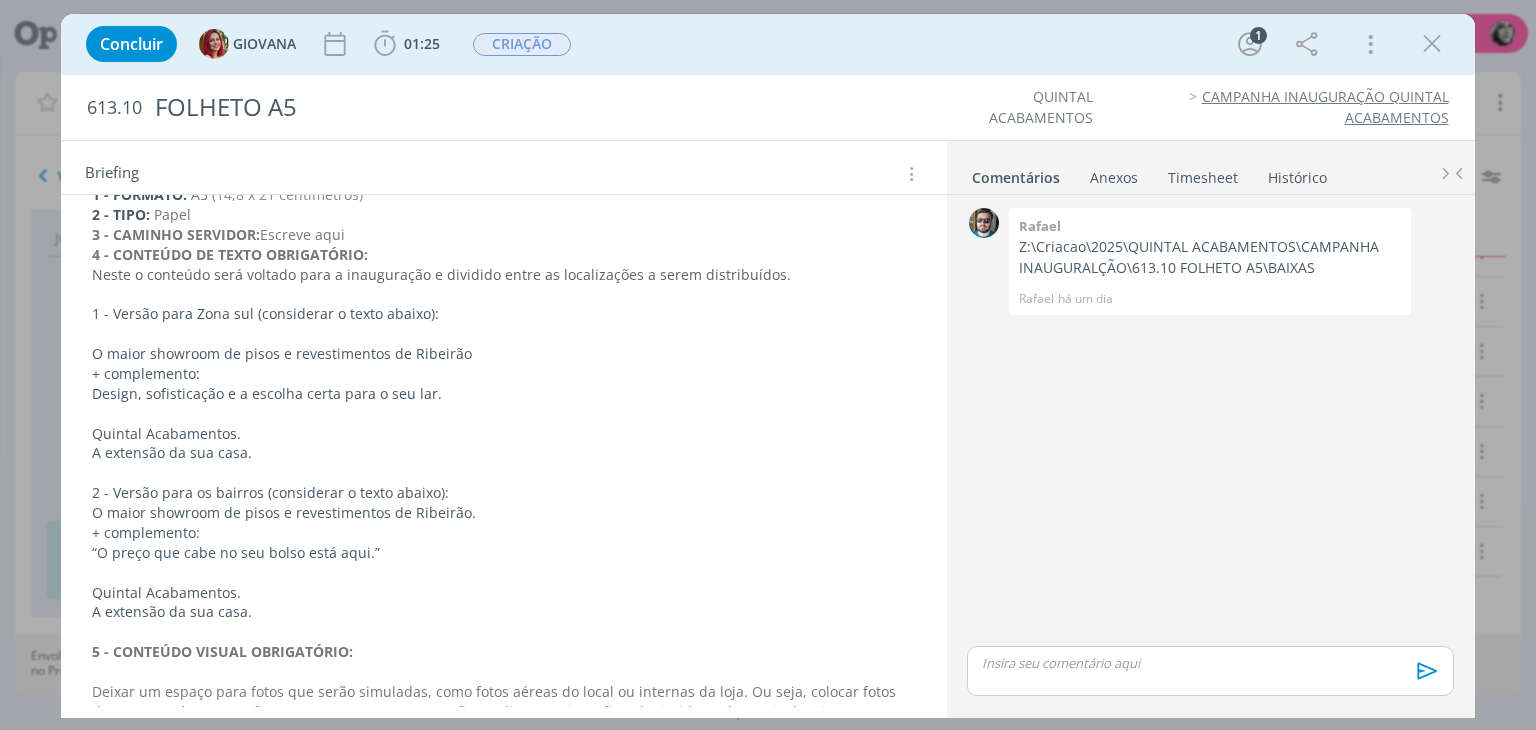scroll, scrollTop: 600, scrollLeft: 0, axis: vertical 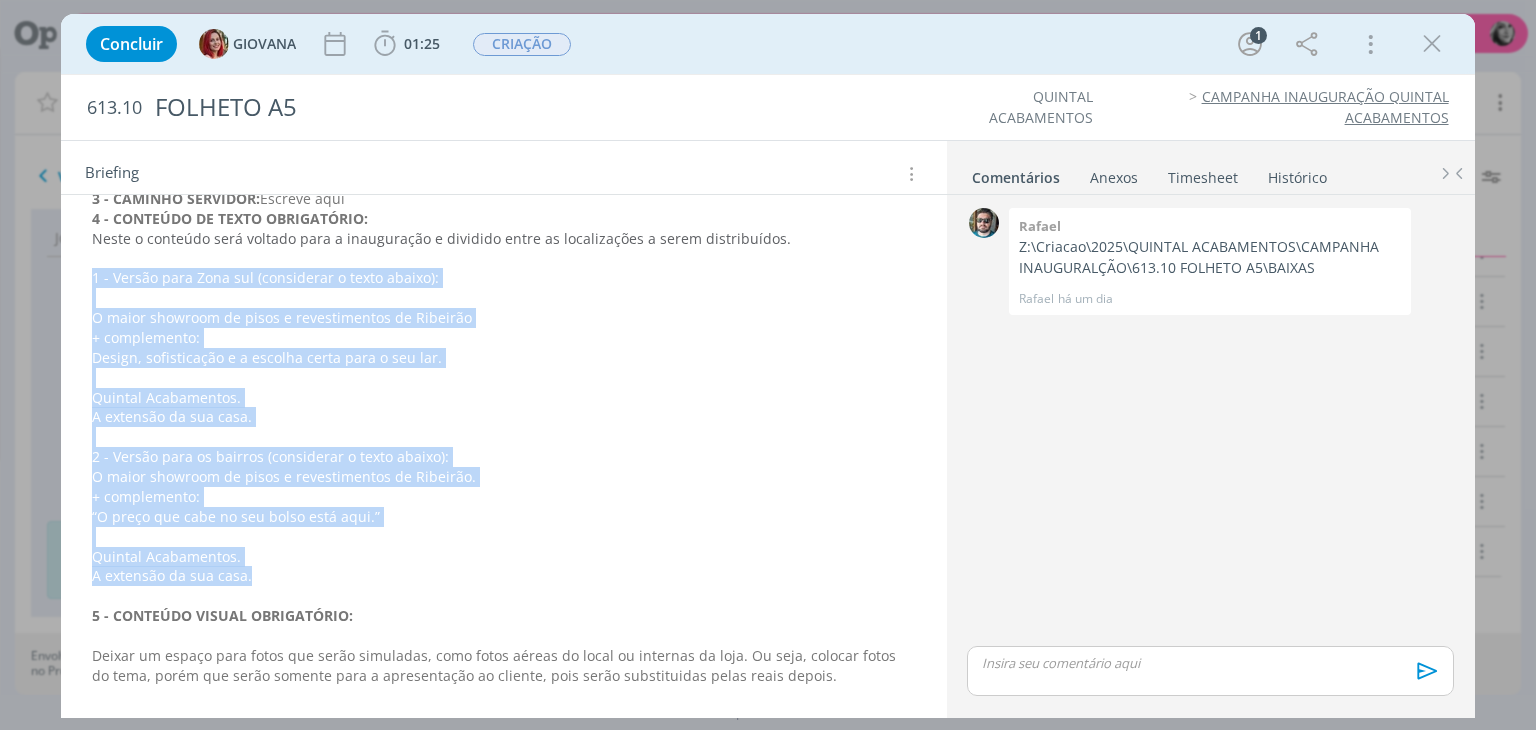 drag, startPoint x: 91, startPoint y: 280, endPoint x: 280, endPoint y: 581, distance: 355.41806 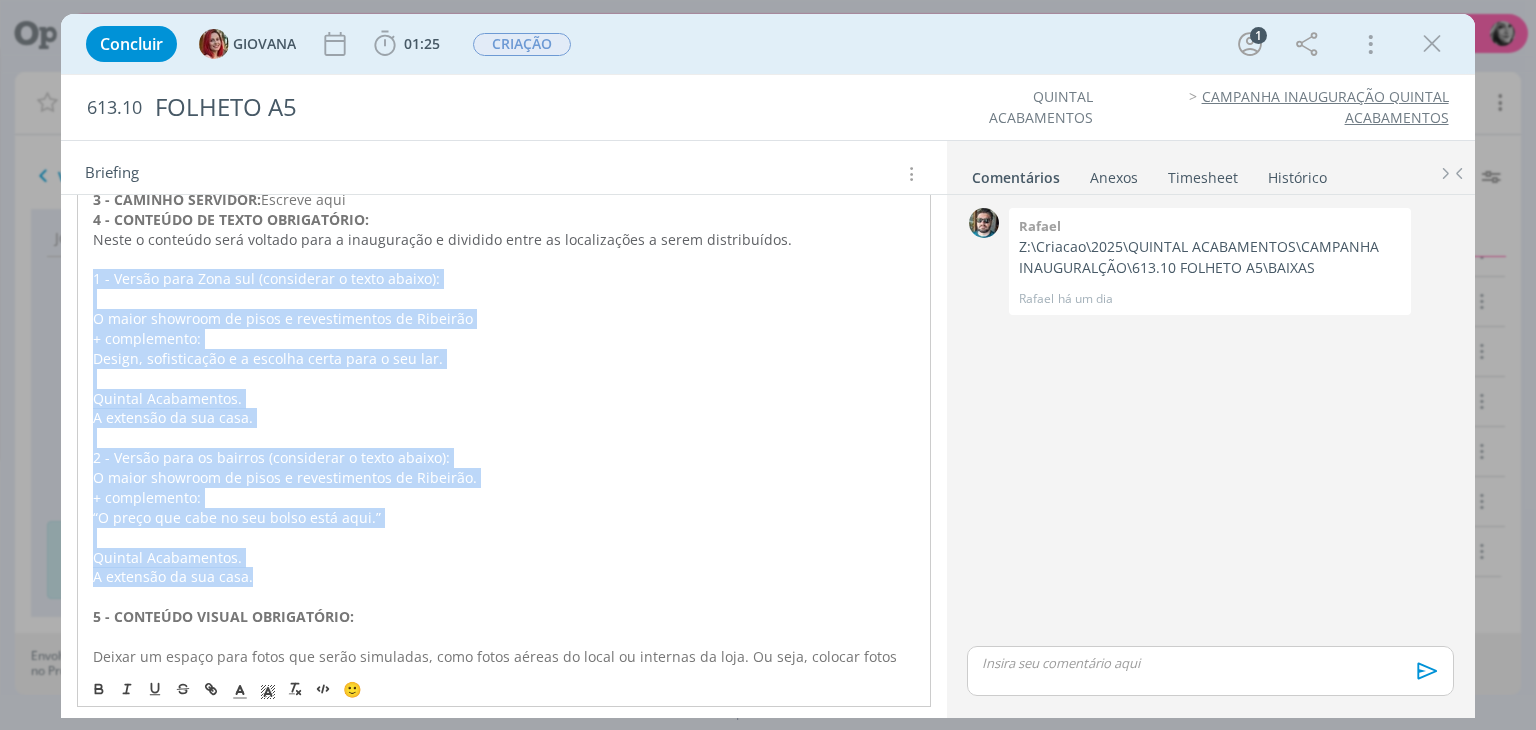 copy on "1 - Versão para Zona sul (considerar o texto abaixo): O maior showroom de pisos e revestimentos de Ribeirão + complemento: Design, sofisticação e a escolha certa para o seu lar. Quintal Acabamentos. A extensão da sua casa. 2 - Versão para os bairros (considerar o texto abaixo): O maior showroom de pisos e revestimentos de Ribeirão. + complemento: “O preço que cabe no seu bolso está aqui.” Quintal Acabamentos. A extensão da sua casa." 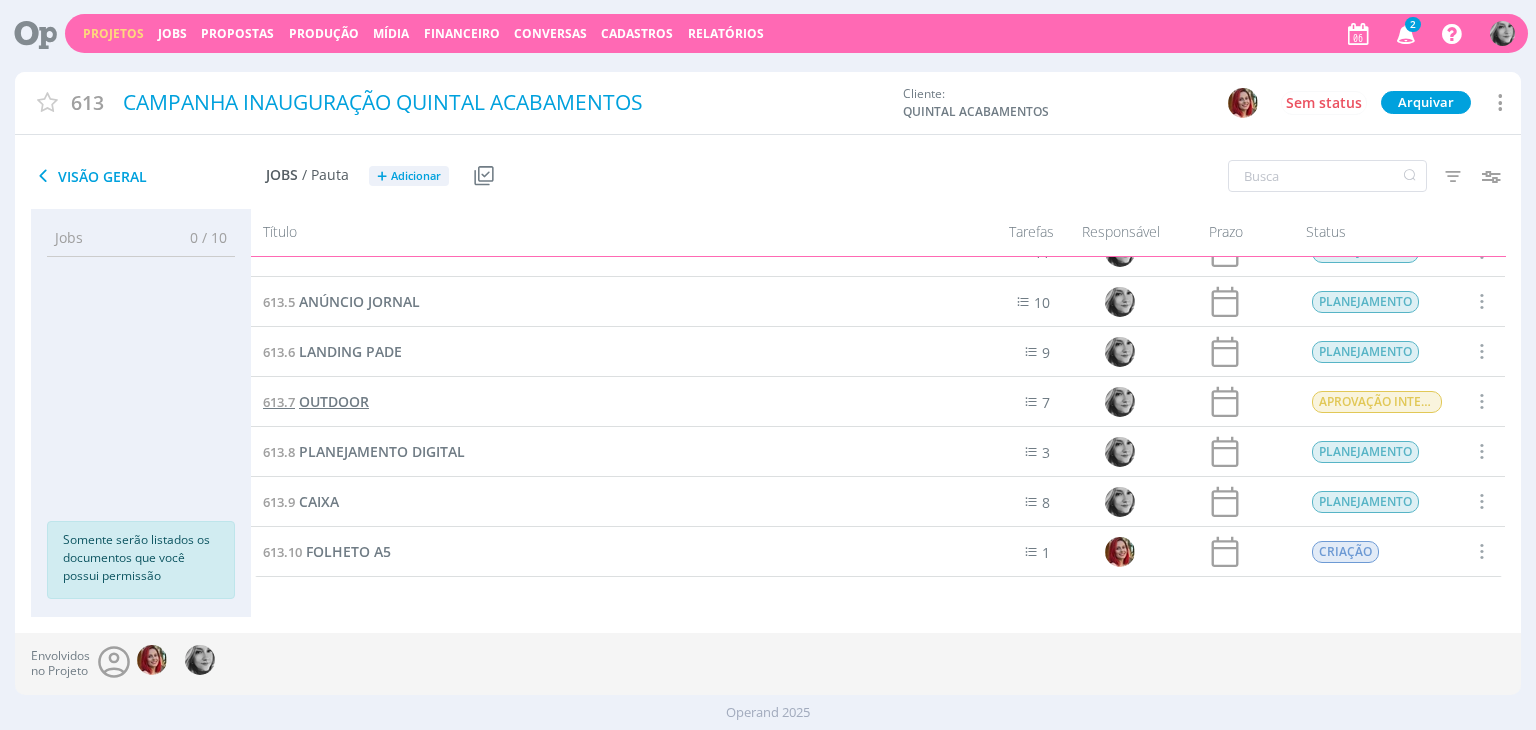scroll, scrollTop: 80, scrollLeft: 0, axis: vertical 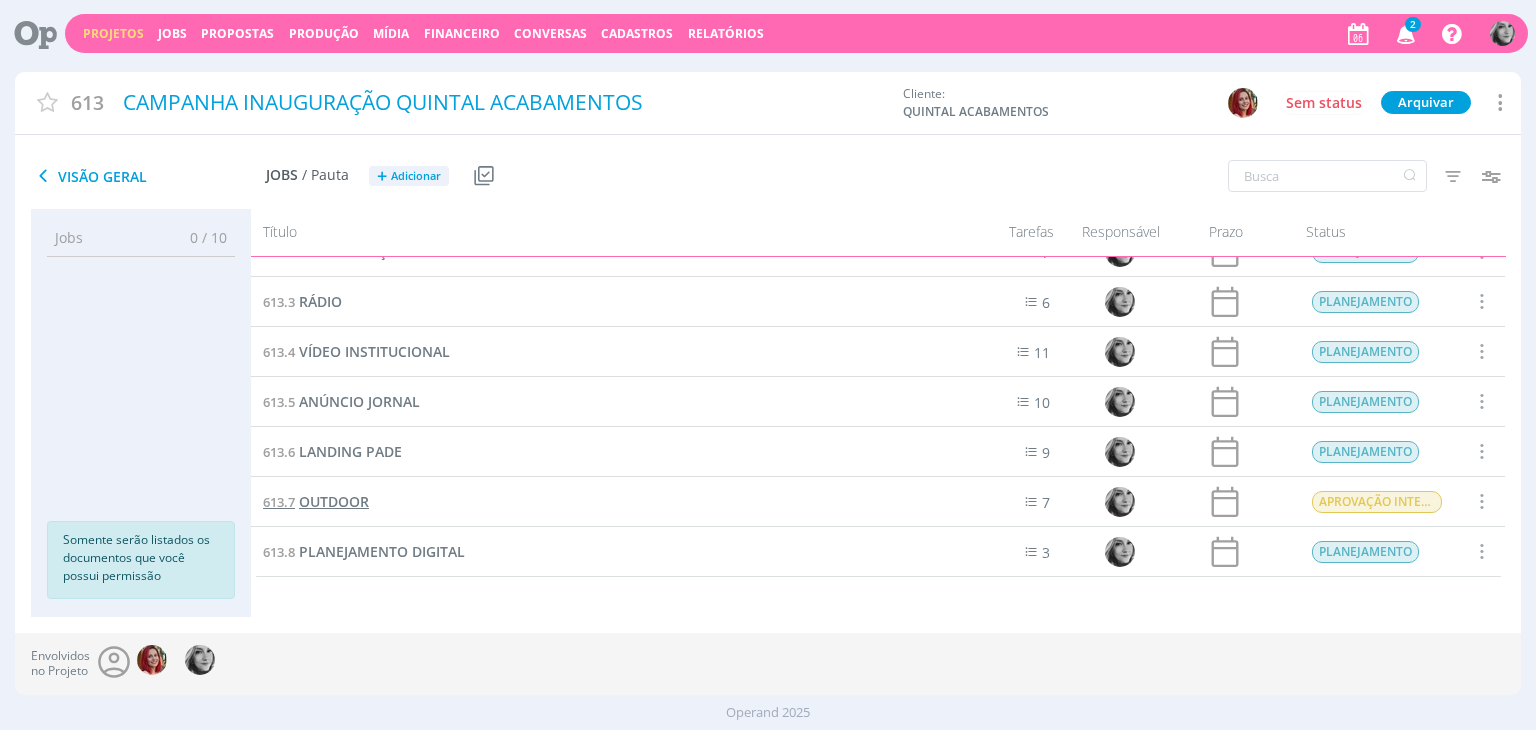click on "OUTDOOR" at bounding box center (334, 501) 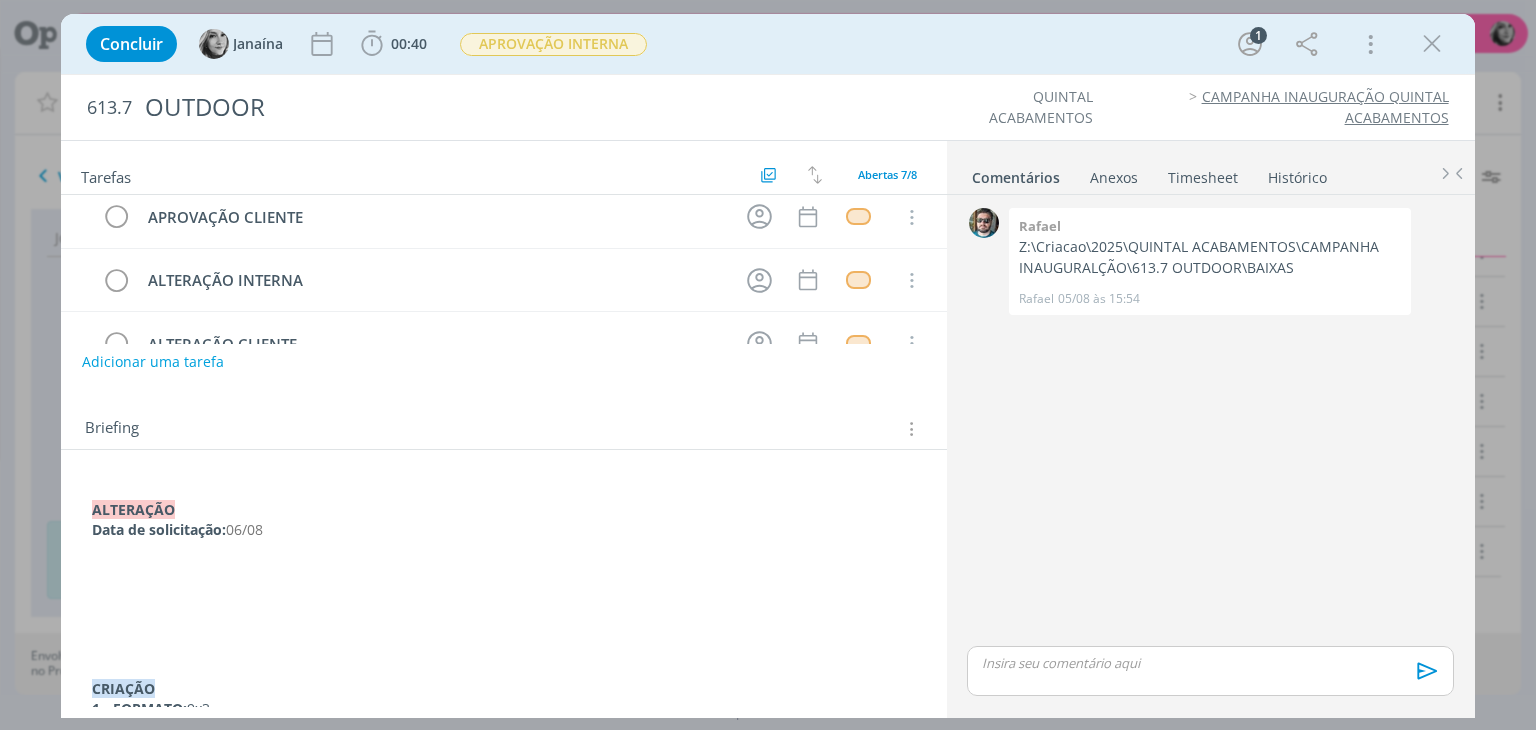 scroll, scrollTop: 200, scrollLeft: 0, axis: vertical 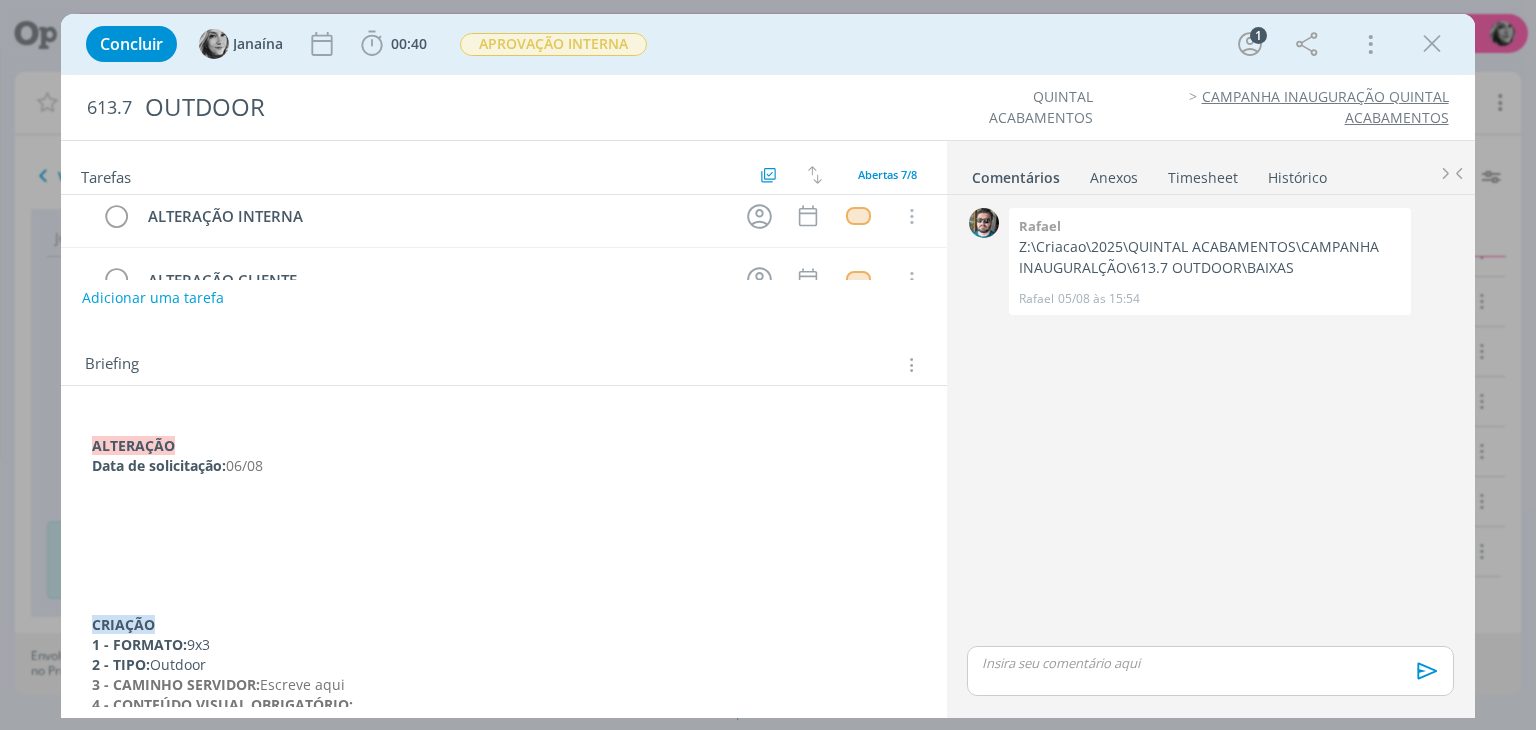 click at bounding box center (503, 506) 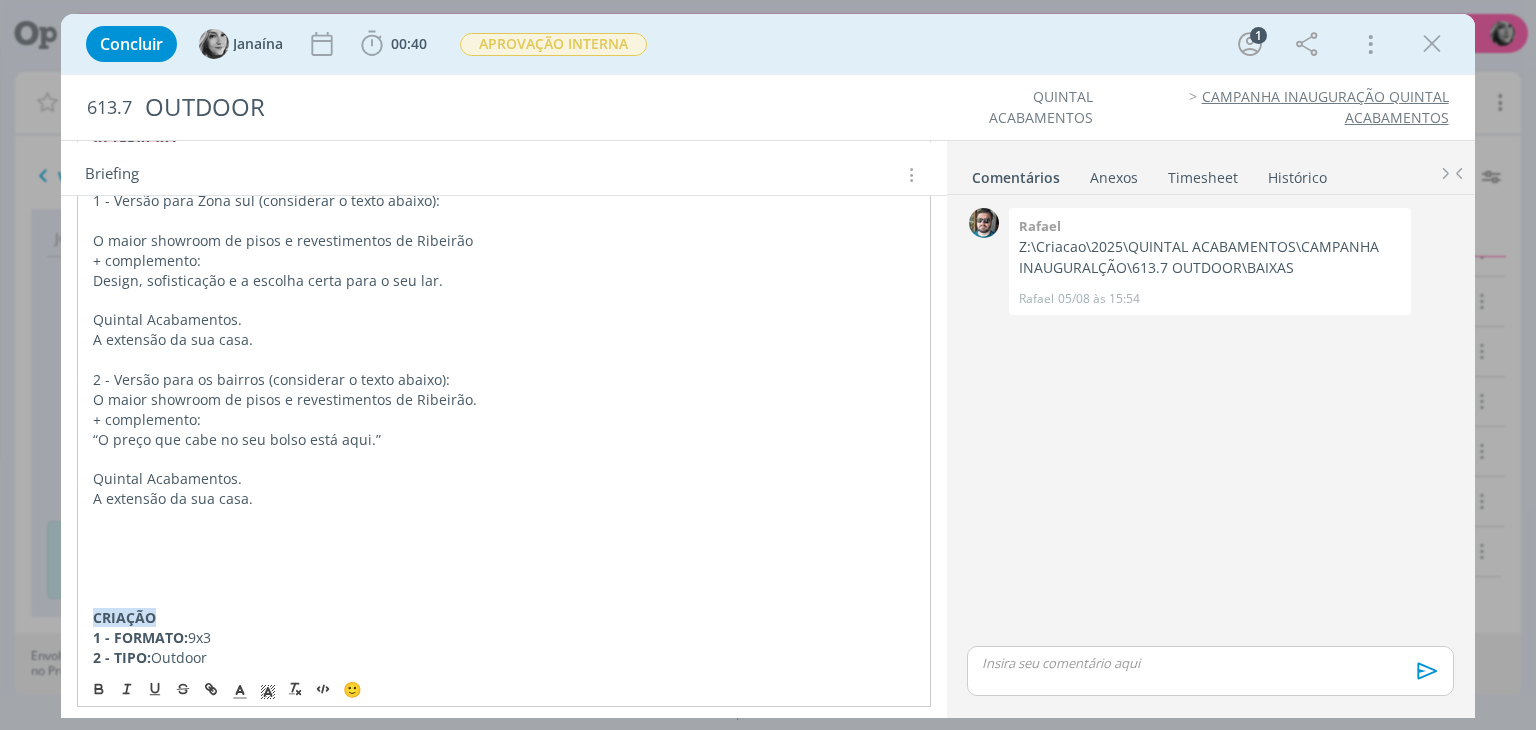 scroll, scrollTop: 570, scrollLeft: 0, axis: vertical 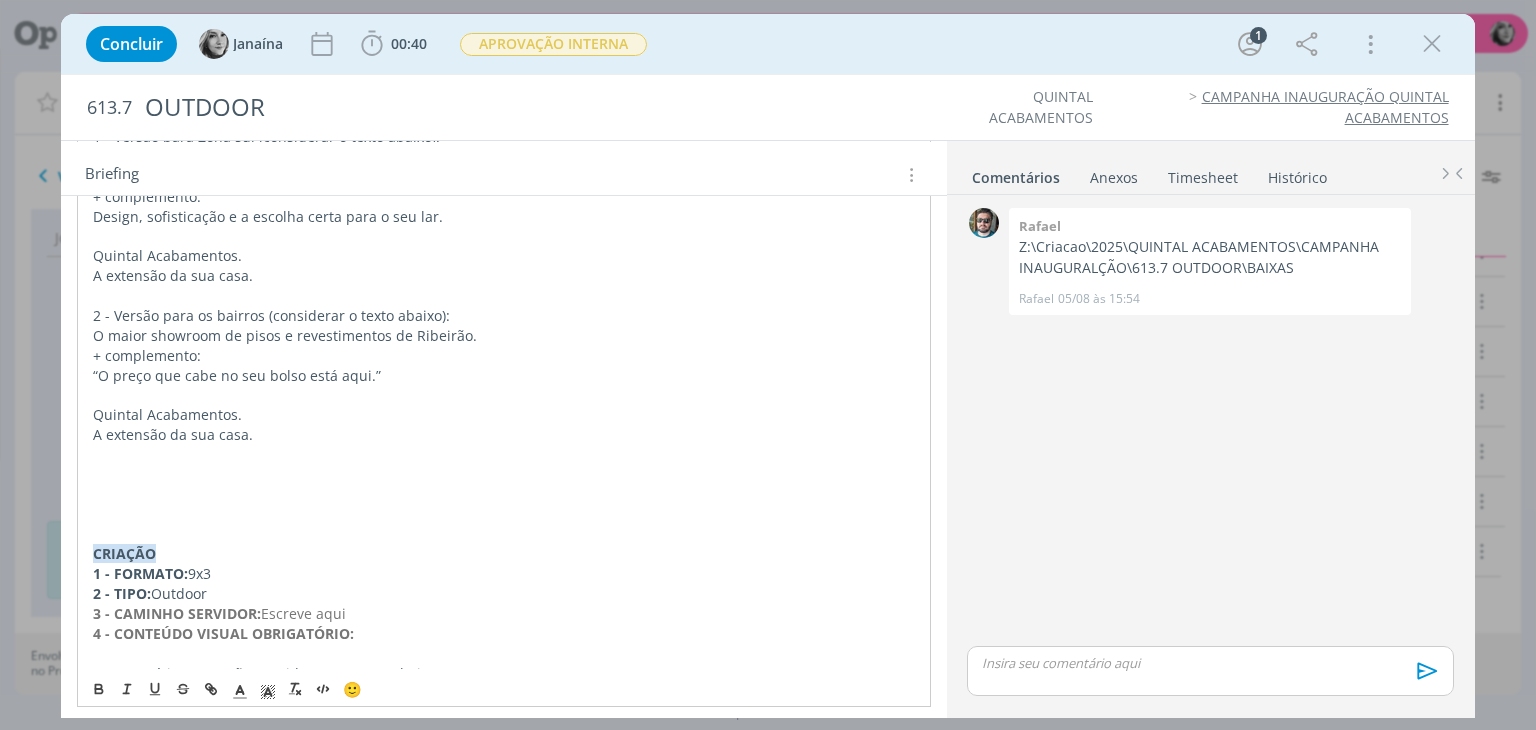 click at bounding box center [503, 495] 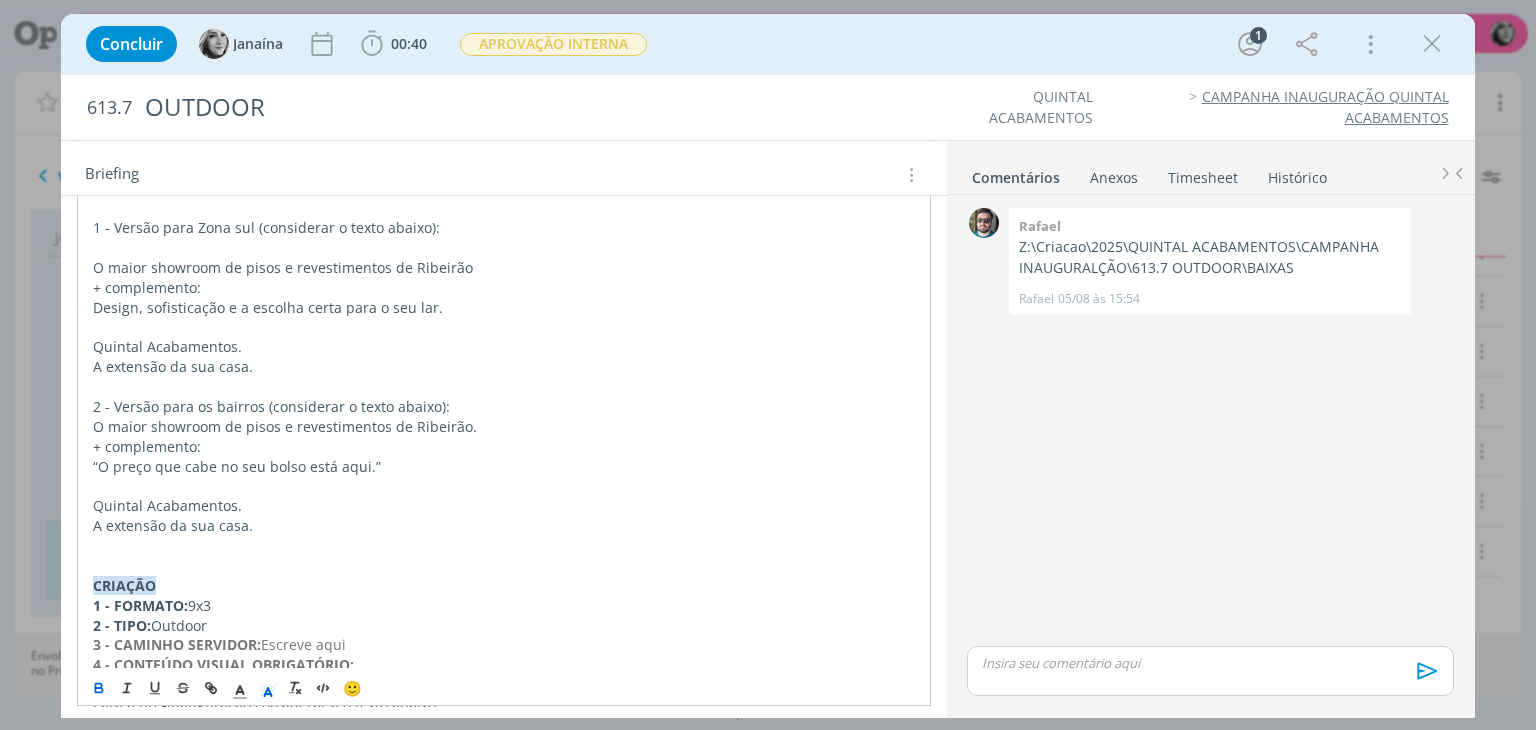 scroll, scrollTop: 370, scrollLeft: 0, axis: vertical 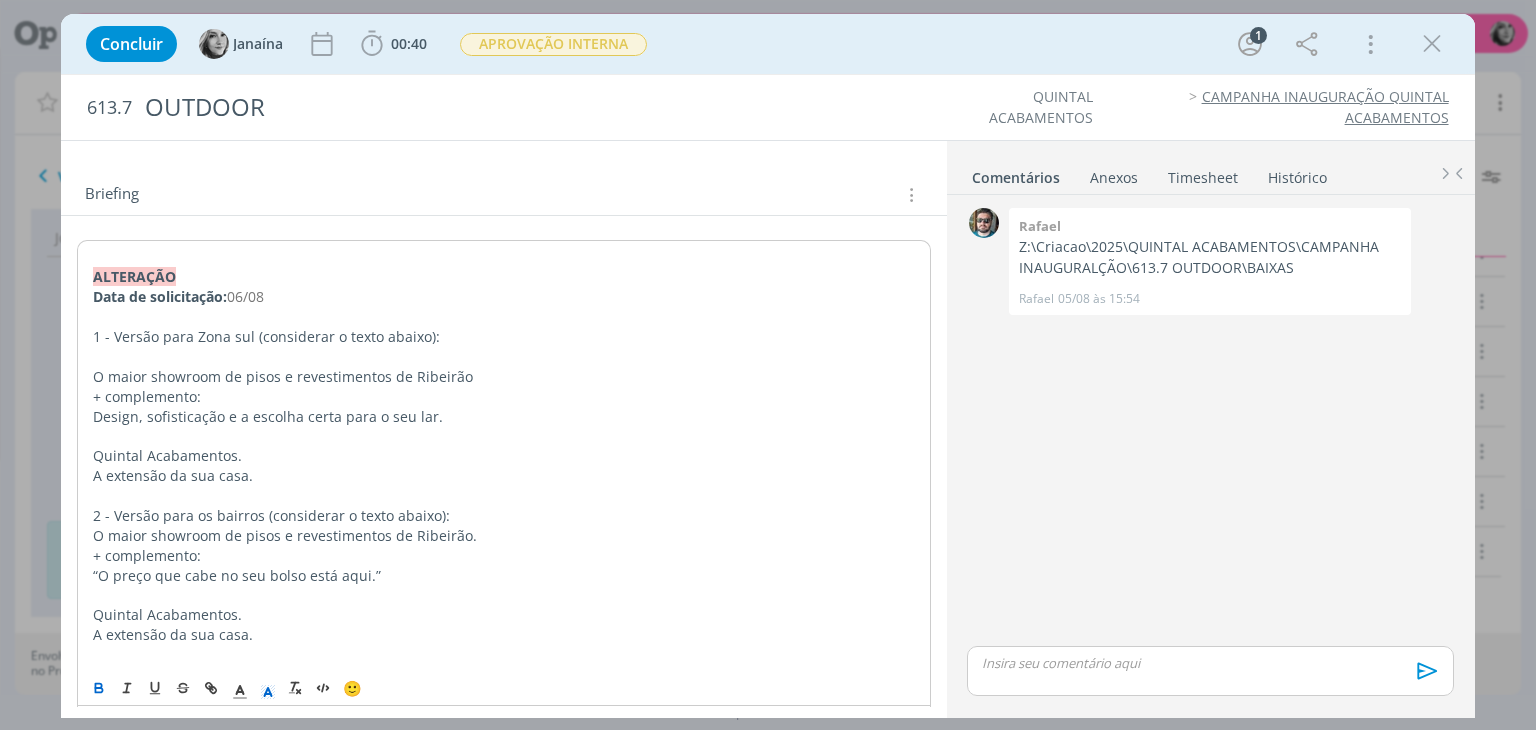 click on "Data de solicitação:  06/08" at bounding box center [503, 297] 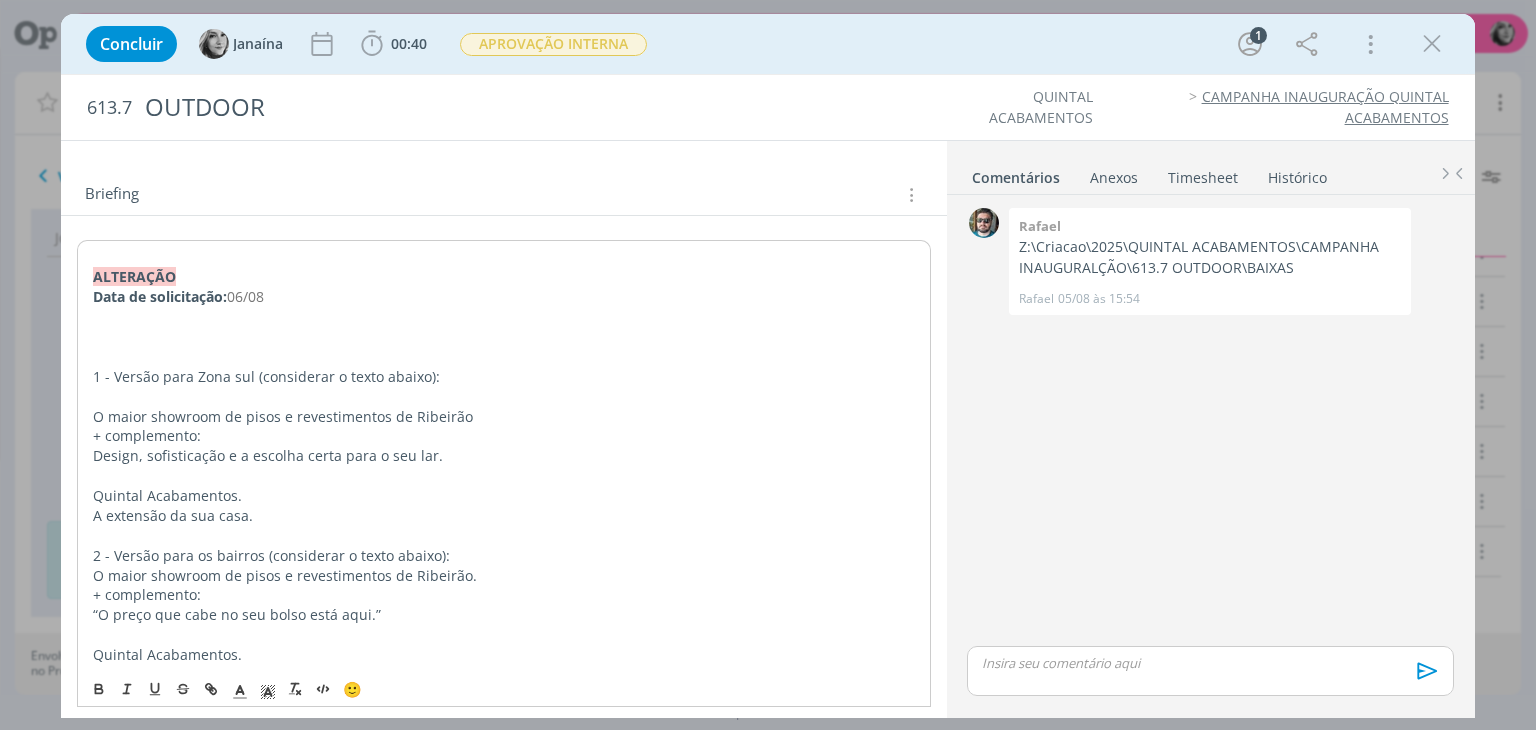 type 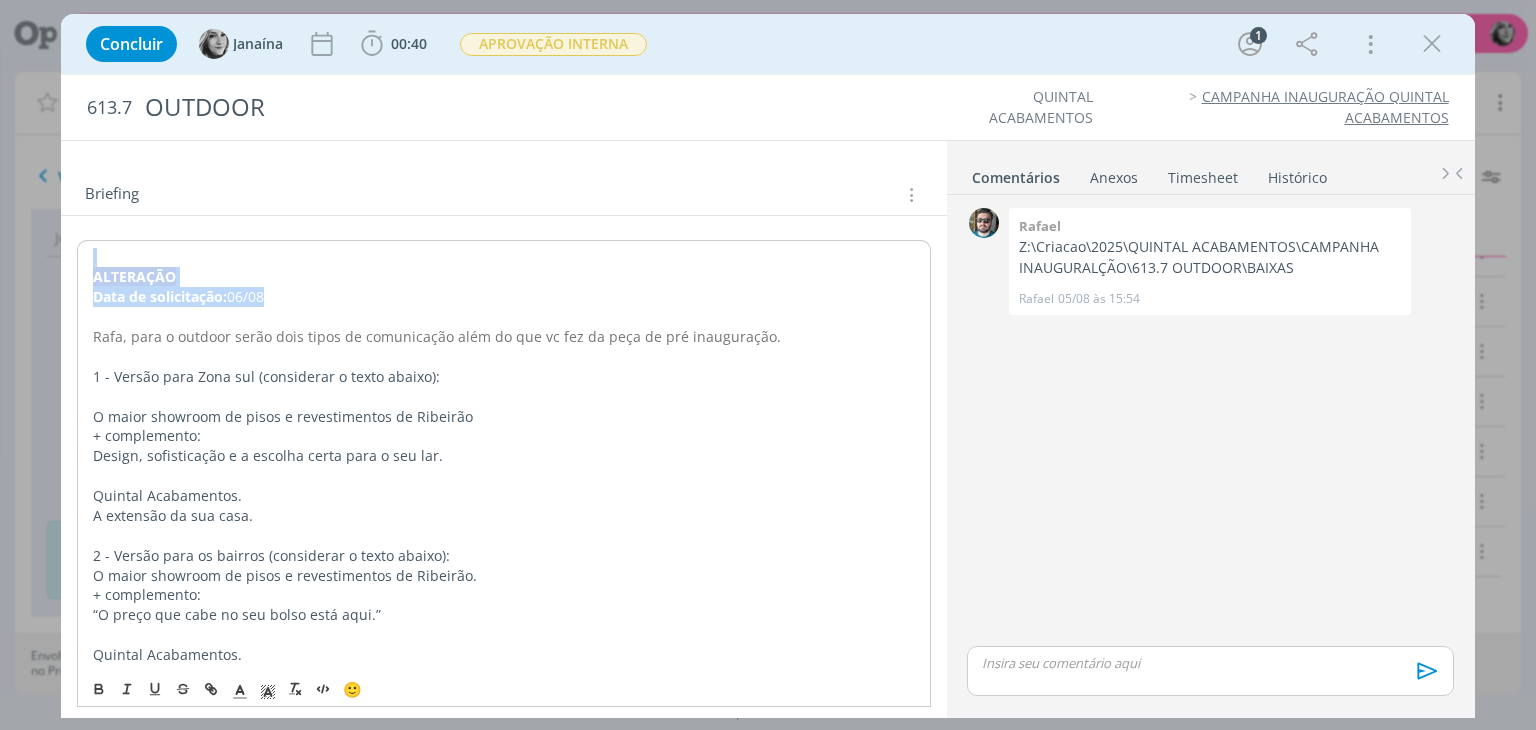 drag, startPoint x: 295, startPoint y: 294, endPoint x: 40, endPoint y: 249, distance: 258.94016 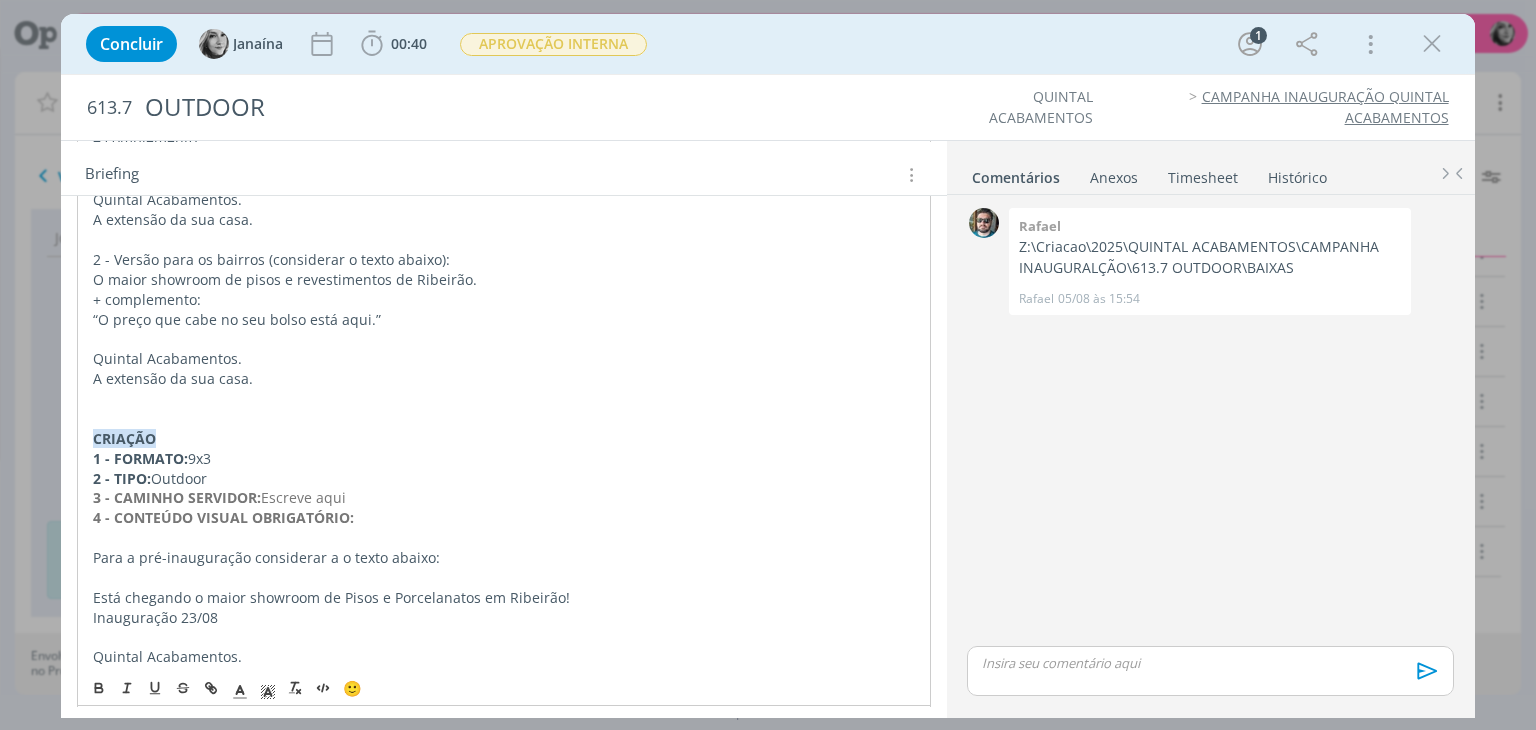 scroll, scrollTop: 670, scrollLeft: 0, axis: vertical 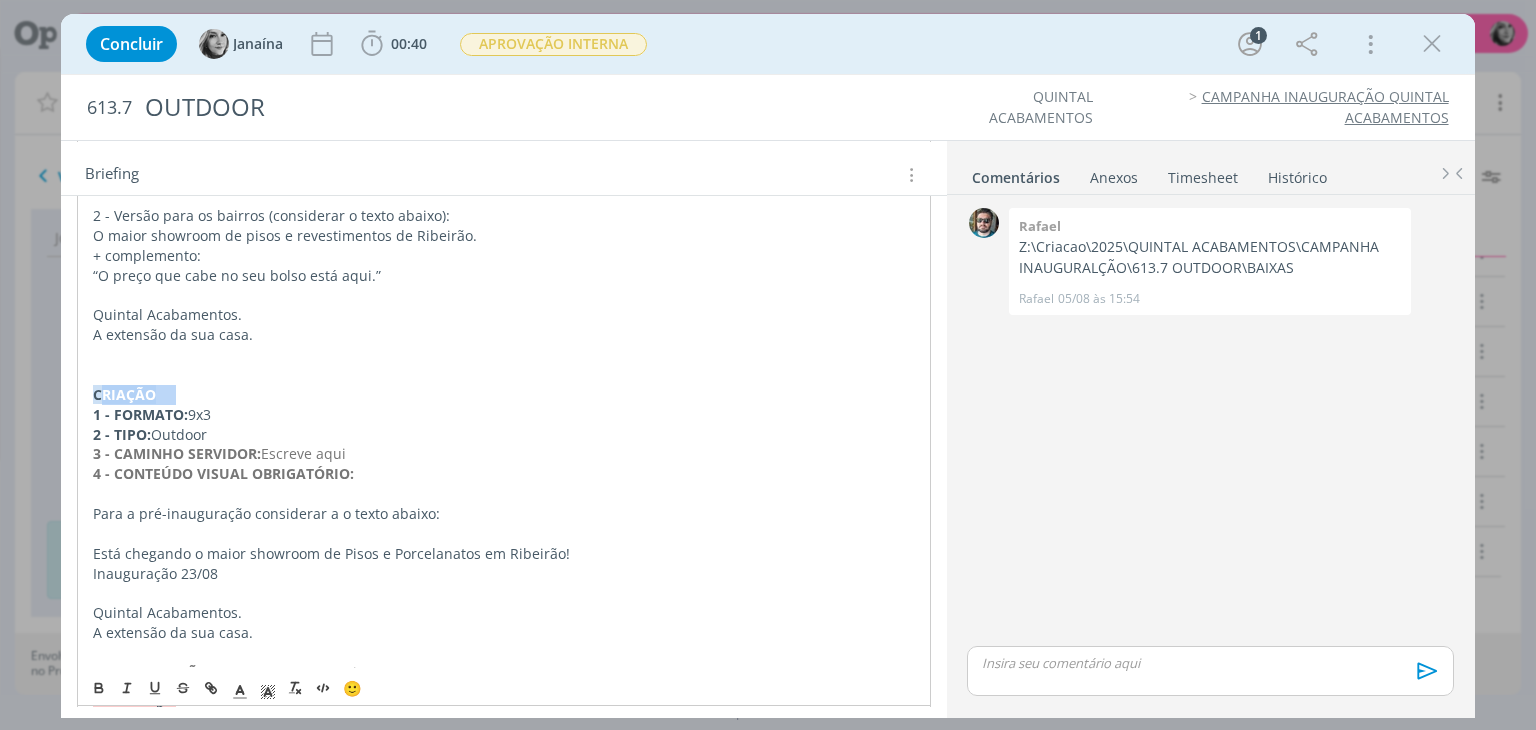 drag, startPoint x: 99, startPoint y: 389, endPoint x: 521, endPoint y: 389, distance: 422 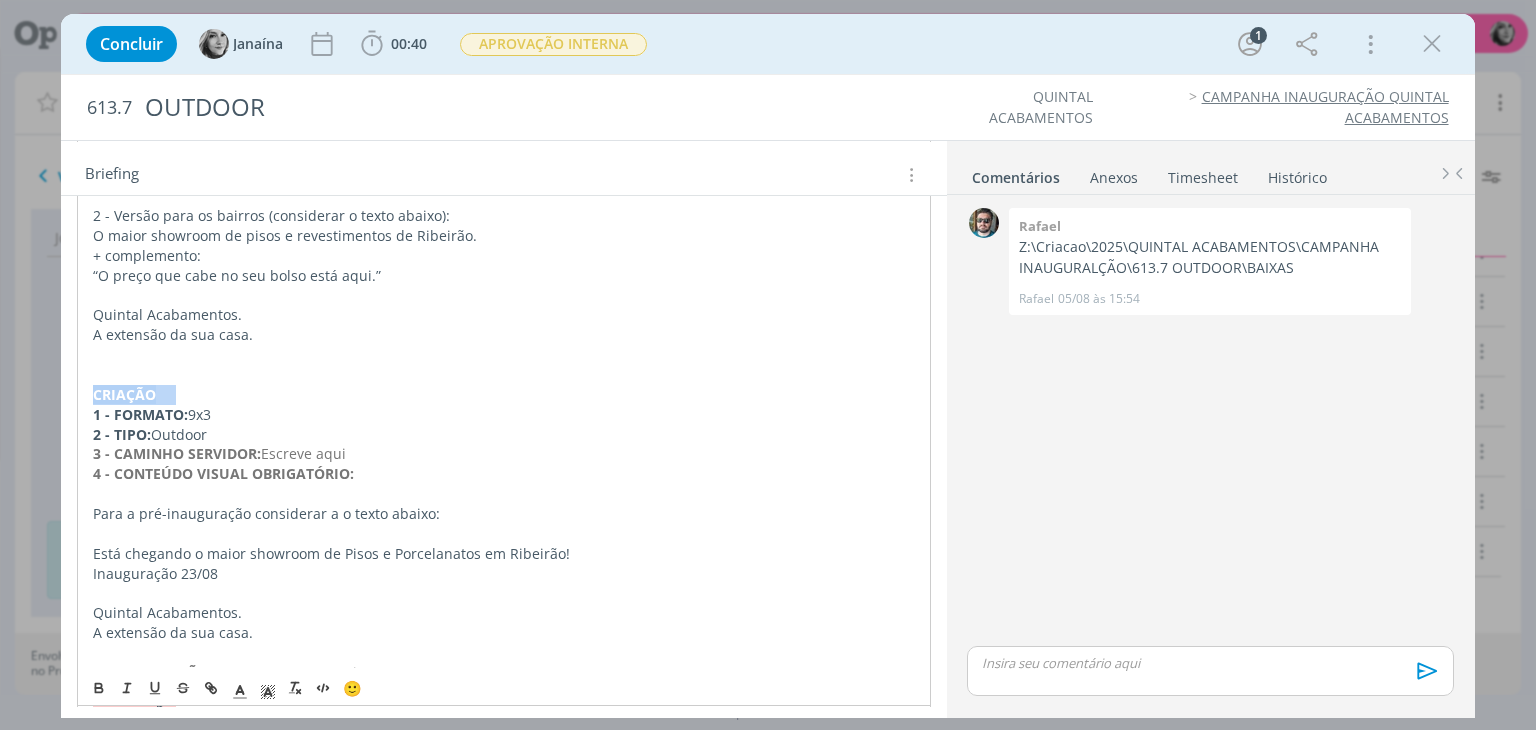 drag, startPoint x: 545, startPoint y: 390, endPoint x: 68, endPoint y: 389, distance: 477.00104 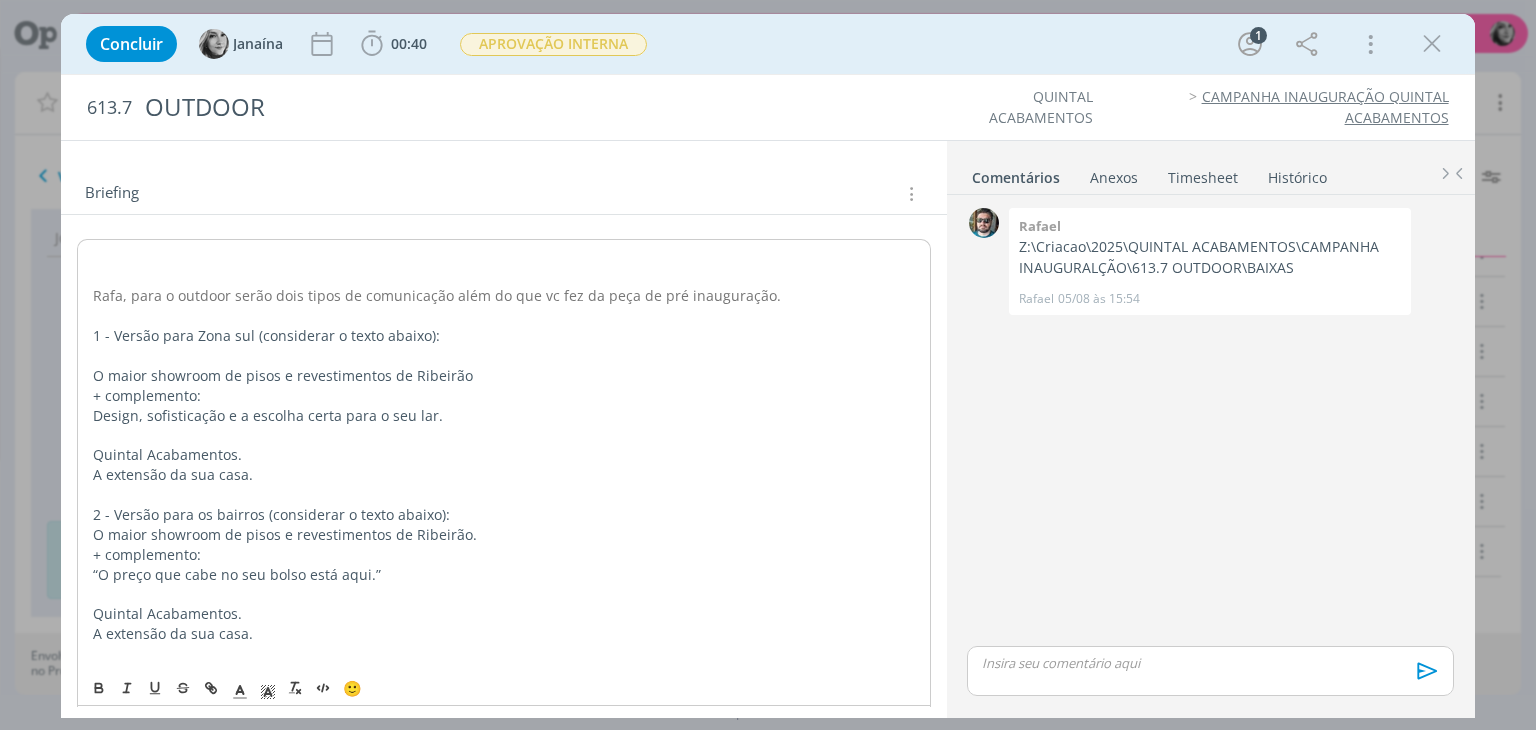 scroll, scrollTop: 370, scrollLeft: 0, axis: vertical 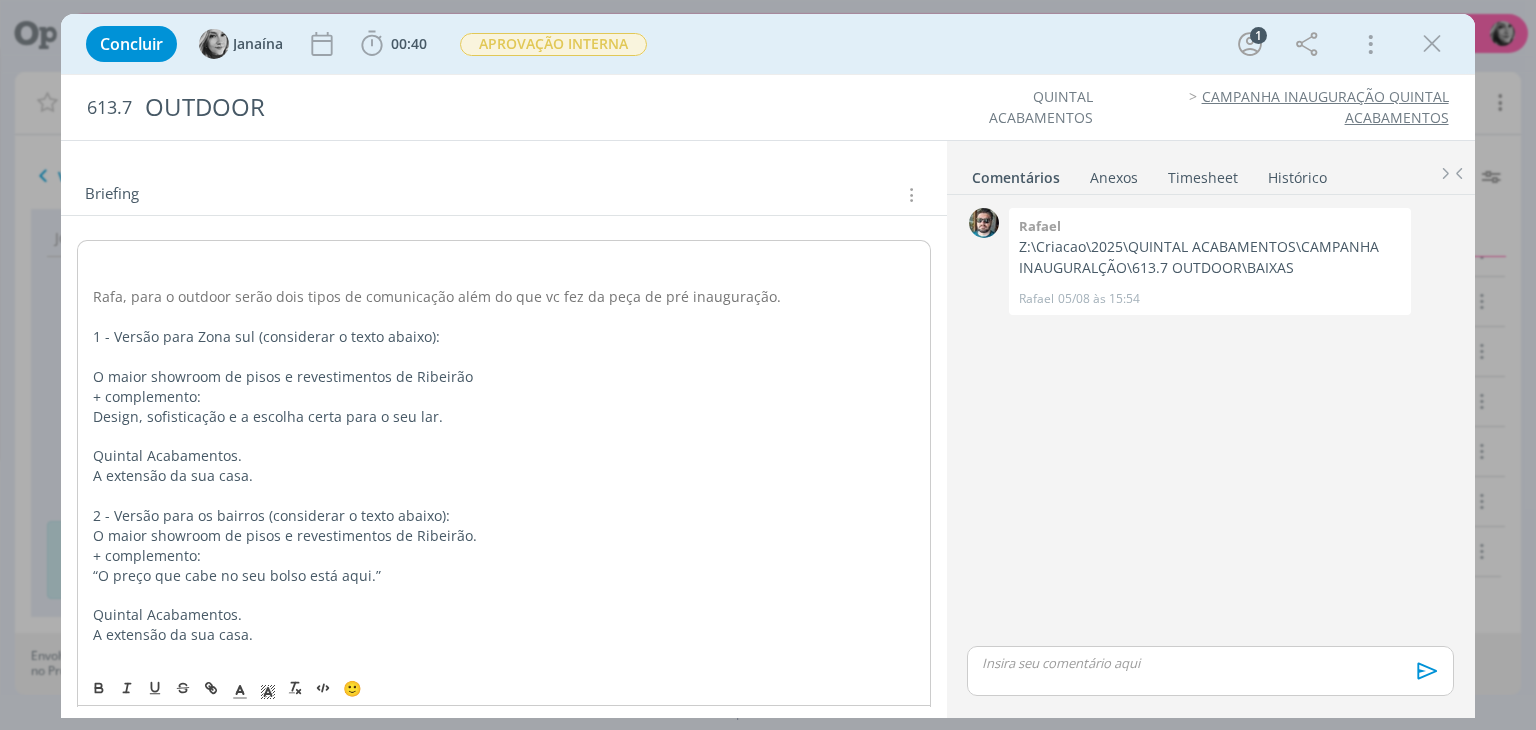 click at bounding box center (503, 258) 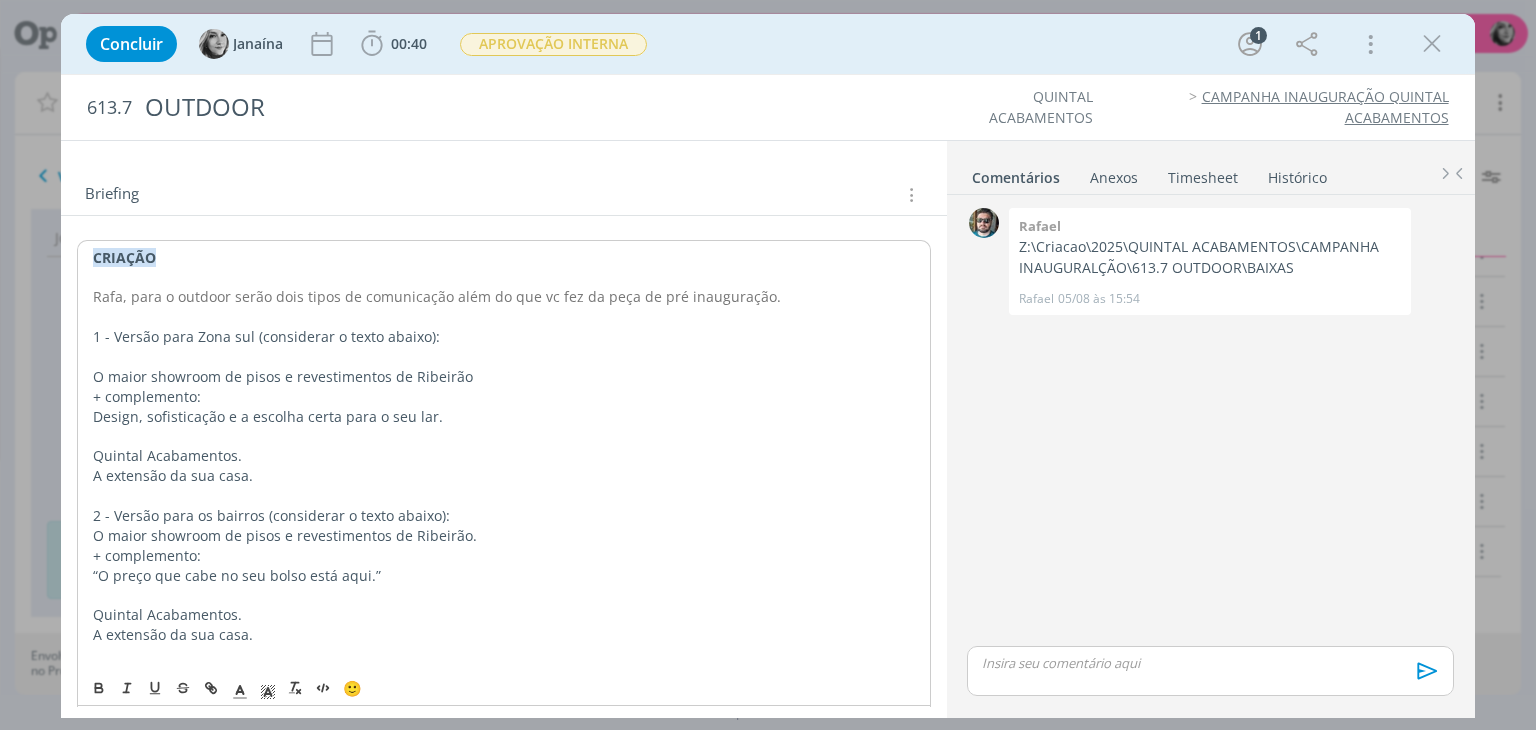 click at bounding box center (503, 277) 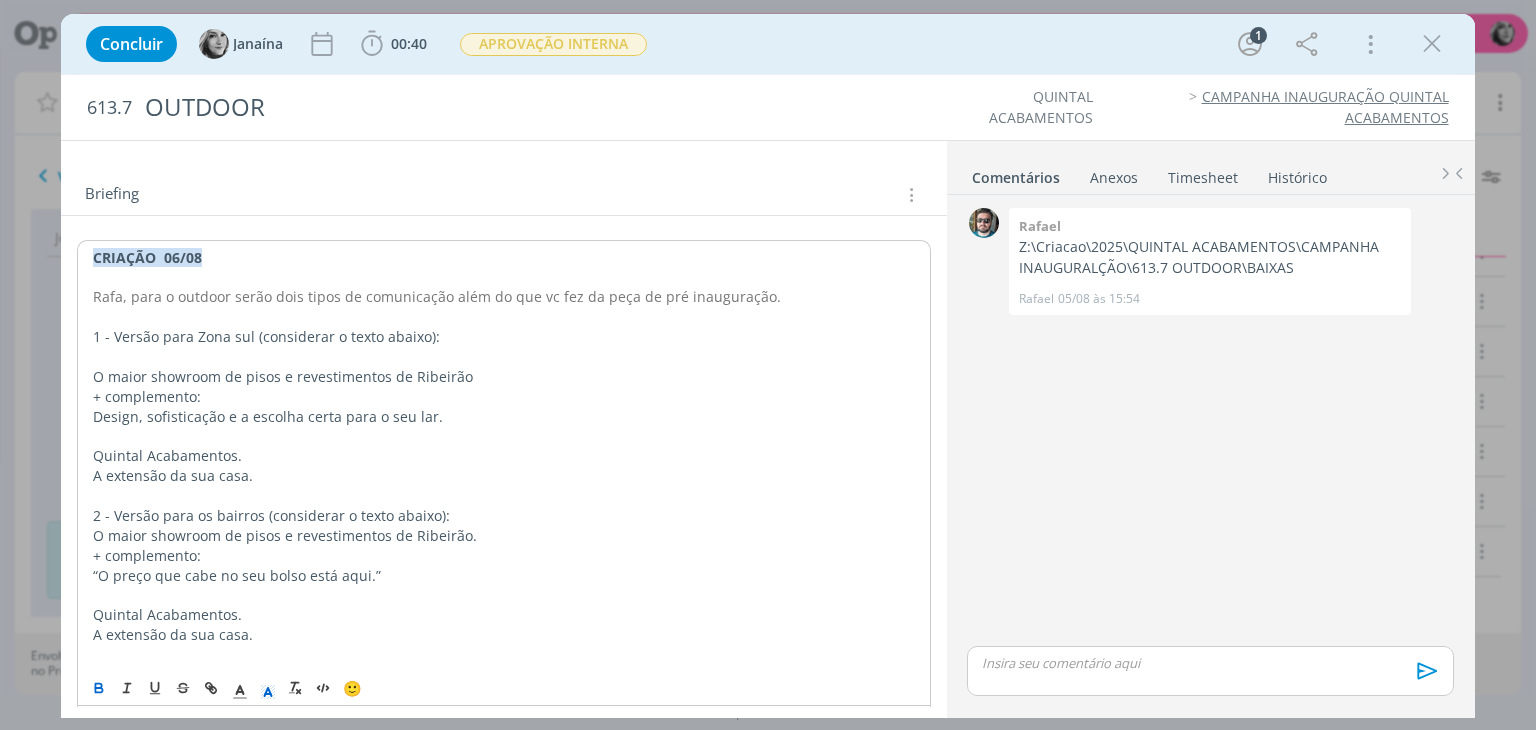 click on "Rafa, para o outdoor serão dois tipos de comunicação além do que vc fez da peça de pré inauguração." at bounding box center [437, 296] 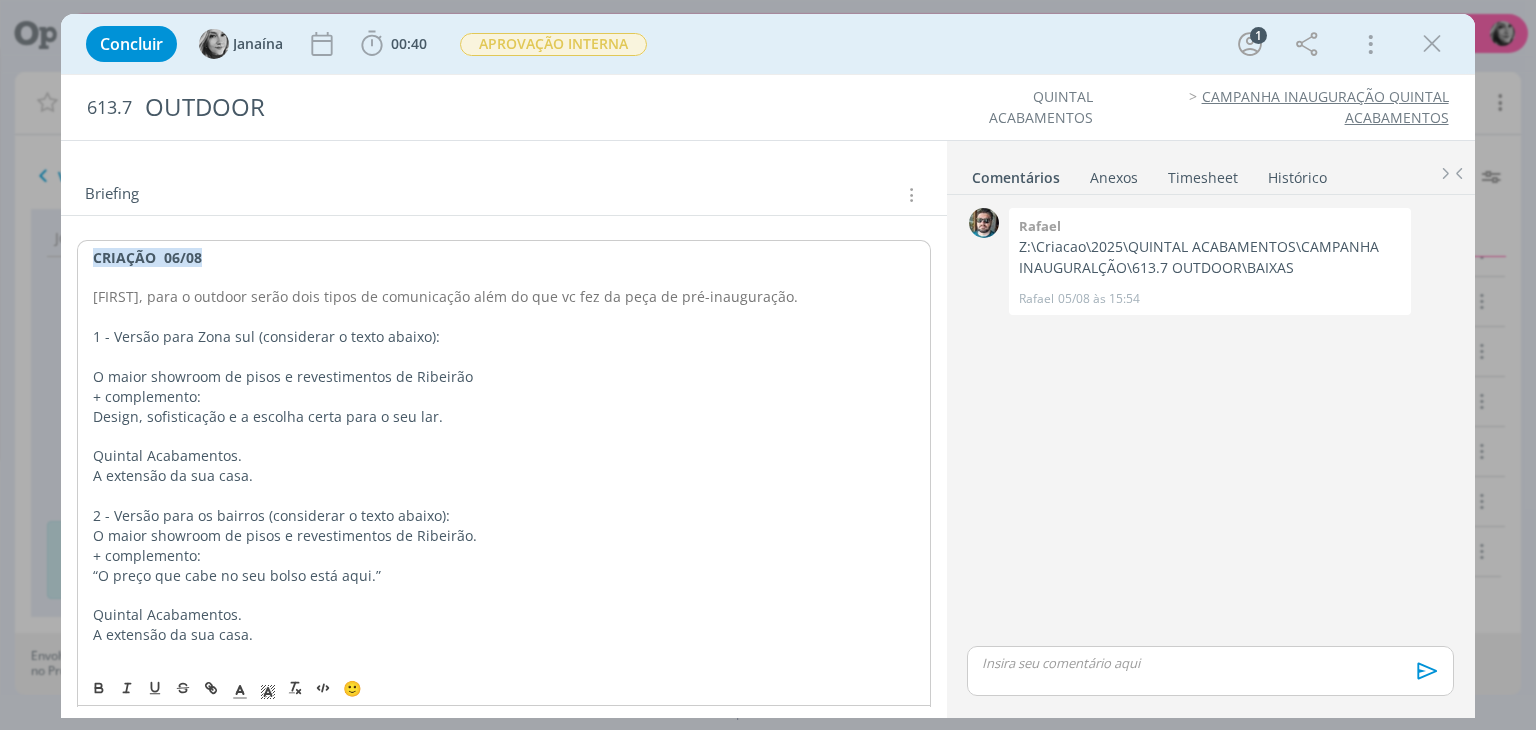 click on "1 - Versão para Zona sul (considerar o texto abaixo):" at bounding box center [503, 337] 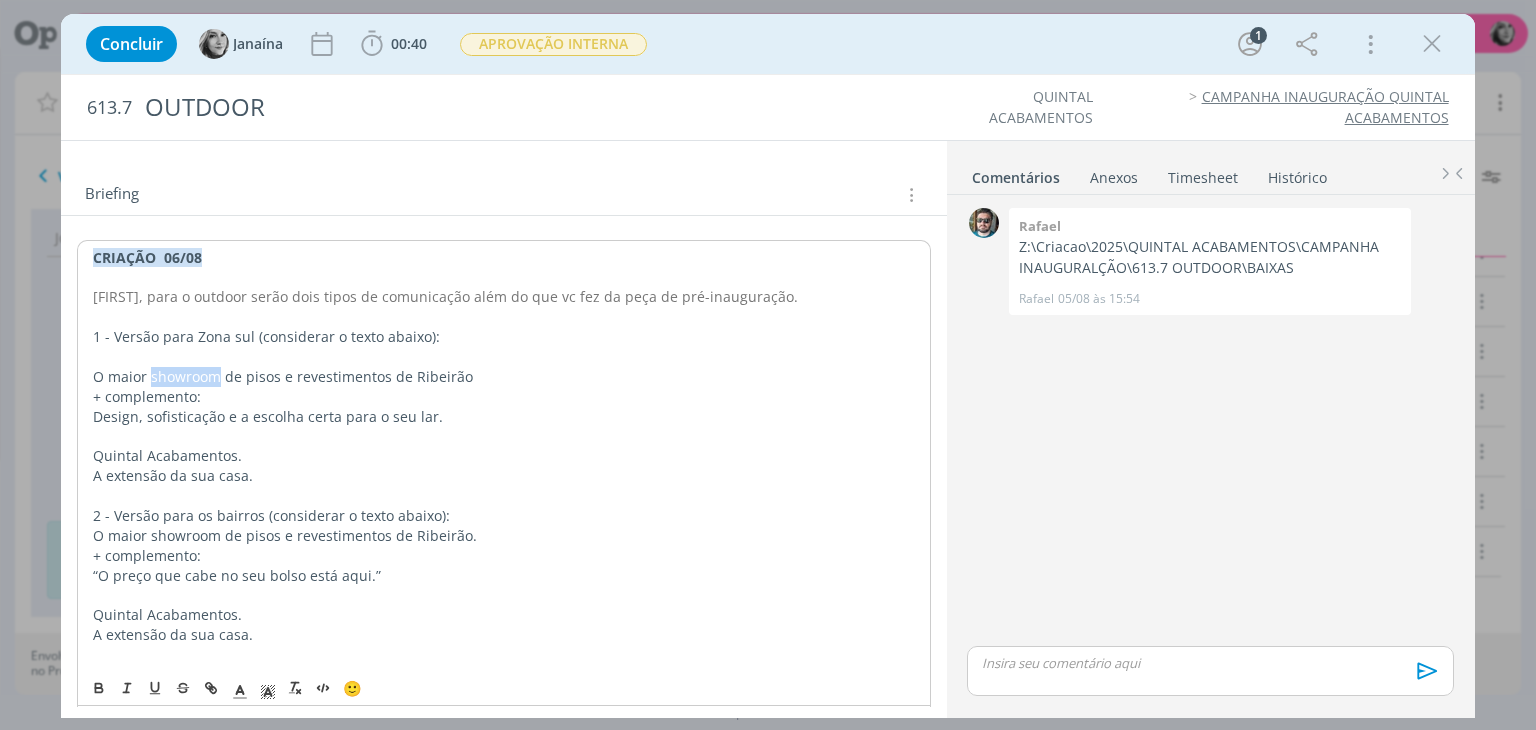 drag, startPoint x: 219, startPoint y: 374, endPoint x: 152, endPoint y: 374, distance: 67 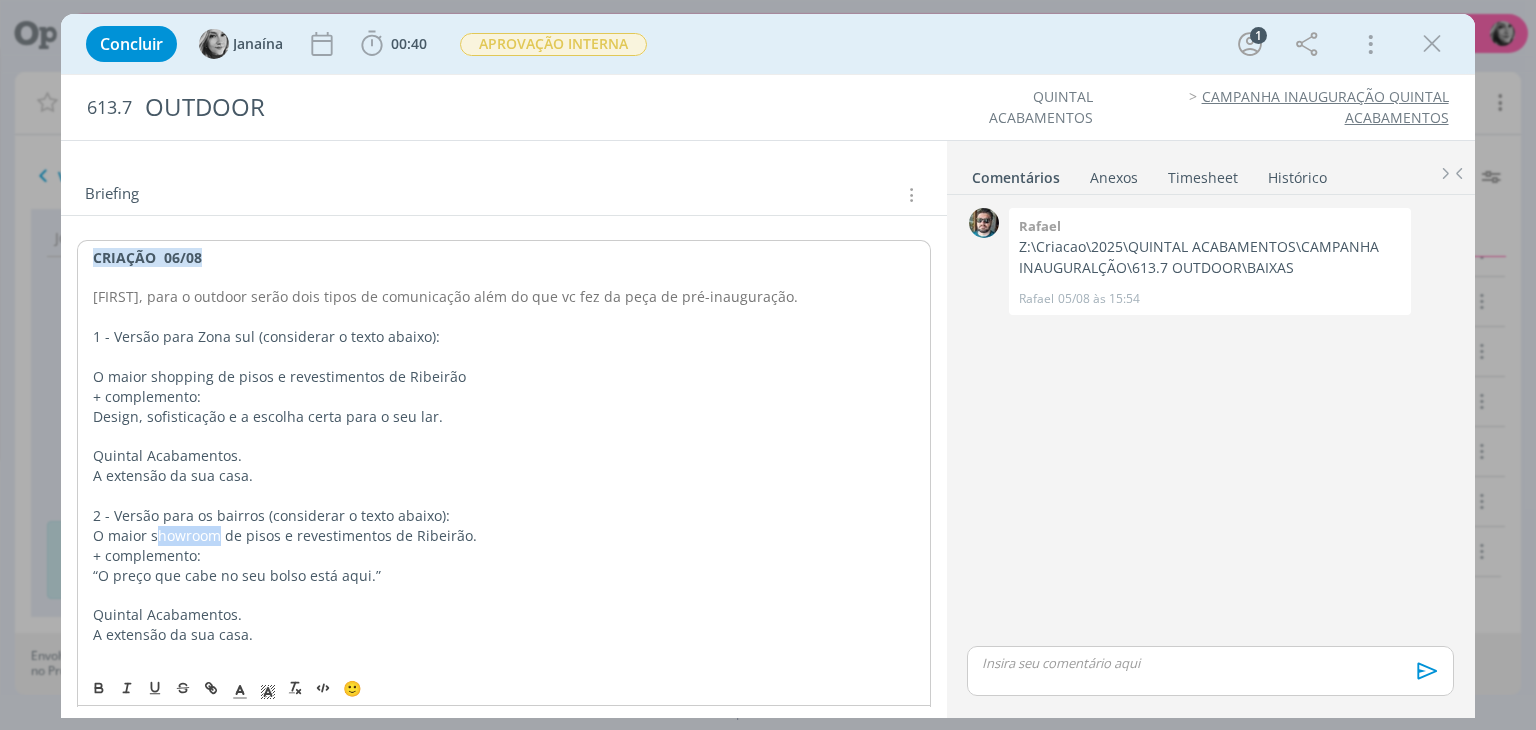 drag, startPoint x: 218, startPoint y: 531, endPoint x: 156, endPoint y: 532, distance: 62.008064 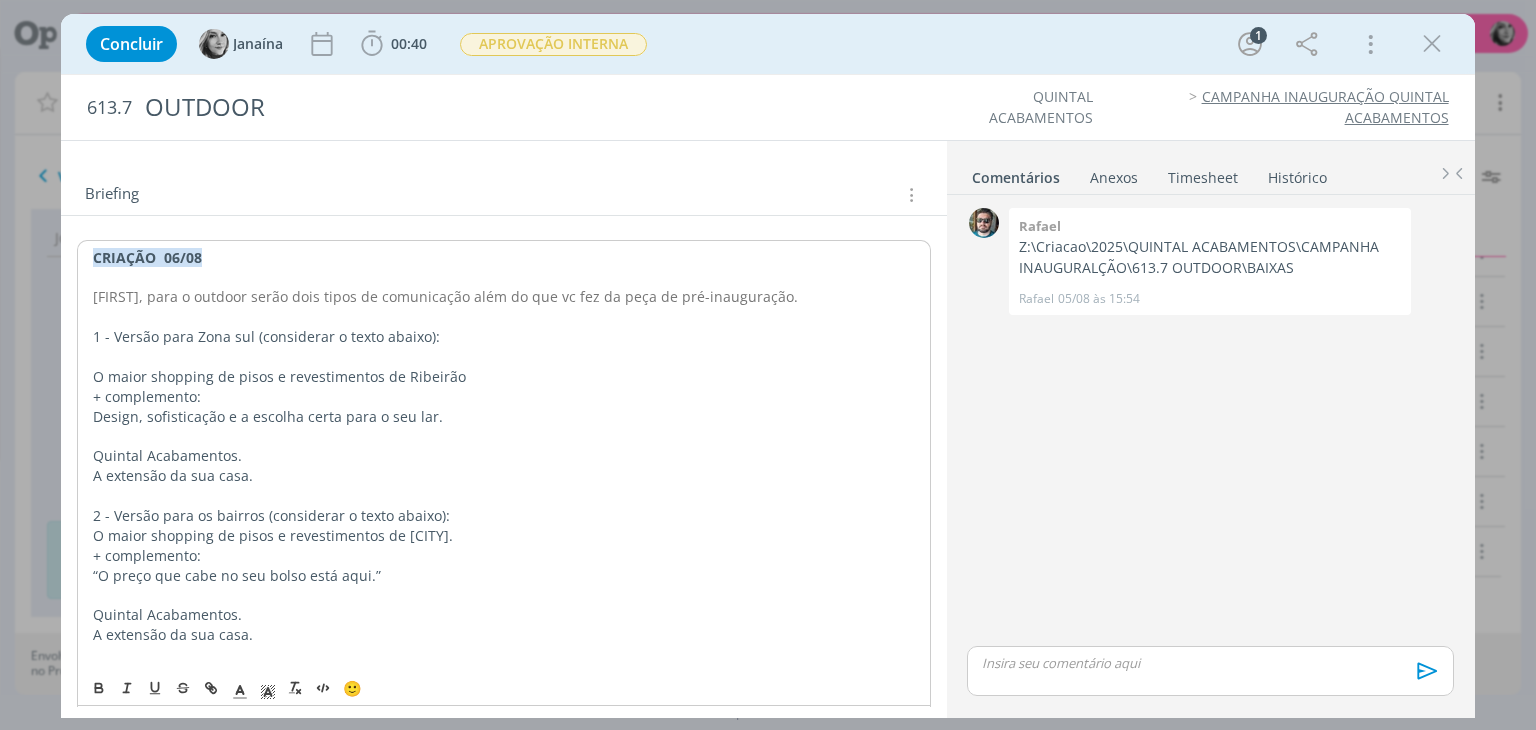 click on "“O preço que cabe no seu bolso está aqui.”" at bounding box center [503, 576] 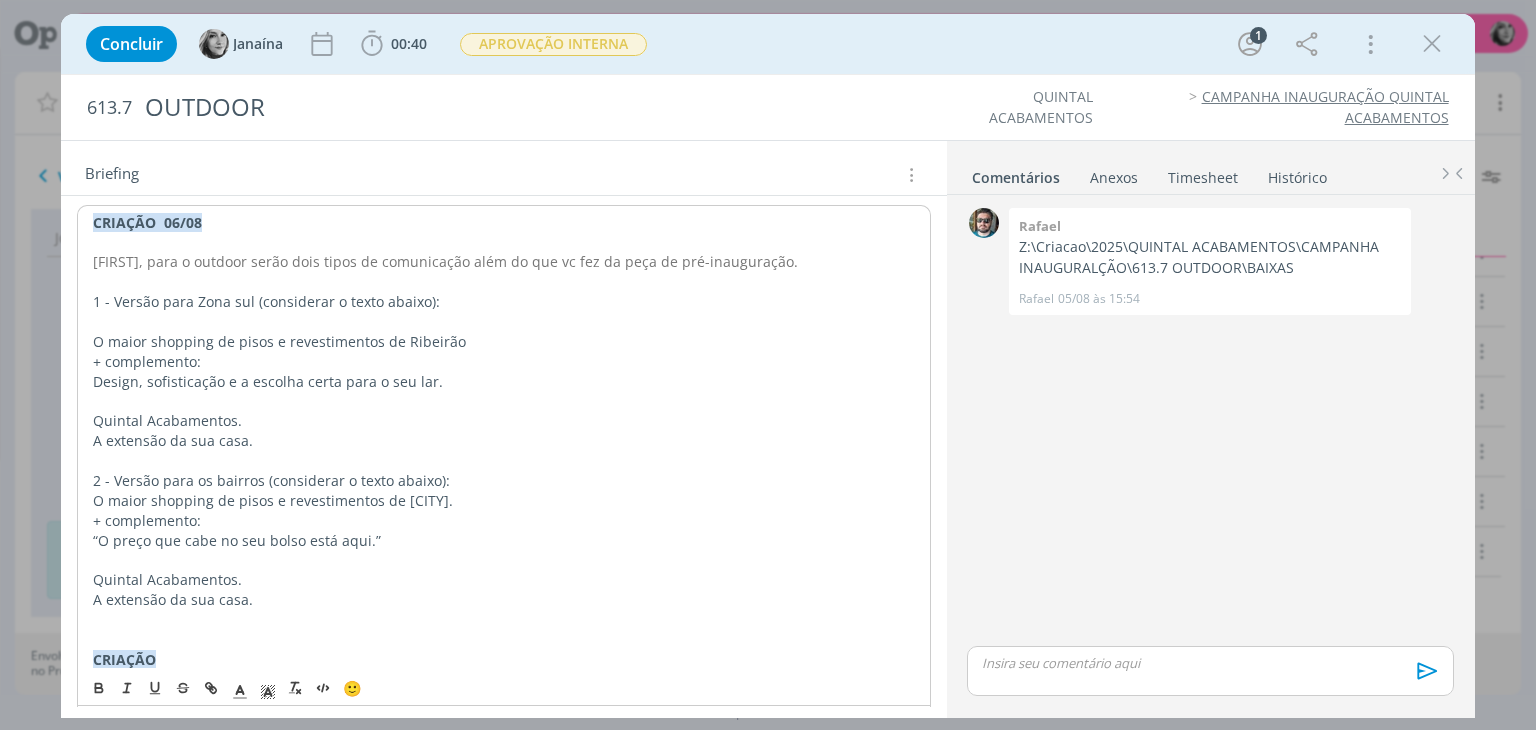 scroll, scrollTop: 370, scrollLeft: 0, axis: vertical 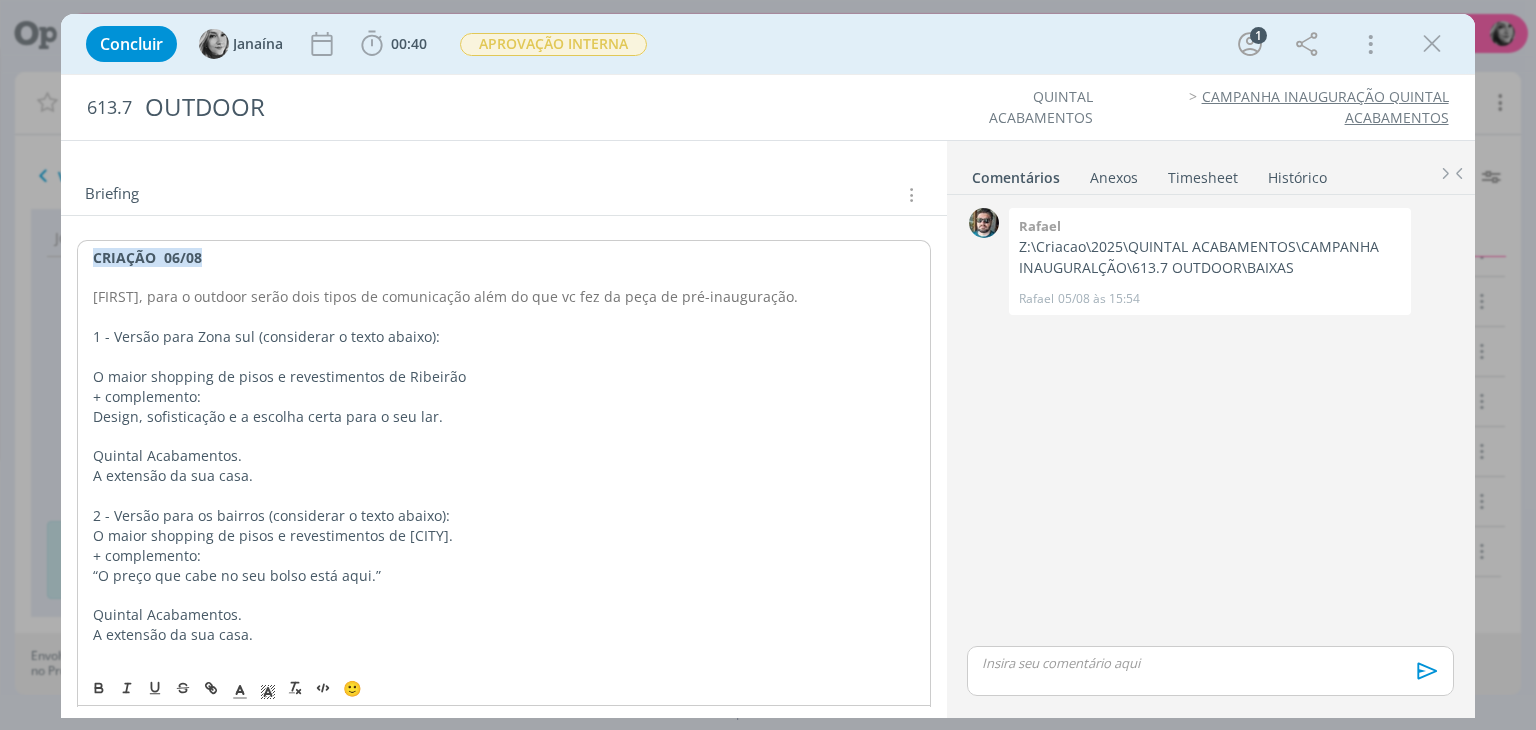 drag, startPoint x: 722, startPoint y: 297, endPoint x: 596, endPoint y: 425, distance: 179.61069 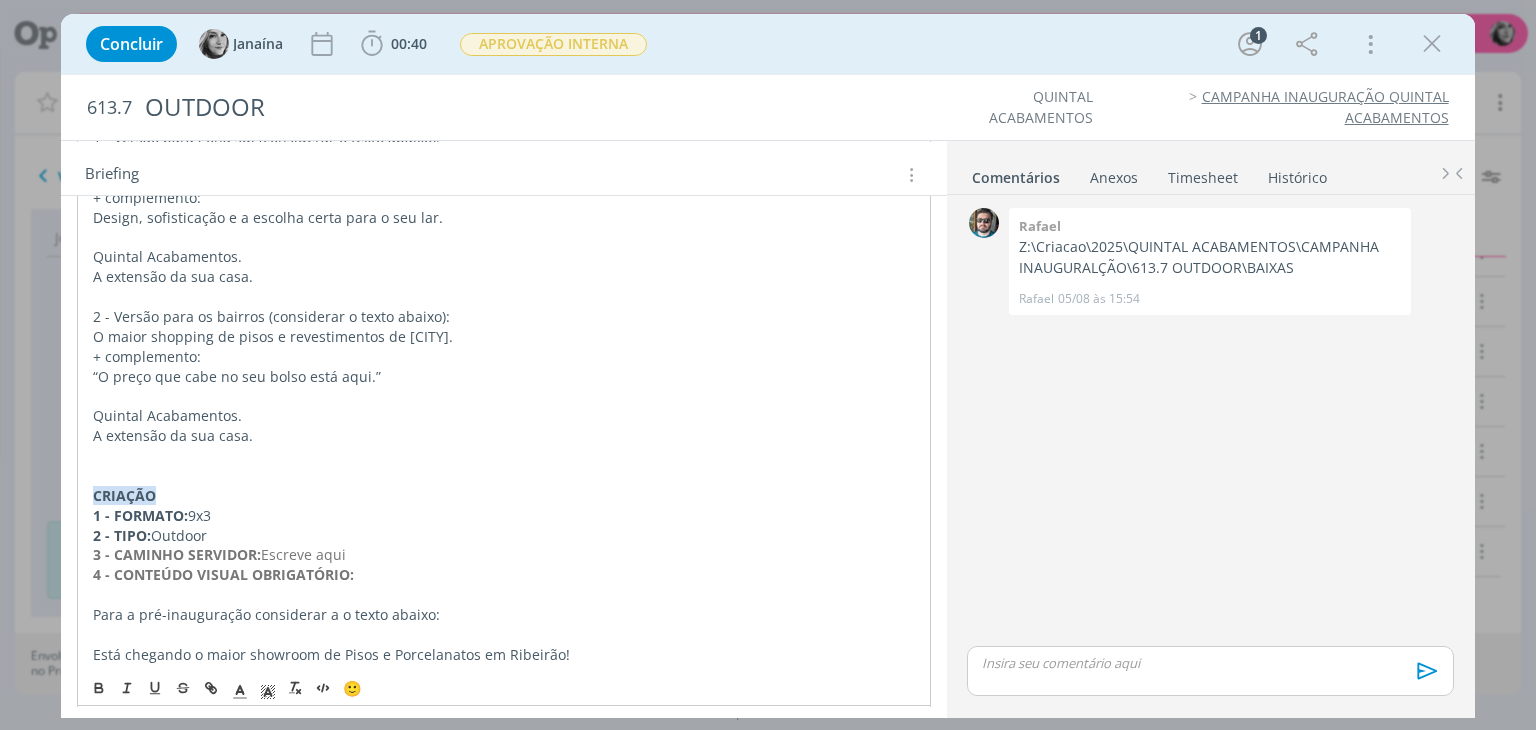 scroll, scrollTop: 570, scrollLeft: 0, axis: vertical 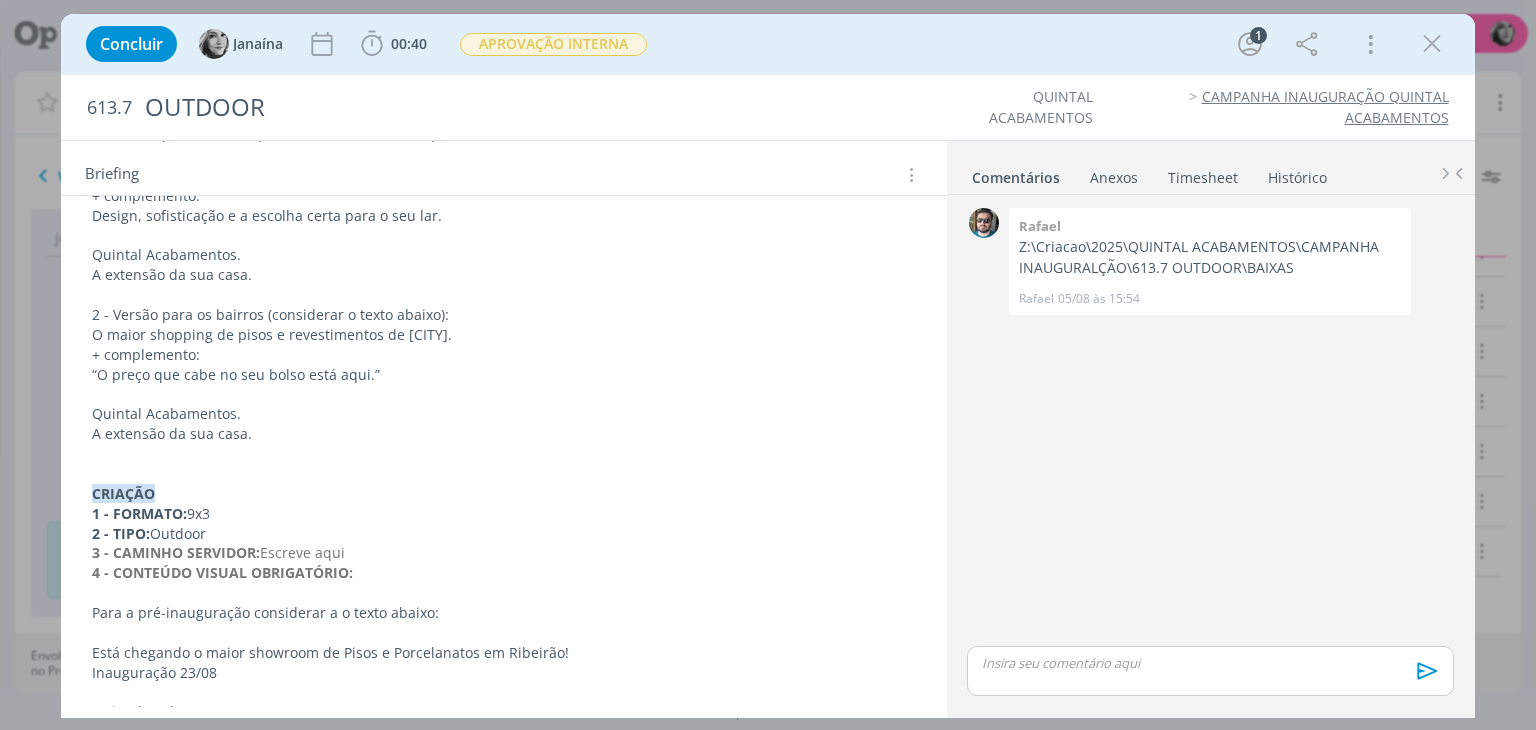 click at bounding box center (503, 394) 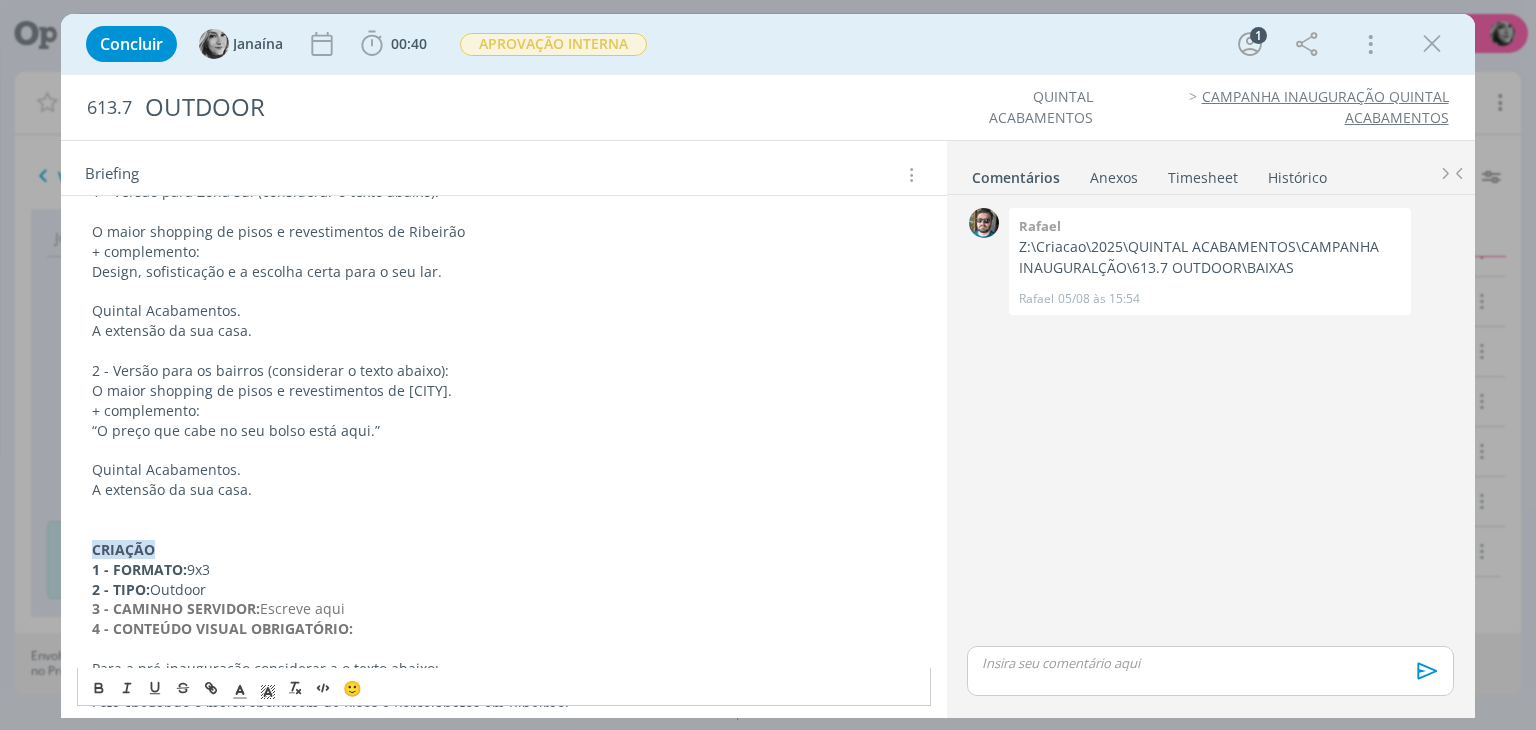 scroll, scrollTop: 370, scrollLeft: 0, axis: vertical 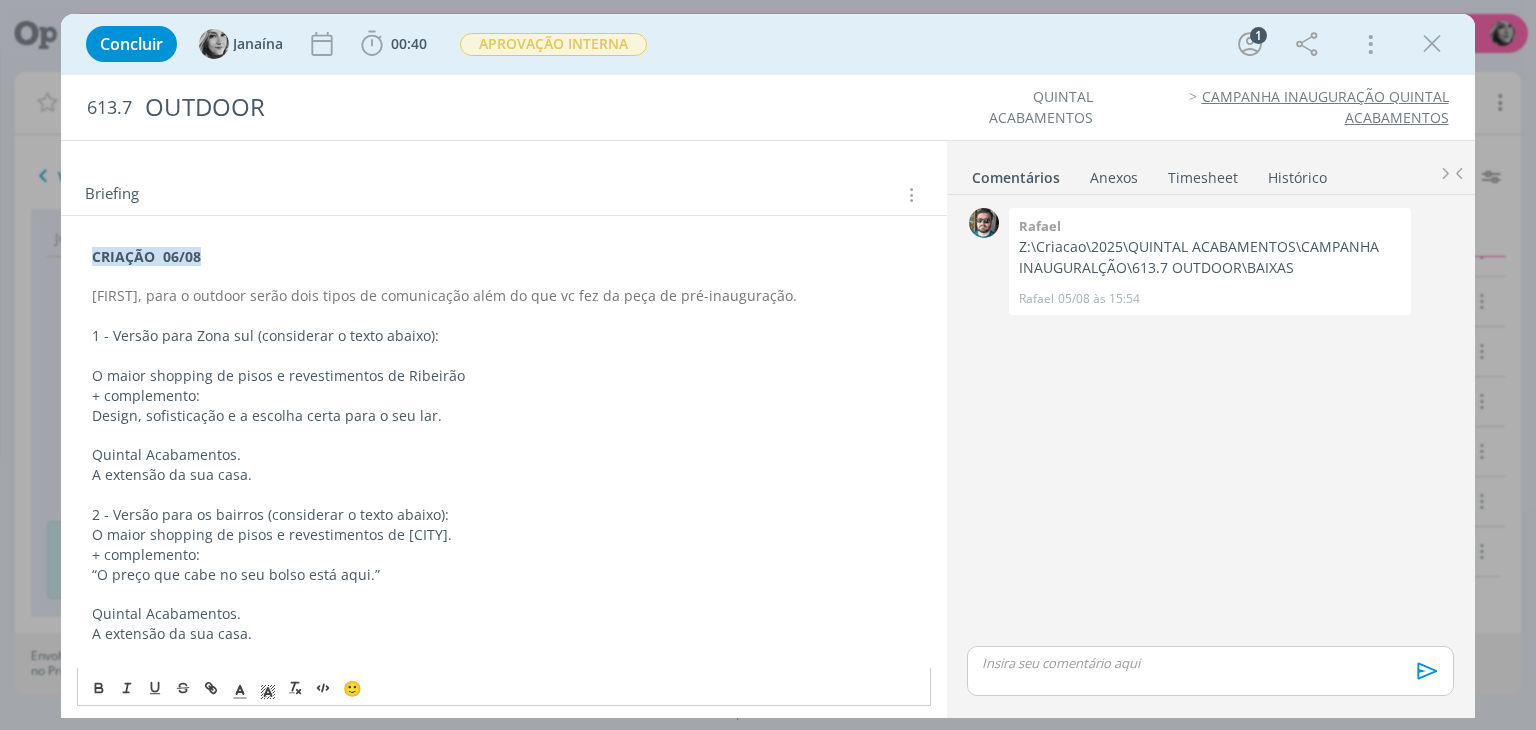 click on "[FIRST], para o outdoor serão dois tipos de comunicação além do que vc fez da peça de pré-inauguração." at bounding box center (503, 296) 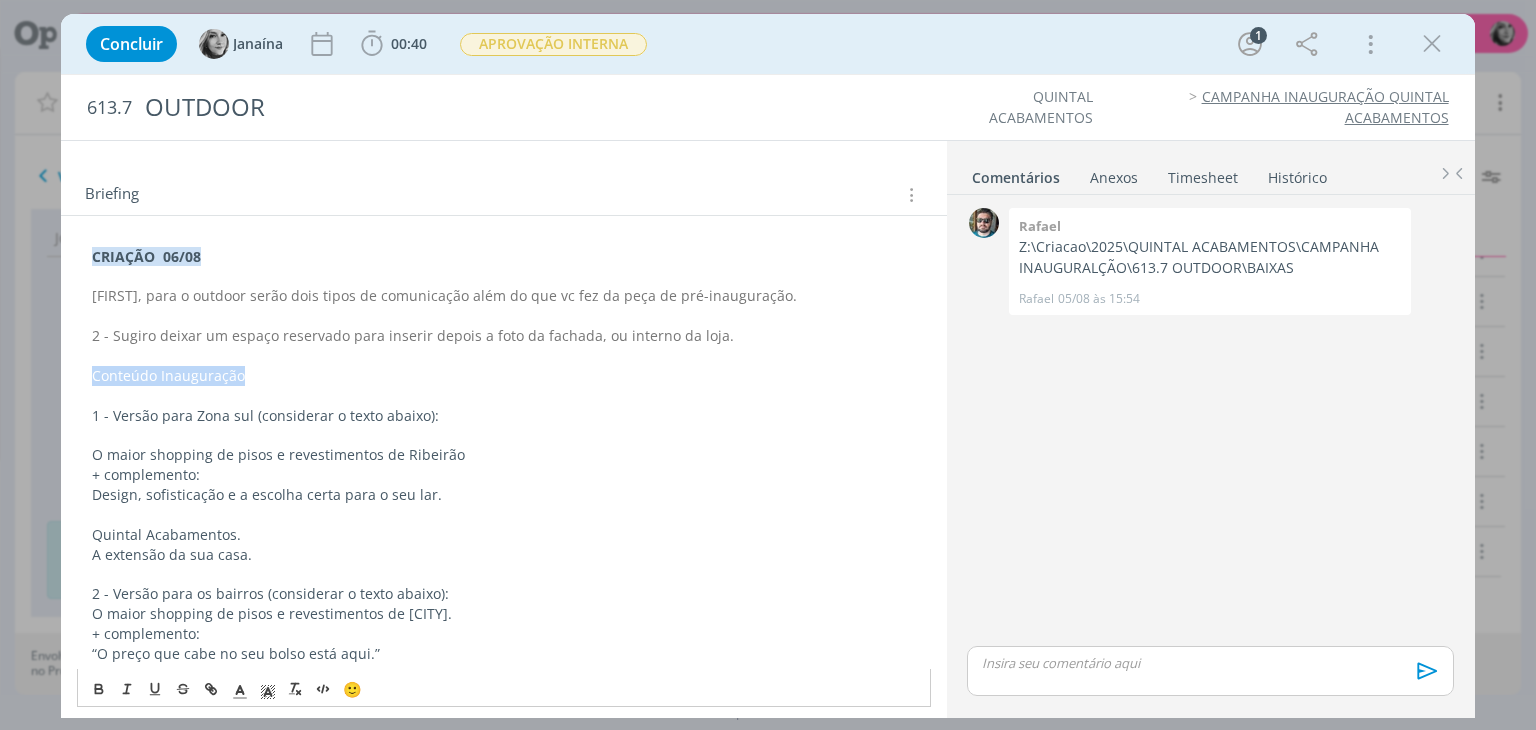 drag, startPoint x: 260, startPoint y: 372, endPoint x: 43, endPoint y: 372, distance: 217 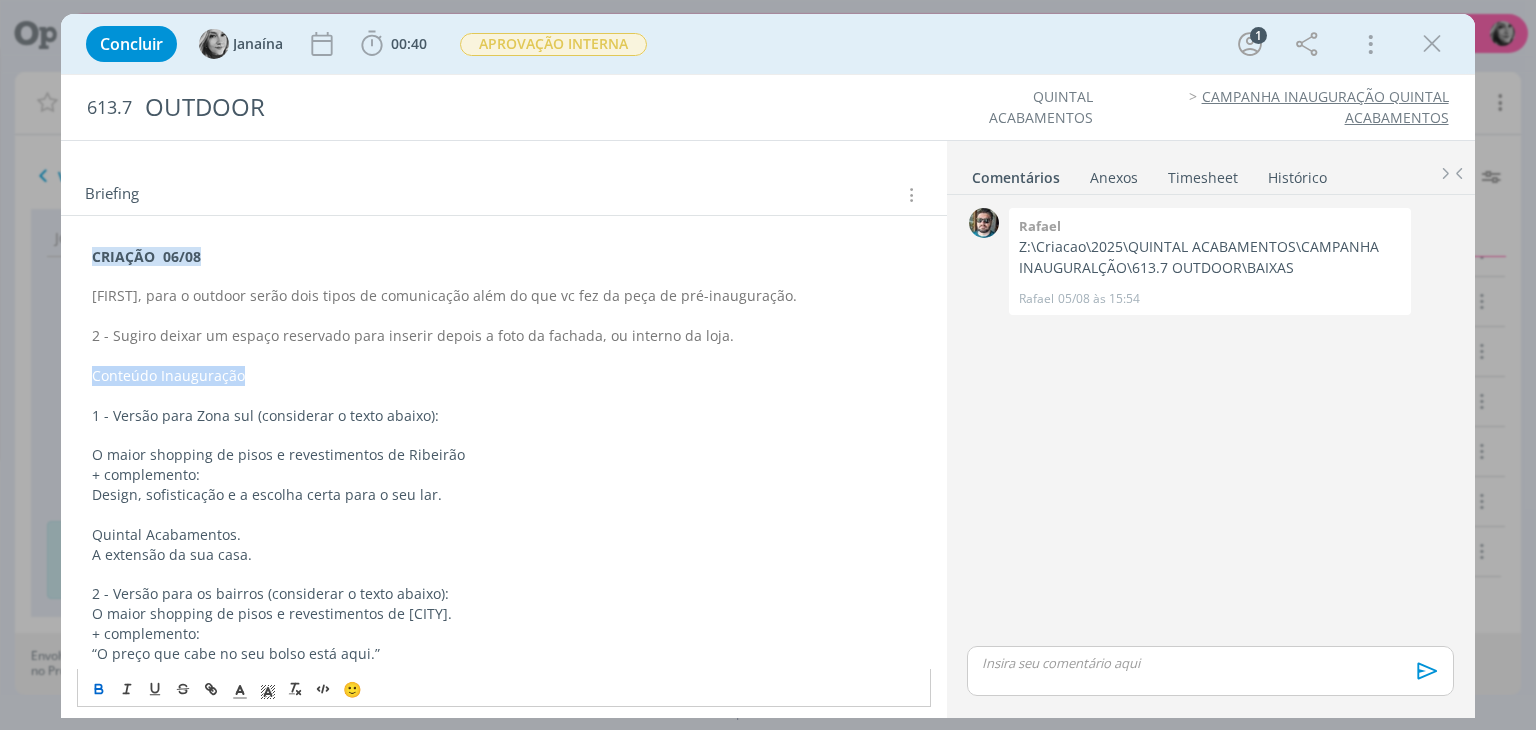 click 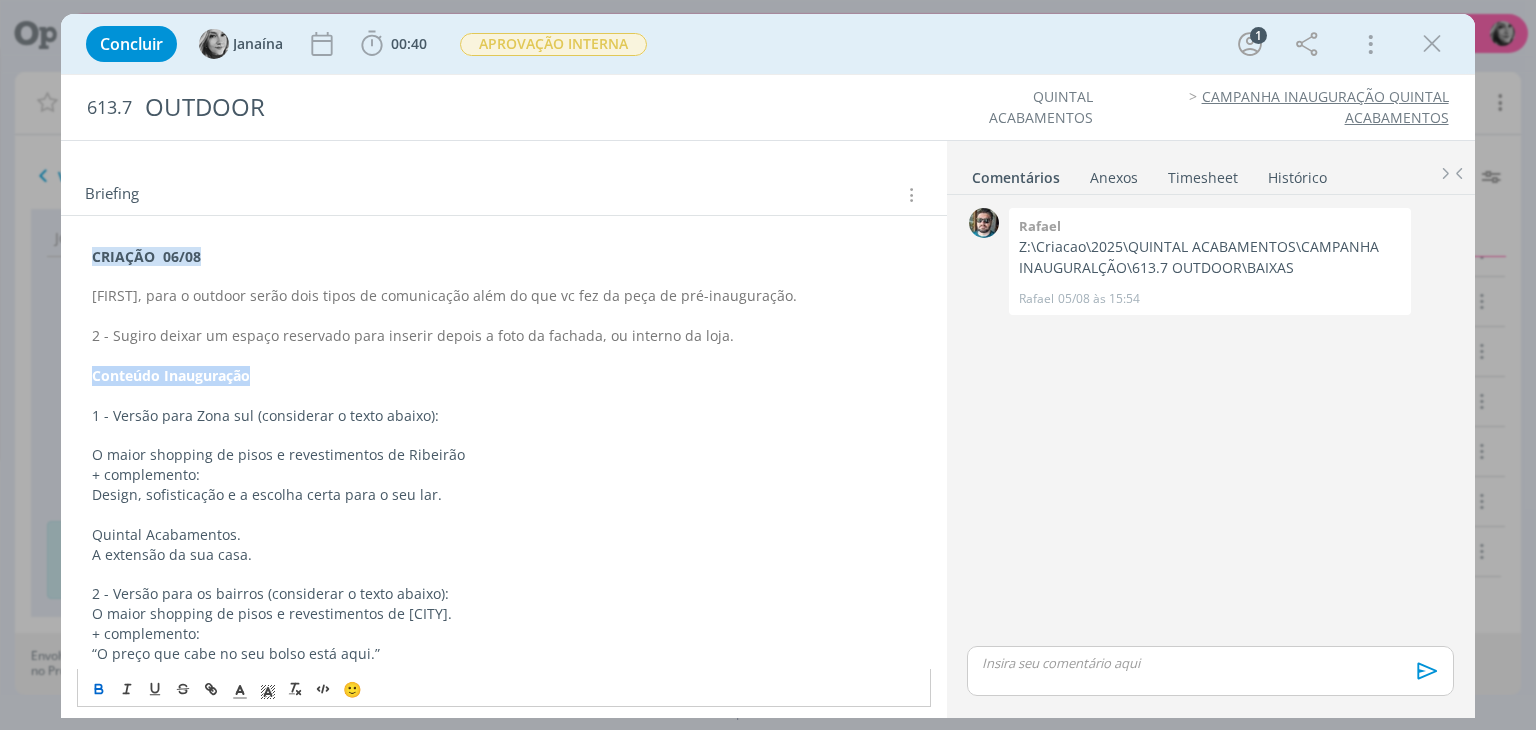 click at bounding box center [503, 515] 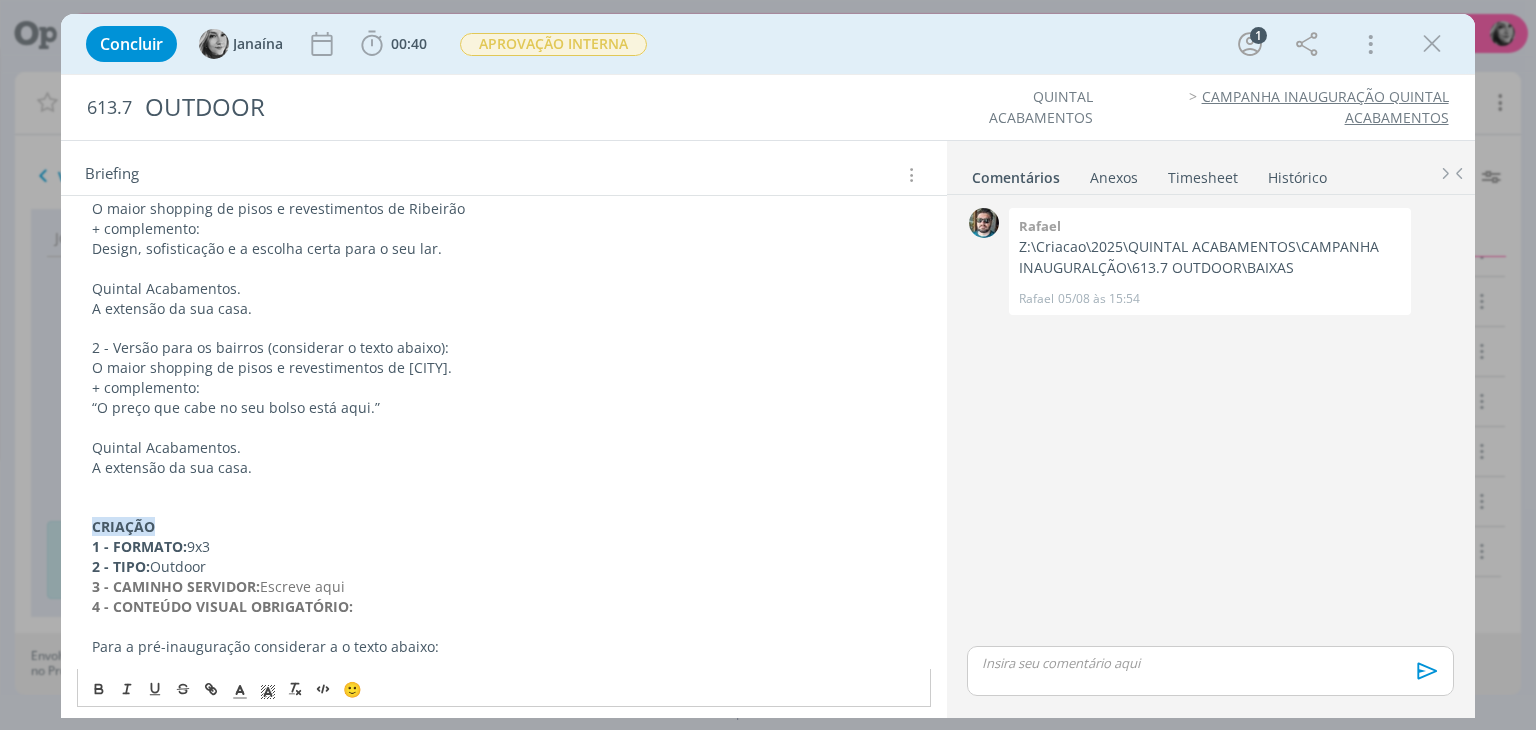 scroll, scrollTop: 570, scrollLeft: 0, axis: vertical 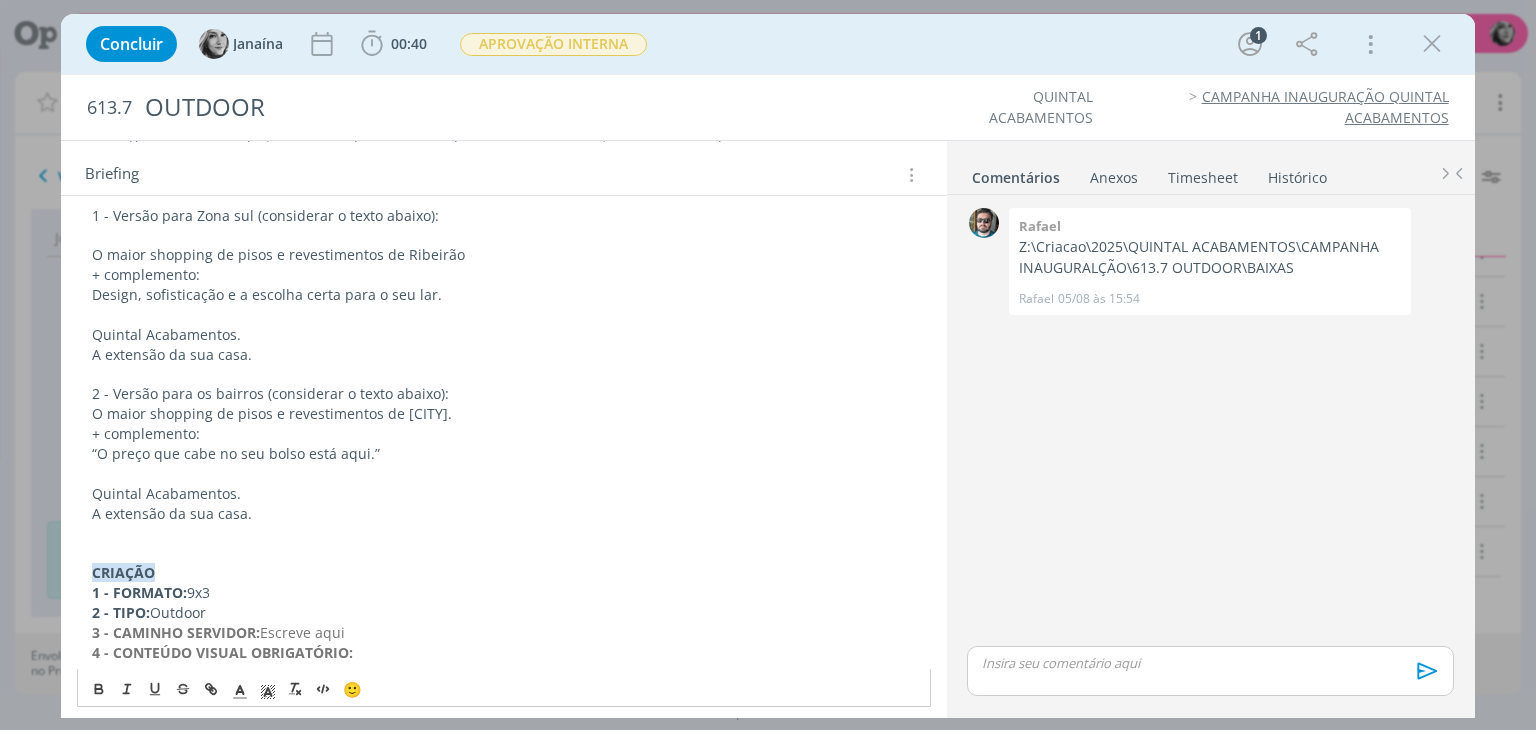 click on "“O preço que cabe no seu bolso está aqui.”" at bounding box center (503, 454) 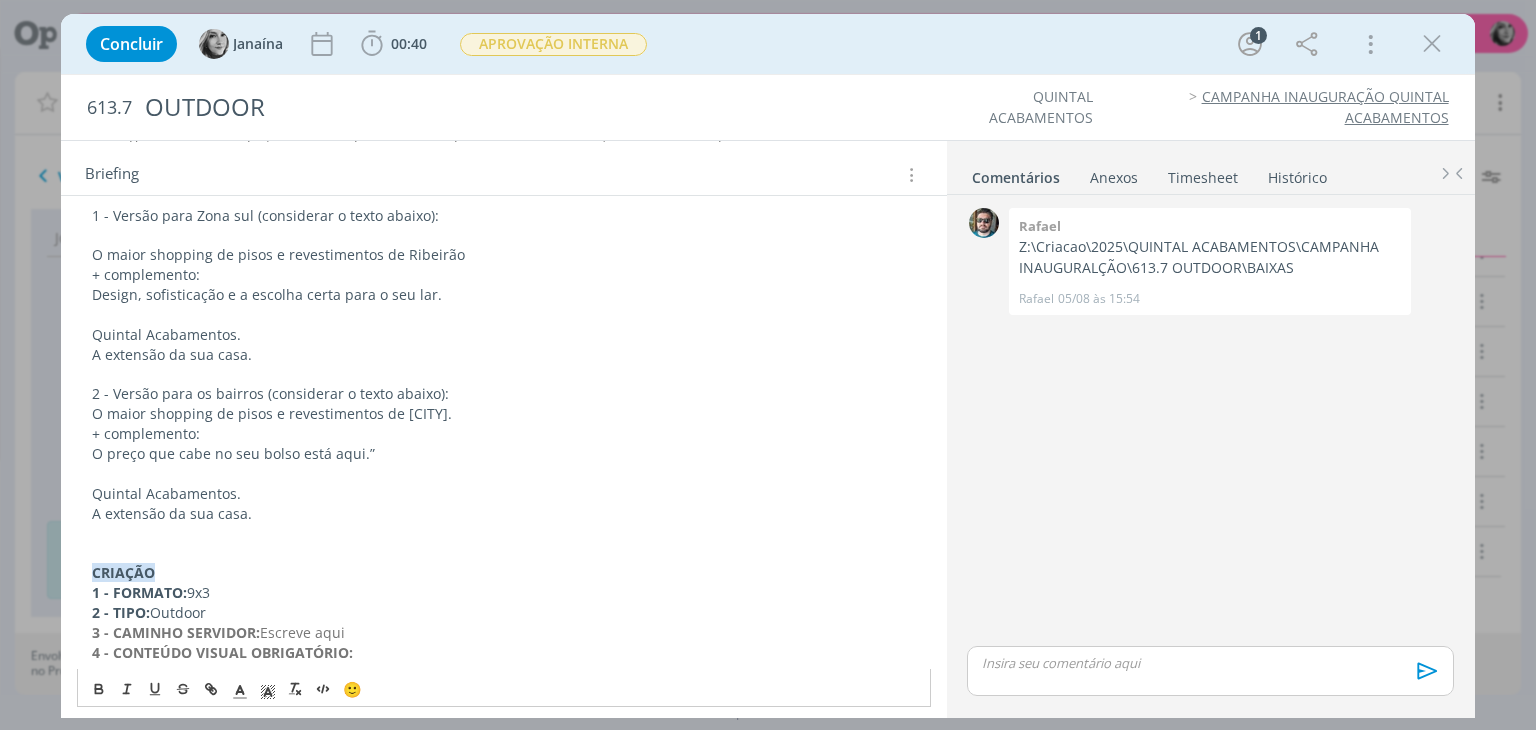 click on "O preço que cabe no seu bolso está aqui.”" at bounding box center [503, 454] 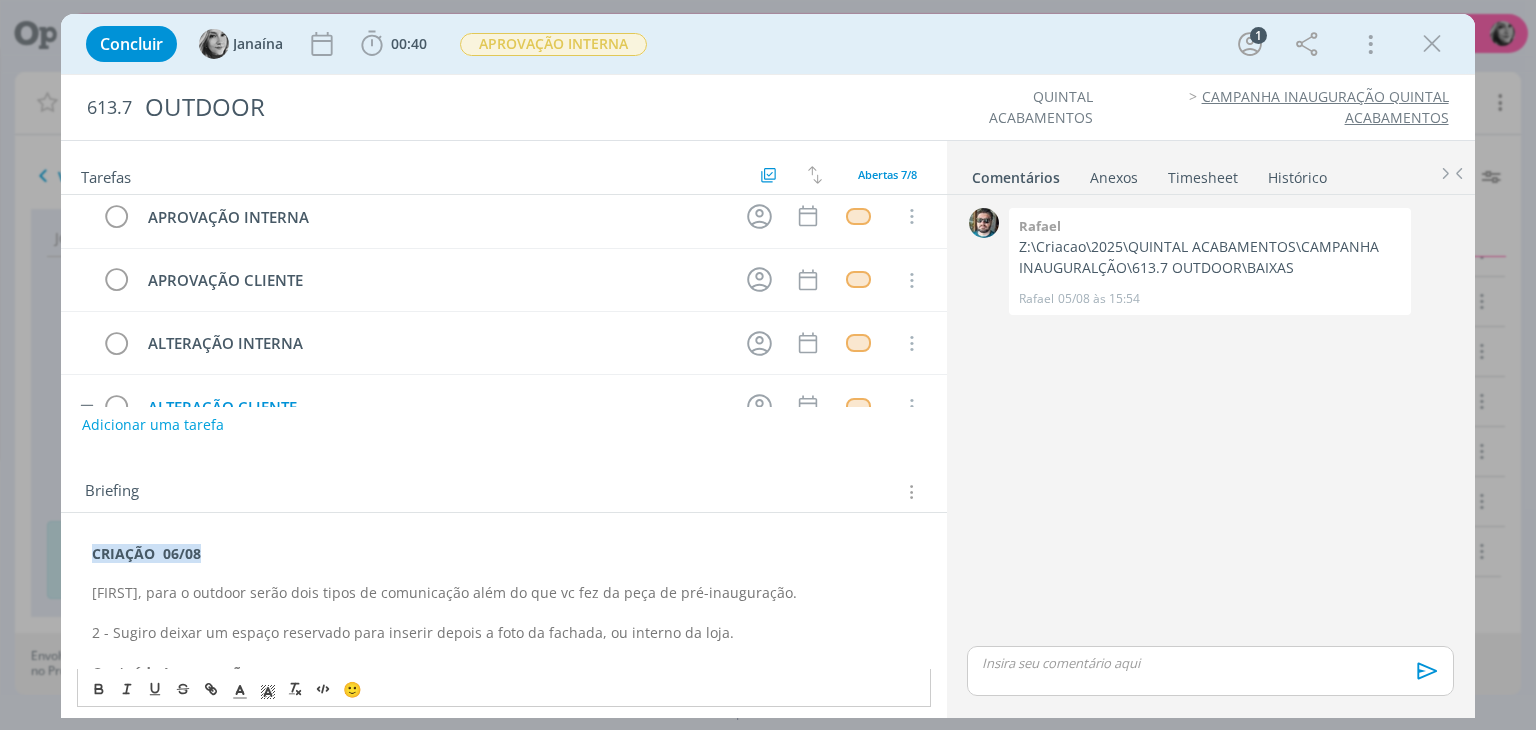 scroll, scrollTop: 0, scrollLeft: 0, axis: both 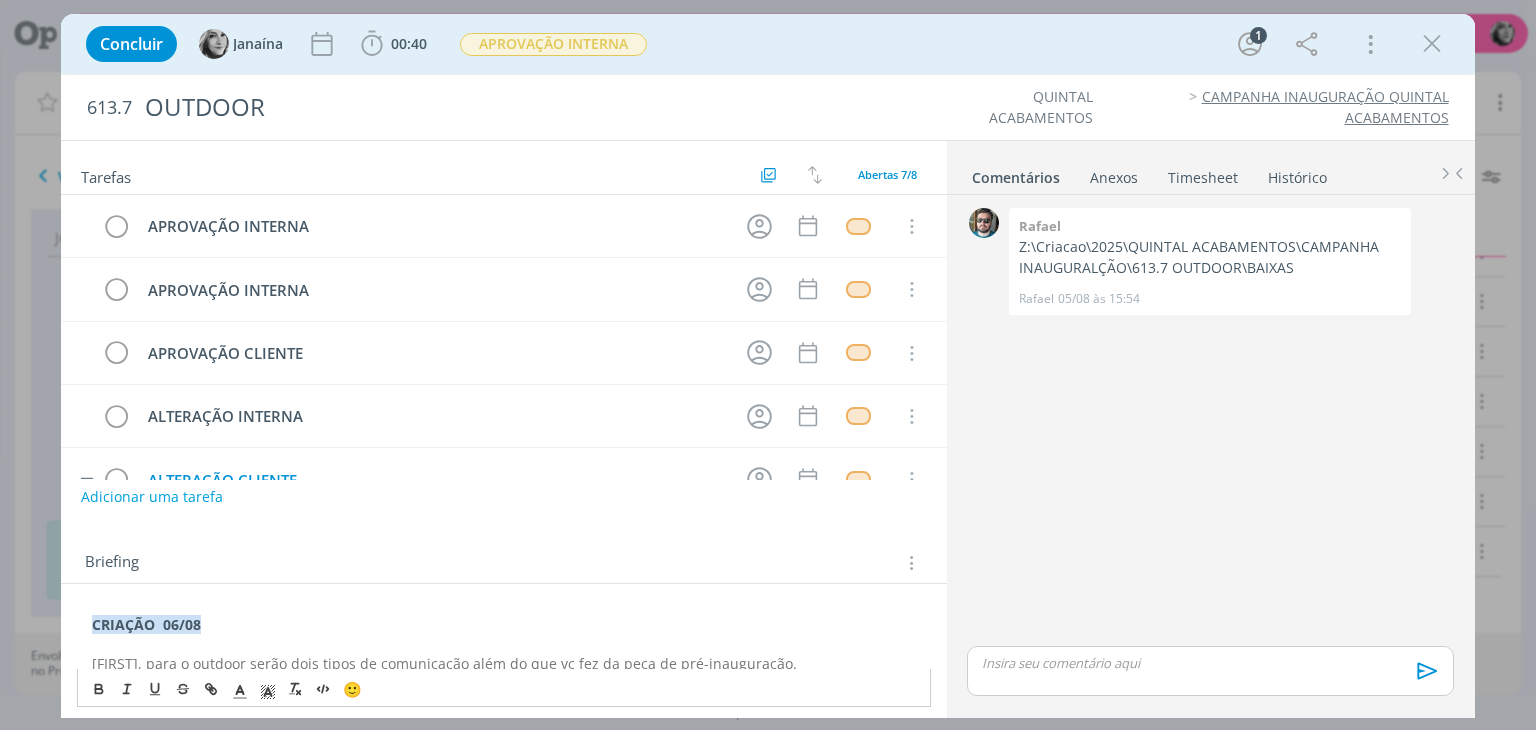 click on "Adicionar uma tarefa" at bounding box center [152, 497] 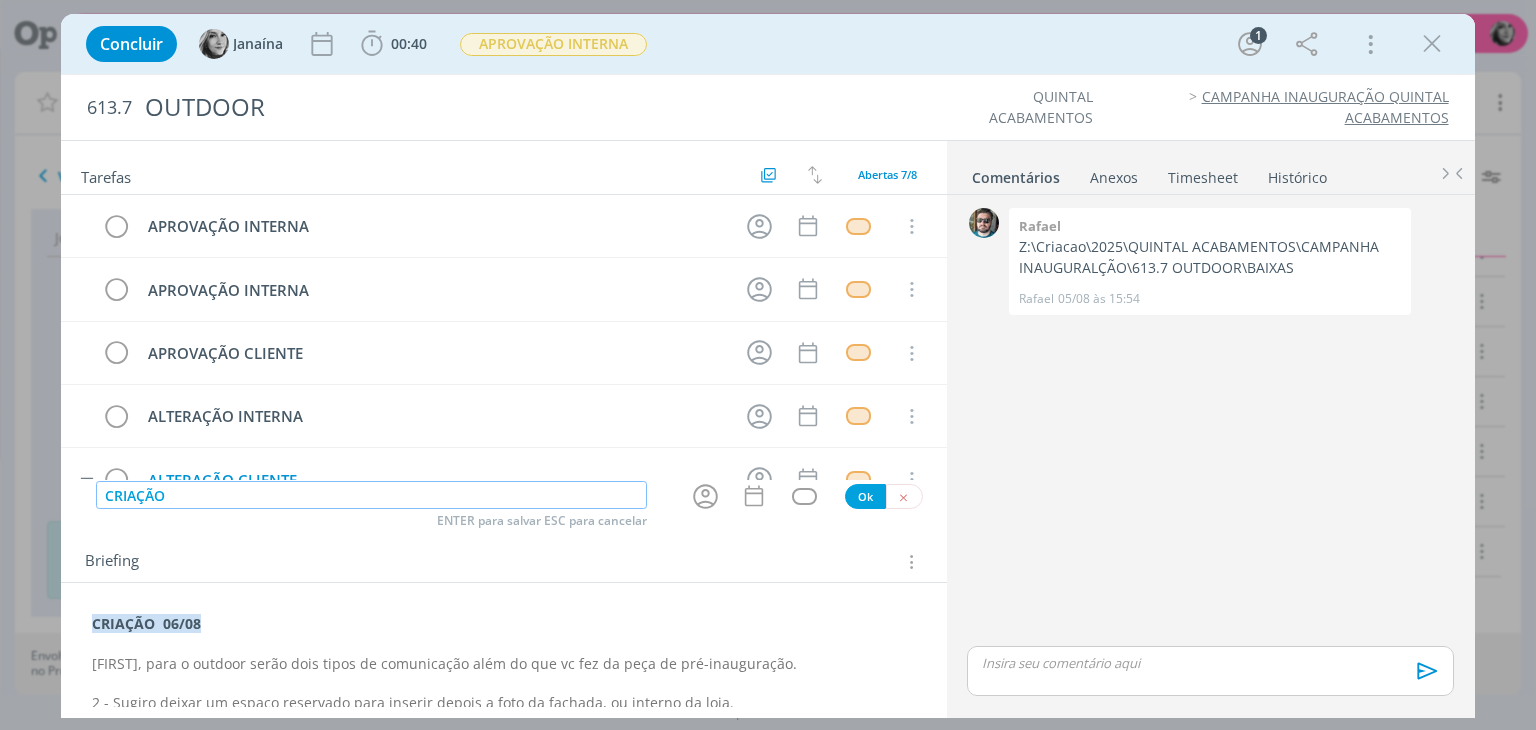 type on "CRIAÇÃO" 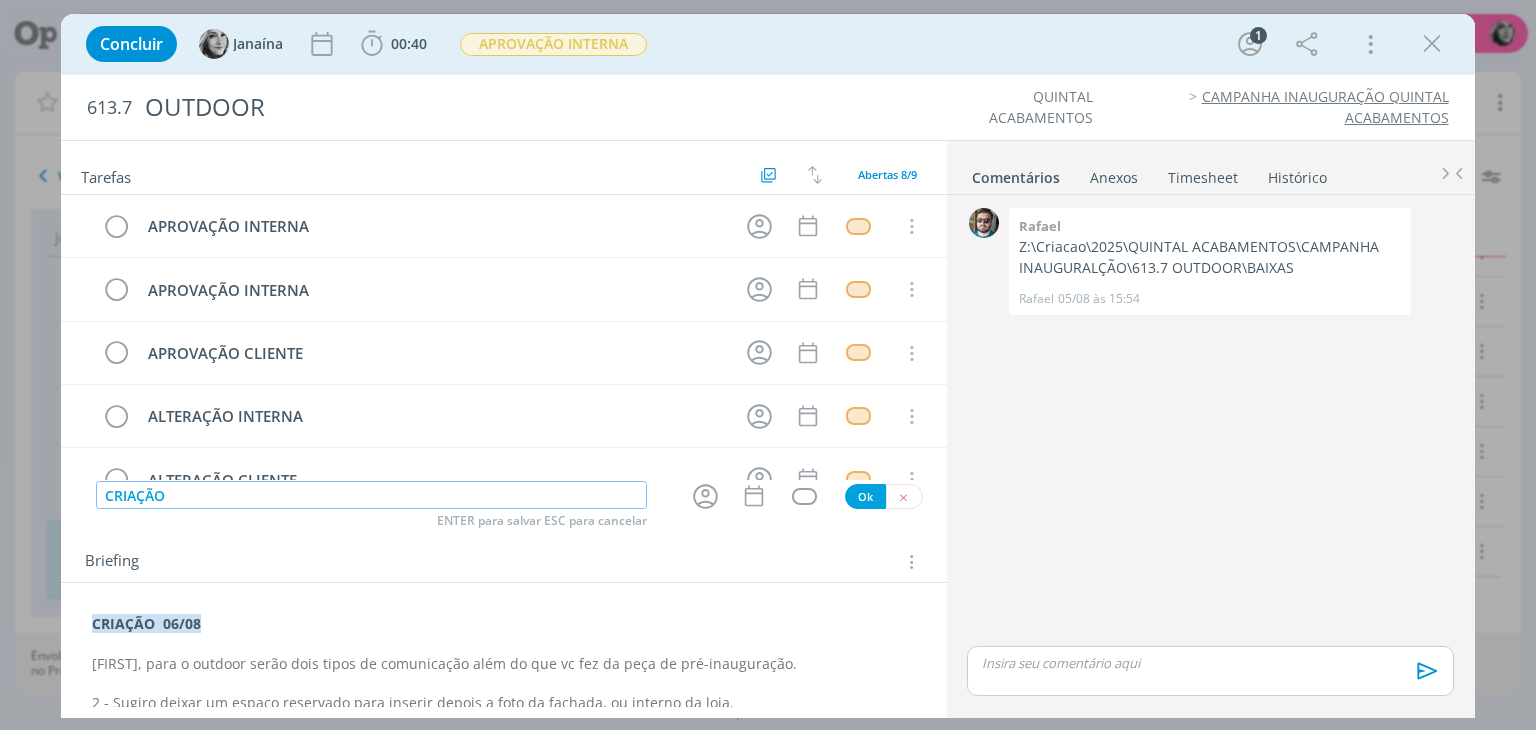 type 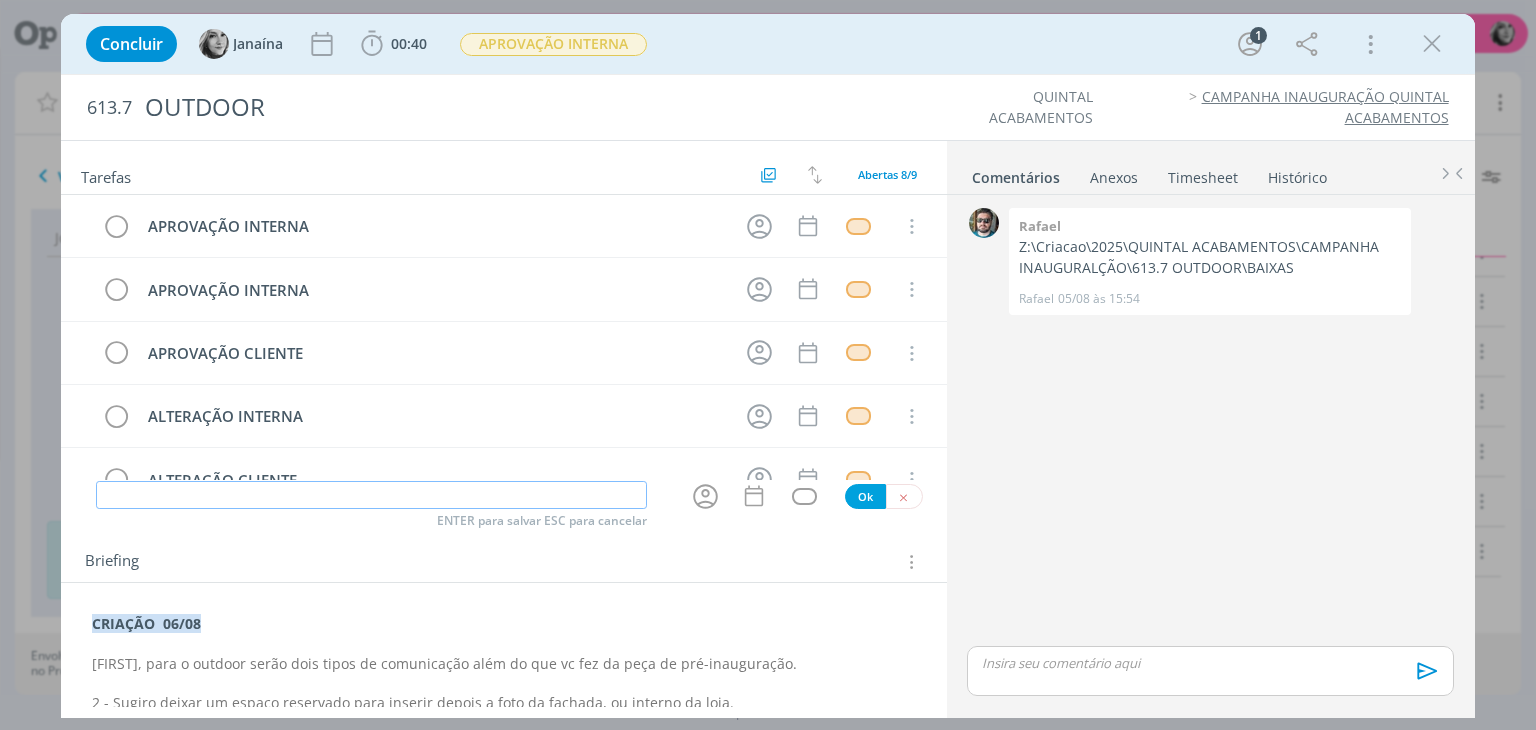 scroll, scrollTop: 214, scrollLeft: 0, axis: vertical 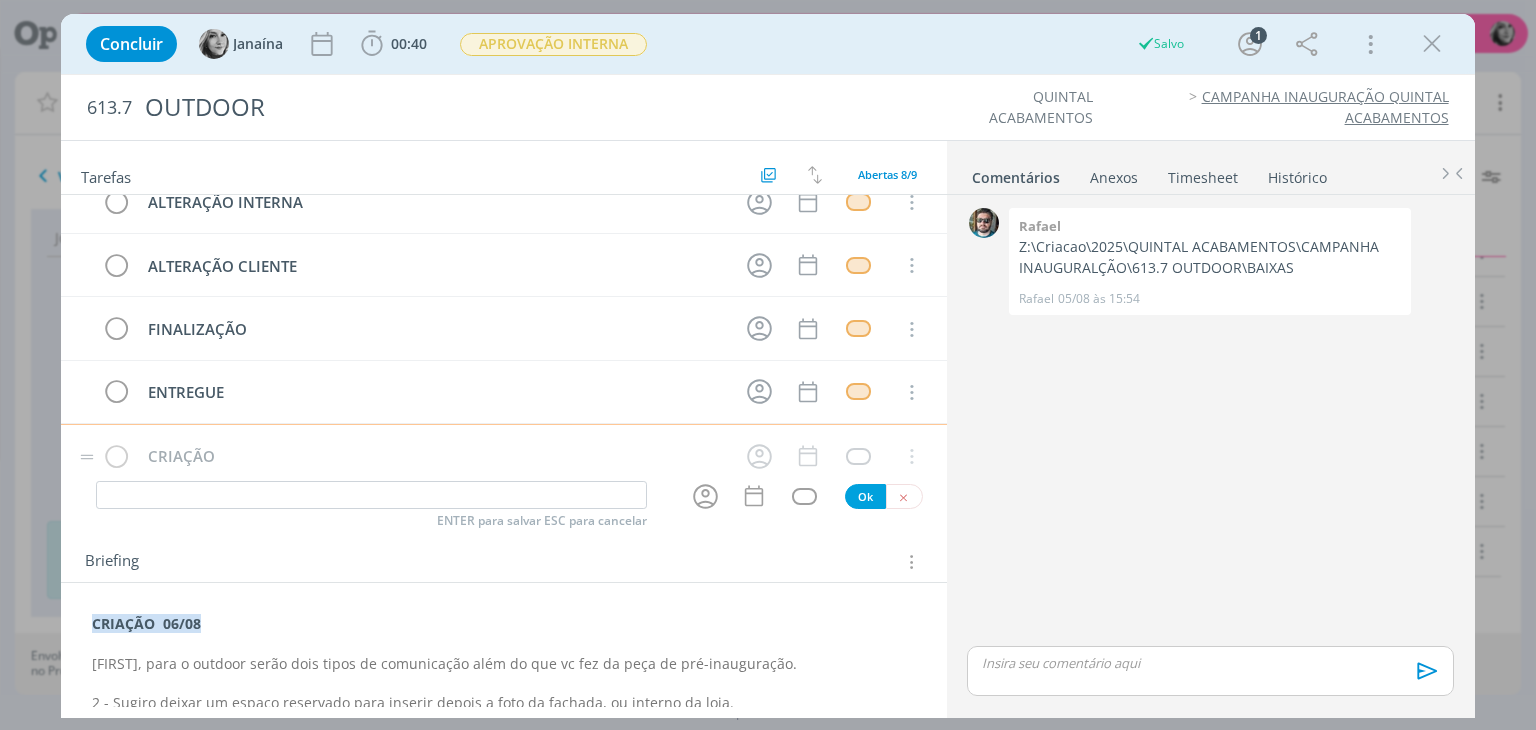 type 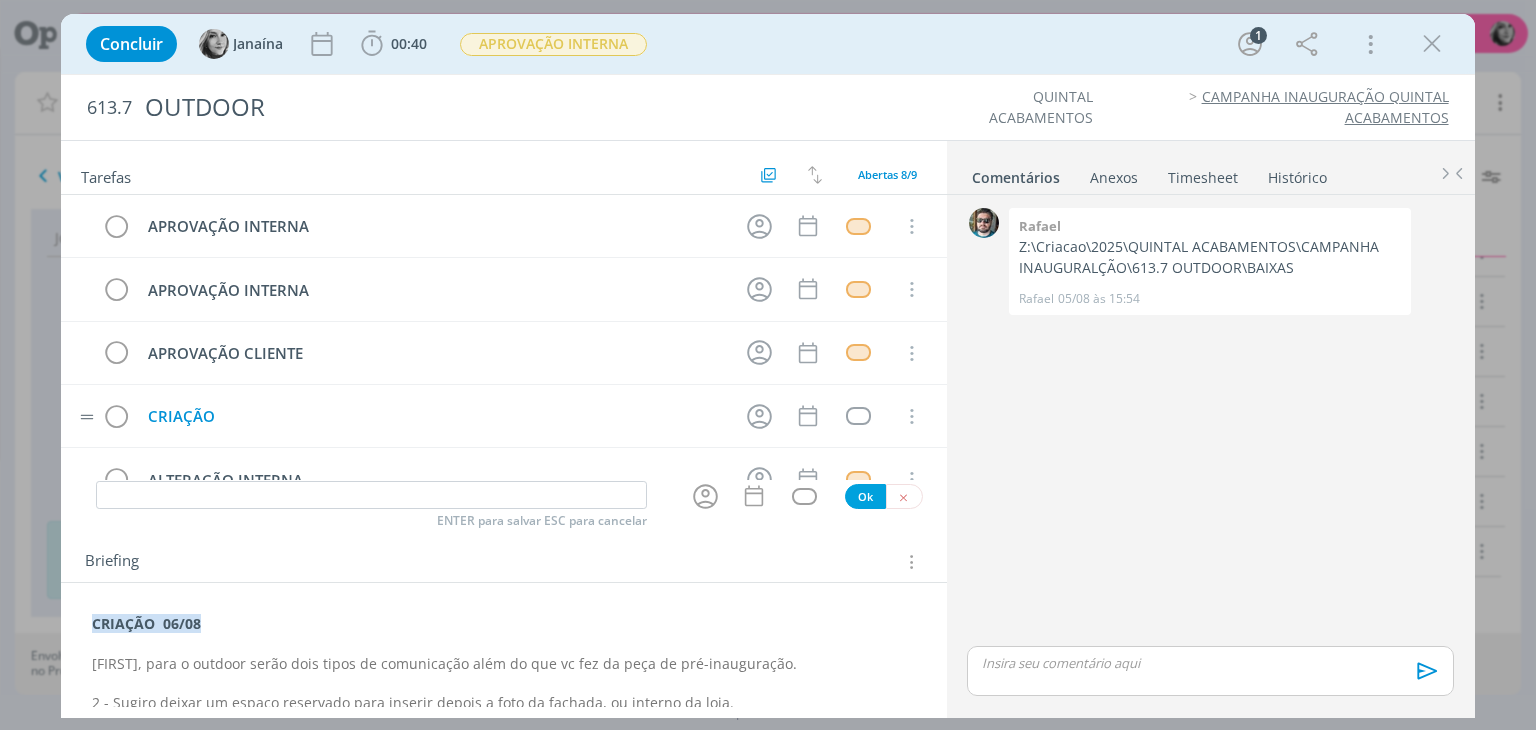 scroll, scrollTop: 0, scrollLeft: 0, axis: both 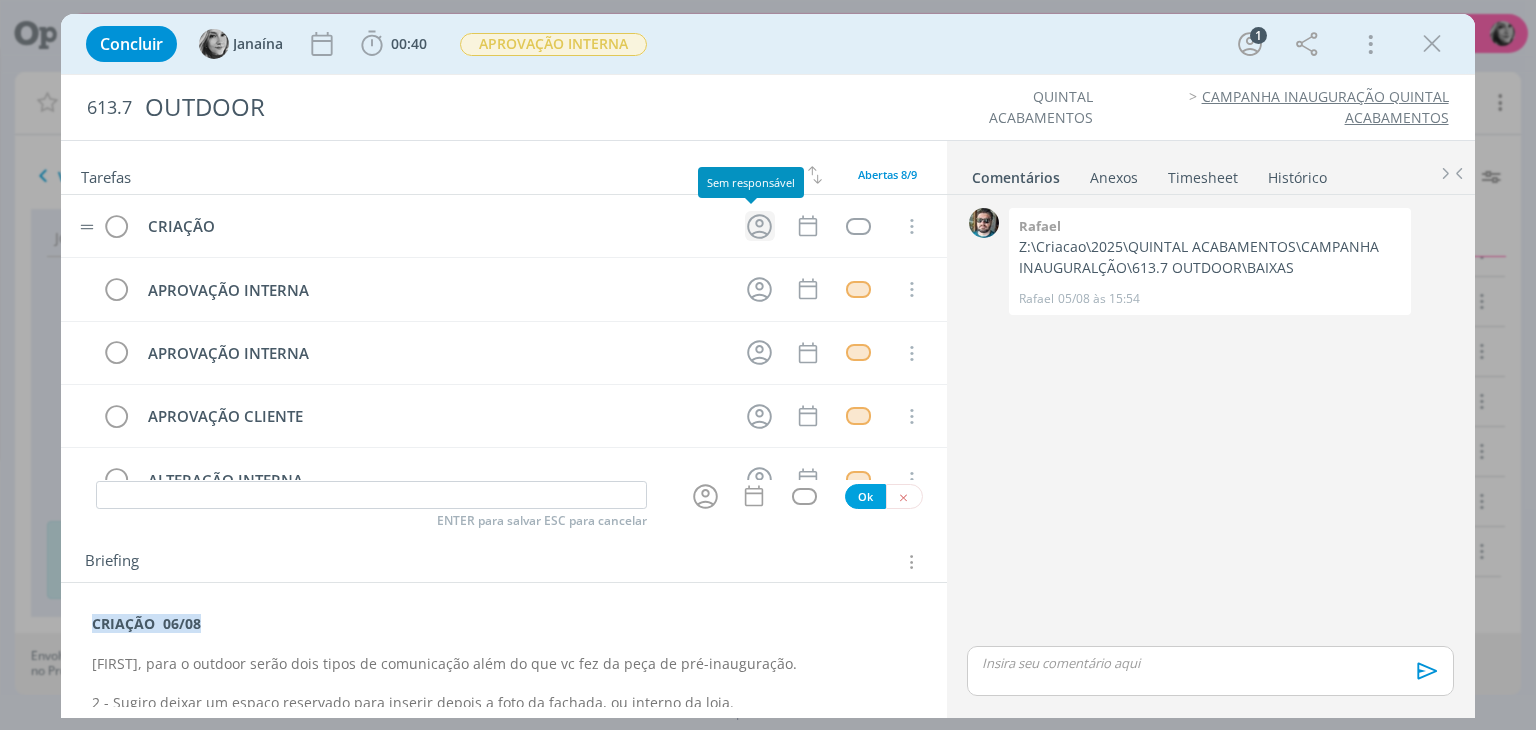 click 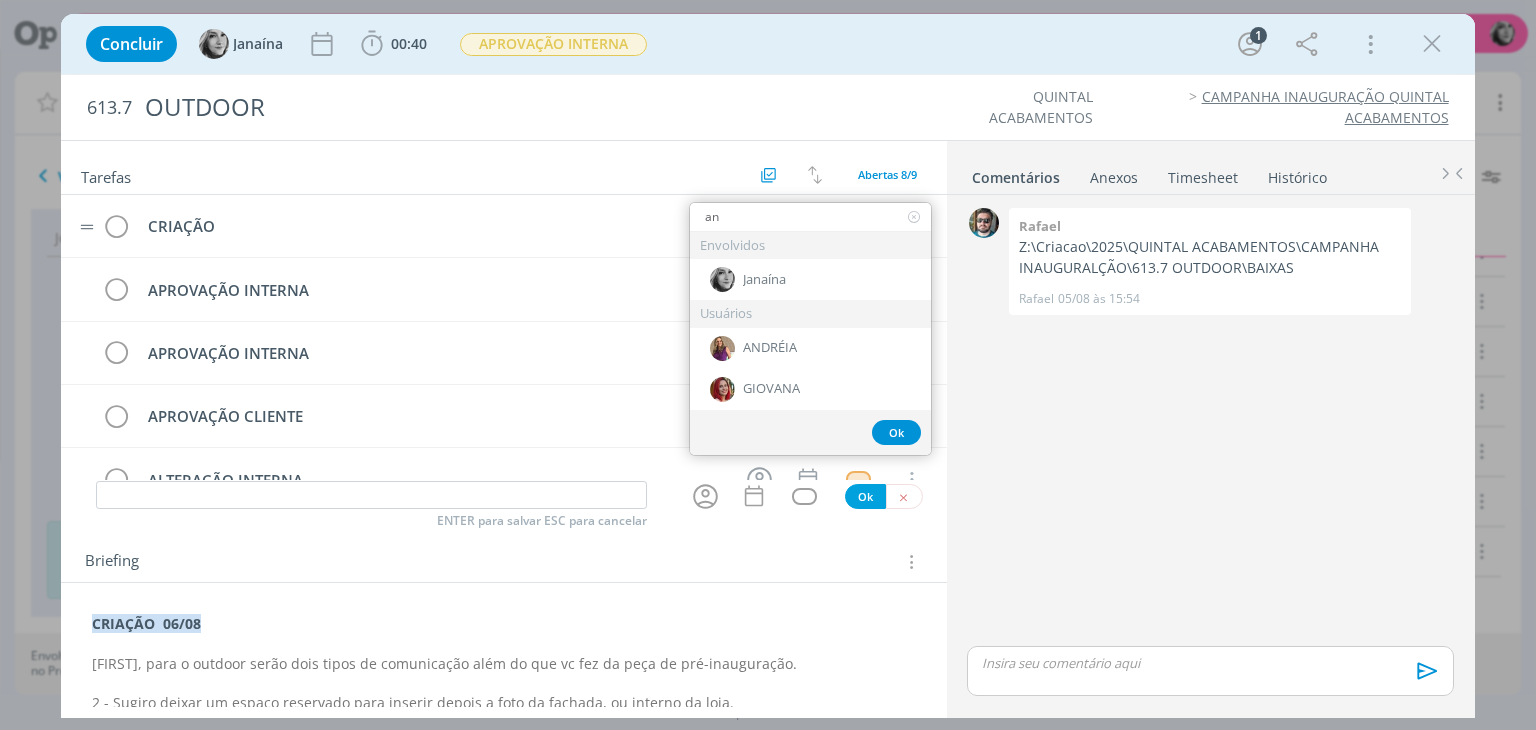 type on "a" 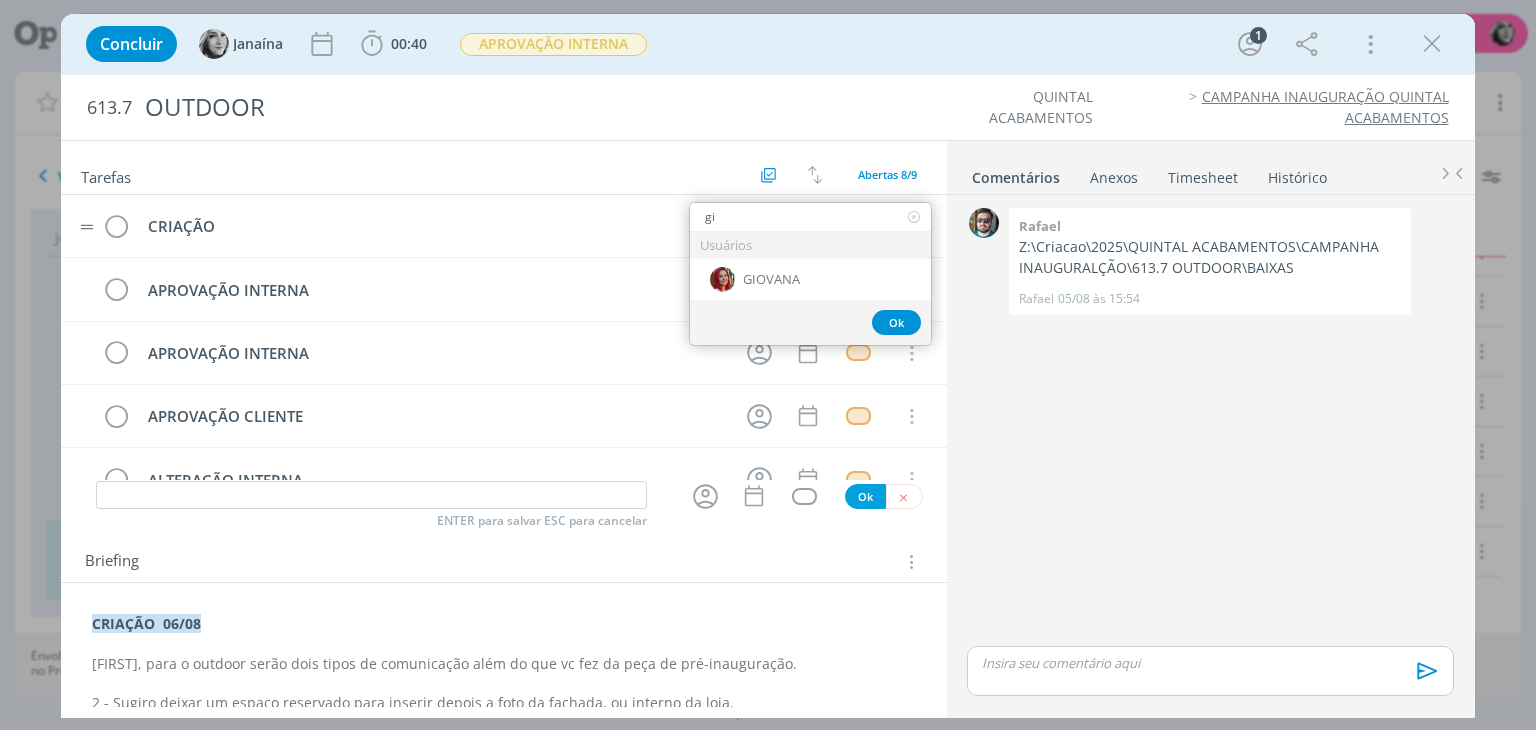 type on "g" 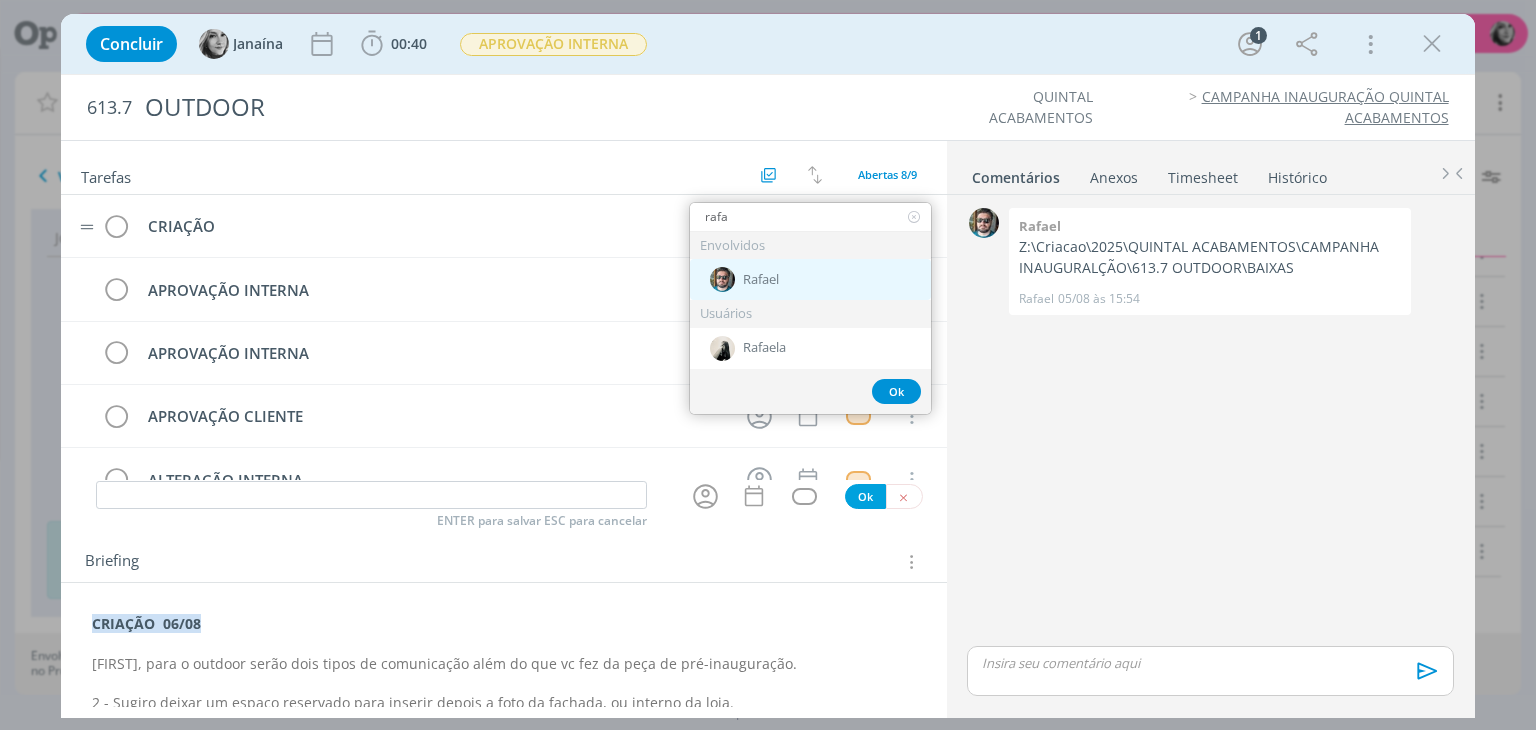 type on "rafa" 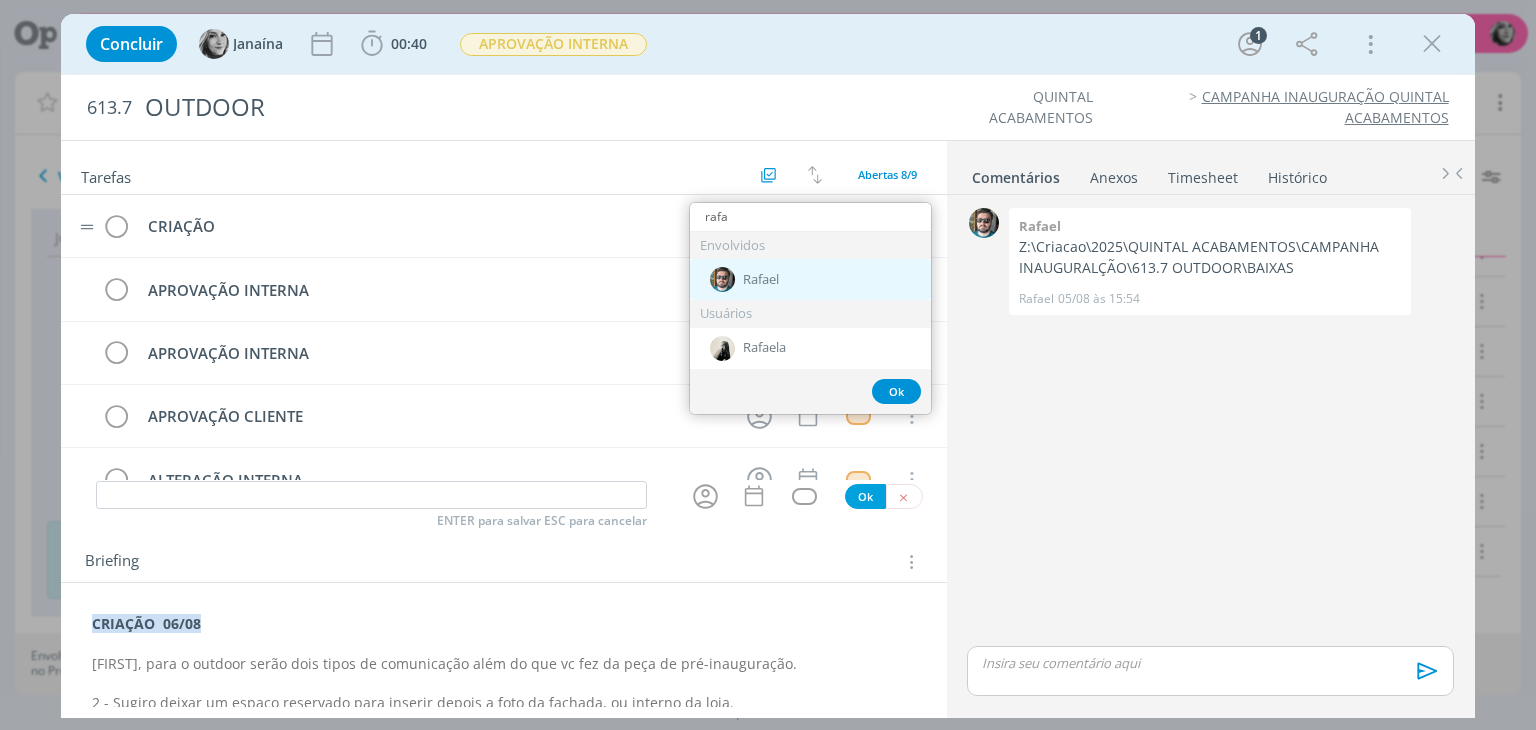 click on "Rafael" at bounding box center [761, 280] 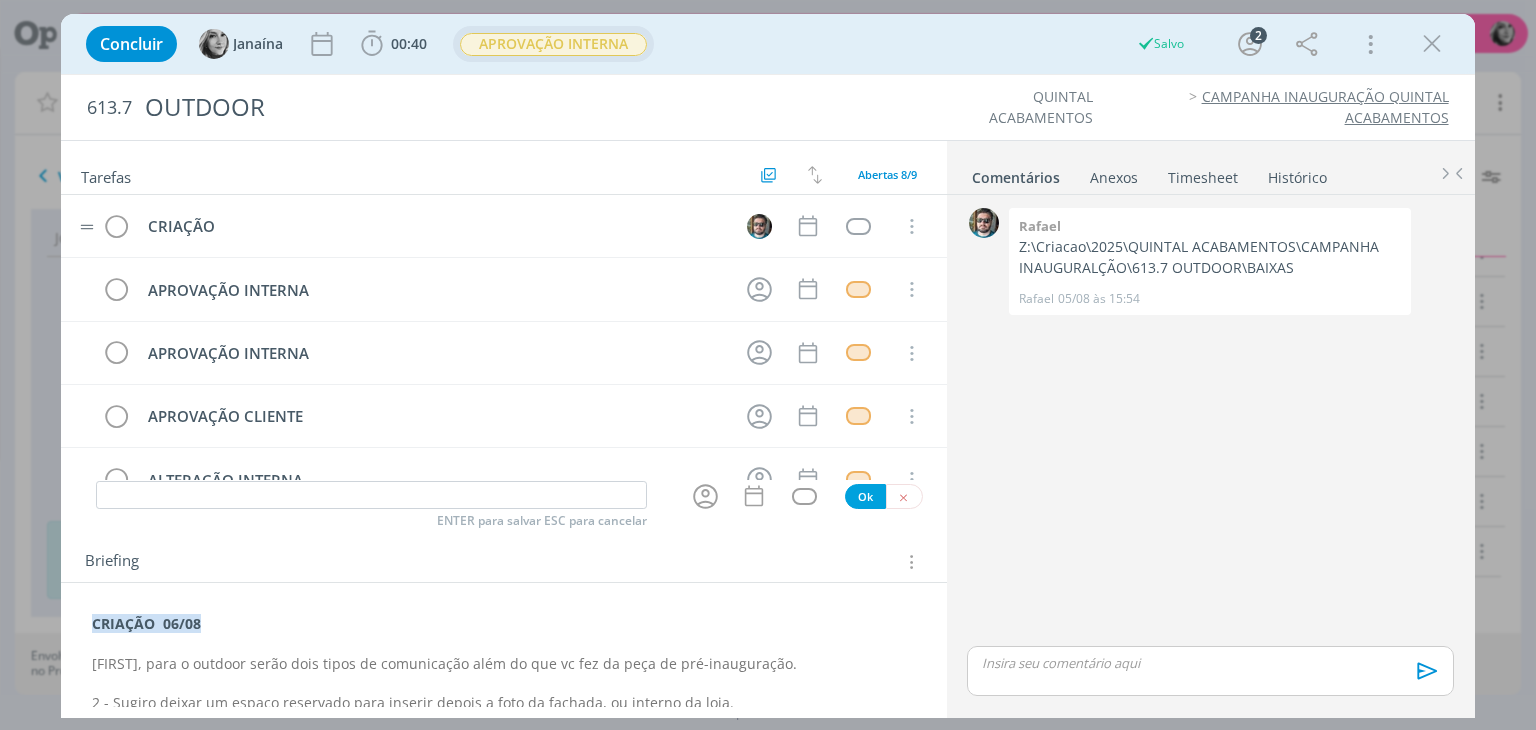 click on "APROVAÇÃO INTERNA" at bounding box center (553, 44) 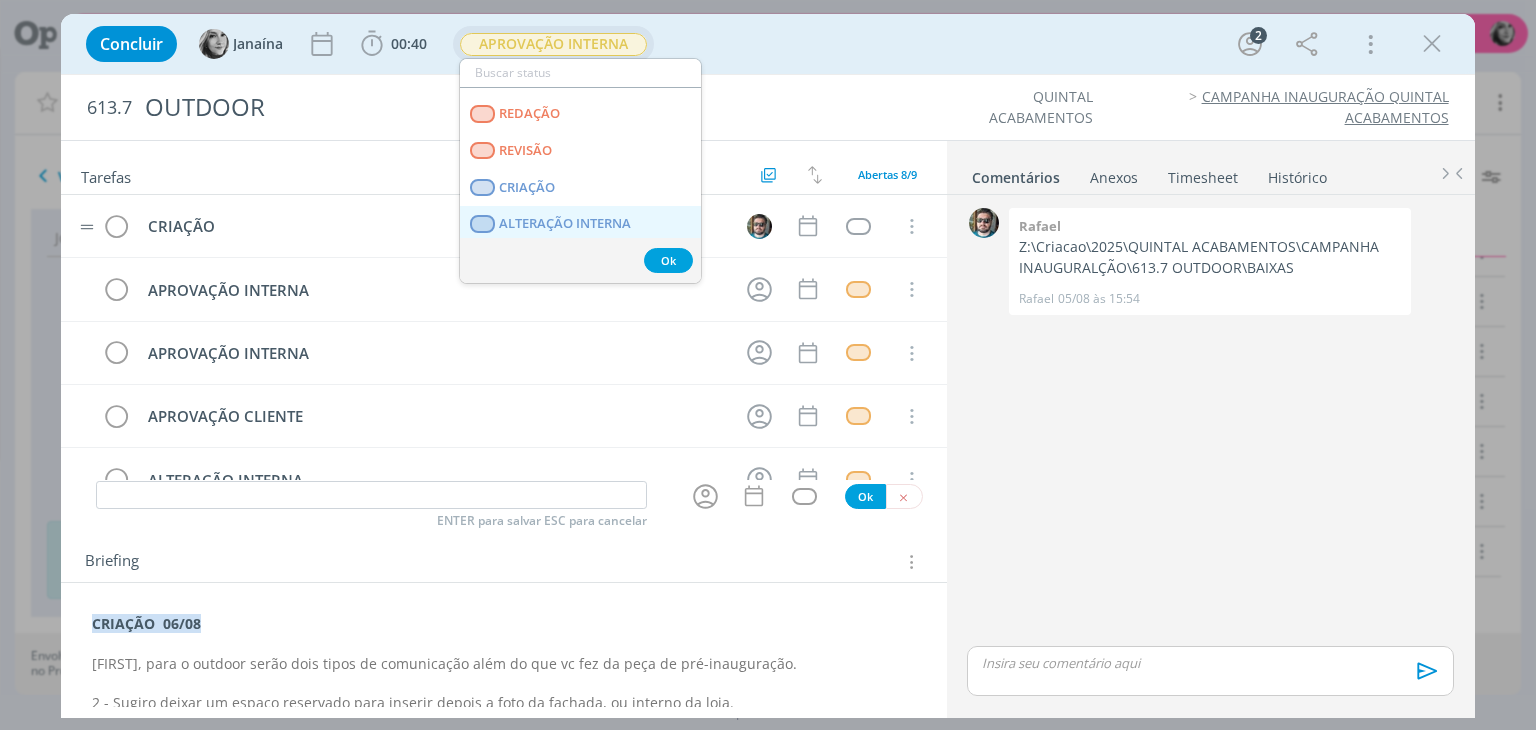 scroll, scrollTop: 100, scrollLeft: 0, axis: vertical 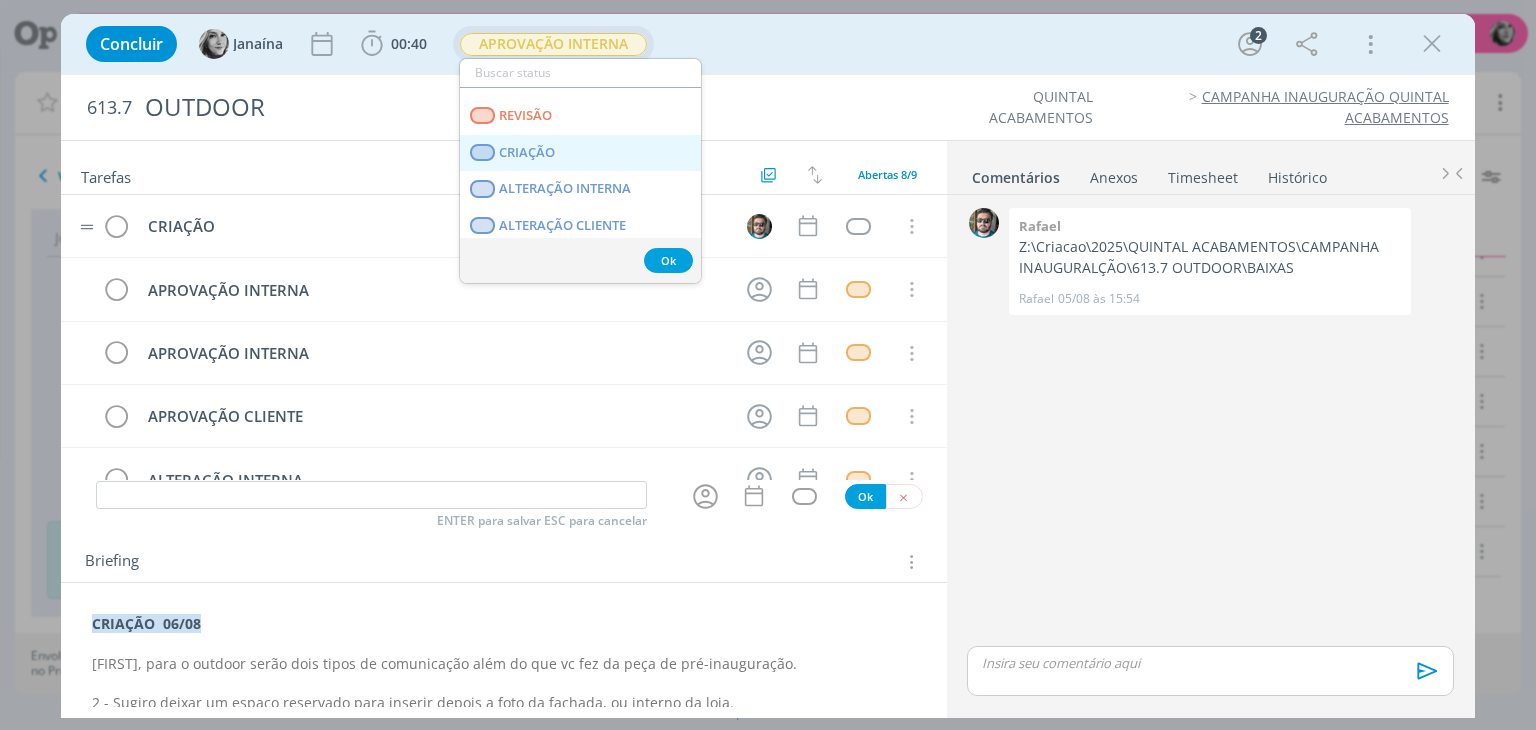 click on "CRIAÇÃO" at bounding box center (580, 153) 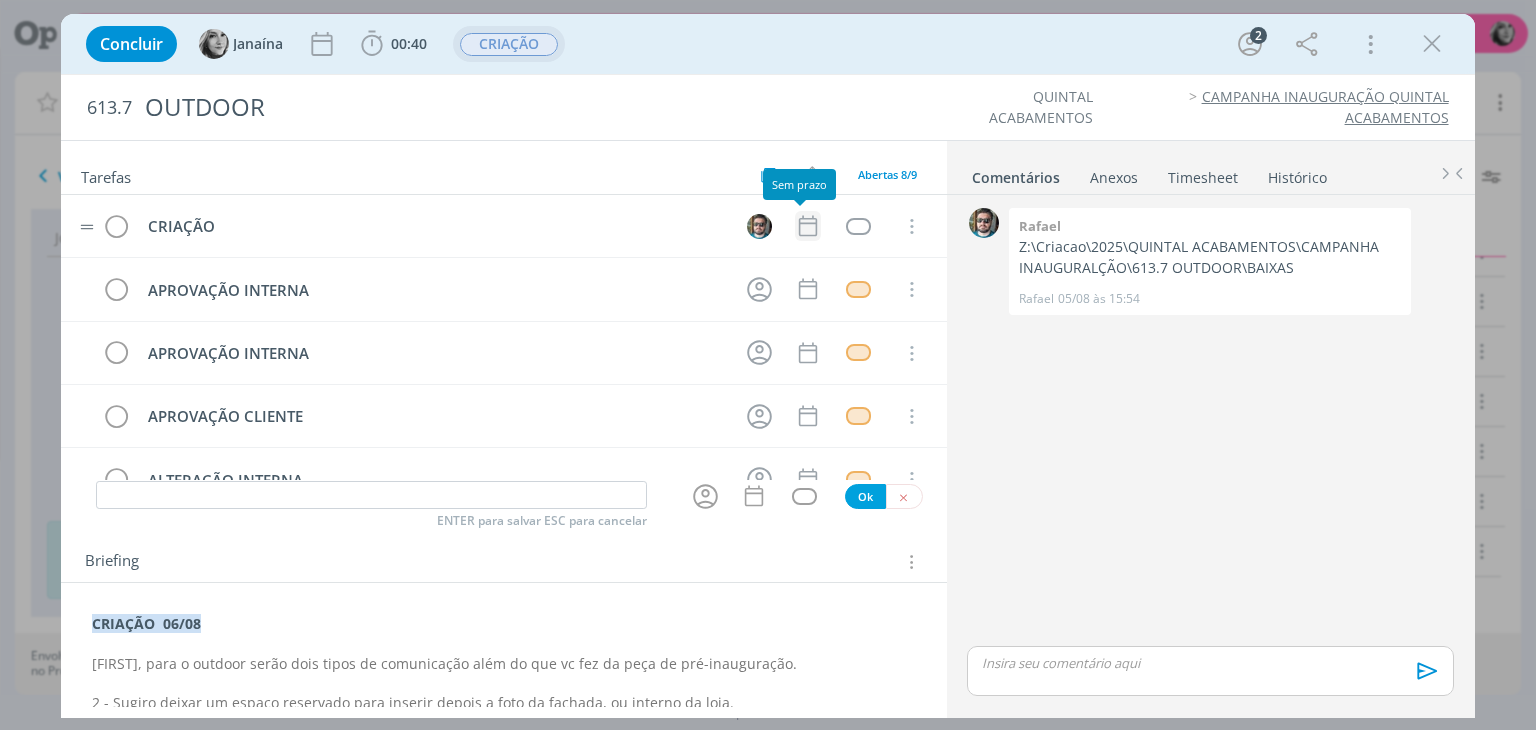 click 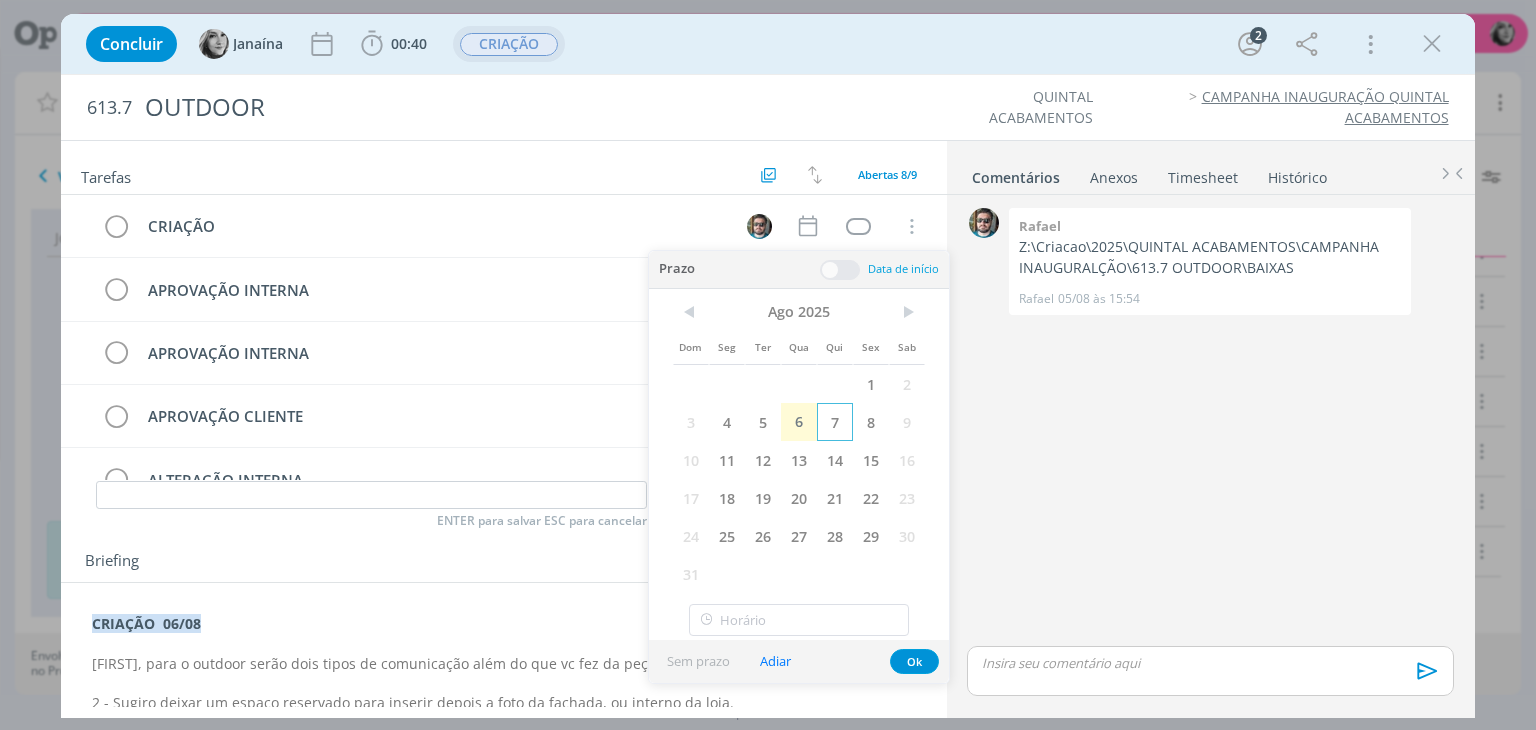 click on "7" at bounding box center (835, 422) 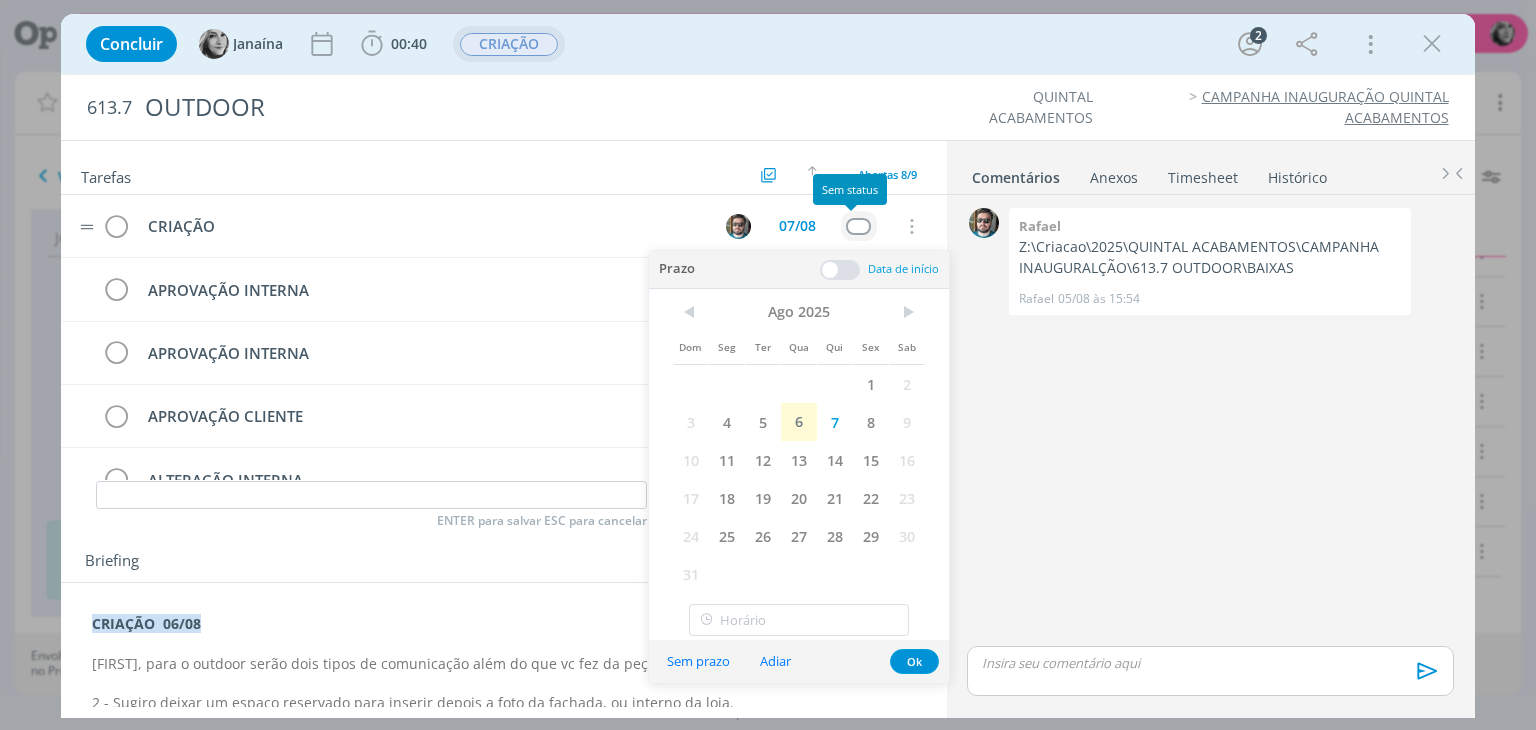 click at bounding box center (858, 226) 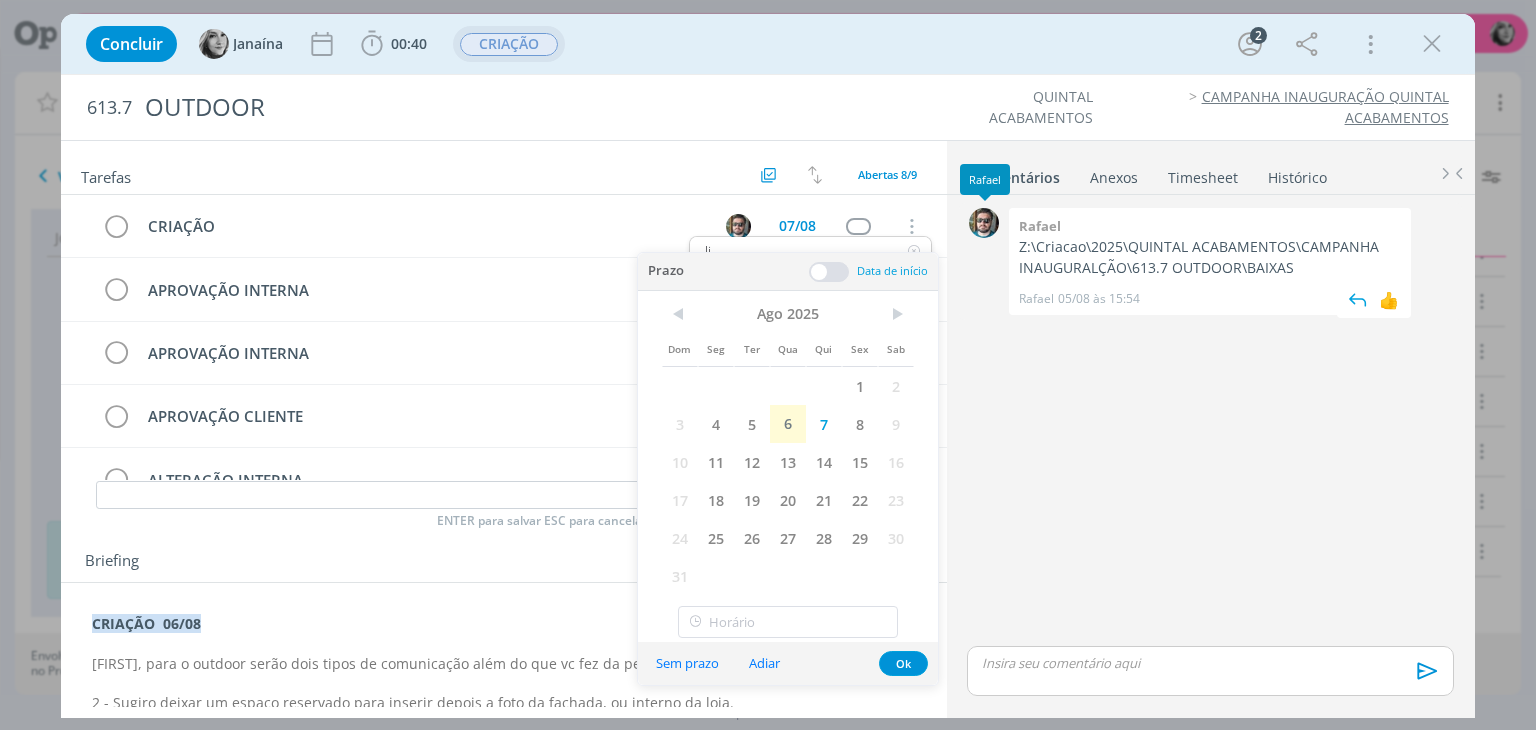 type on "li" 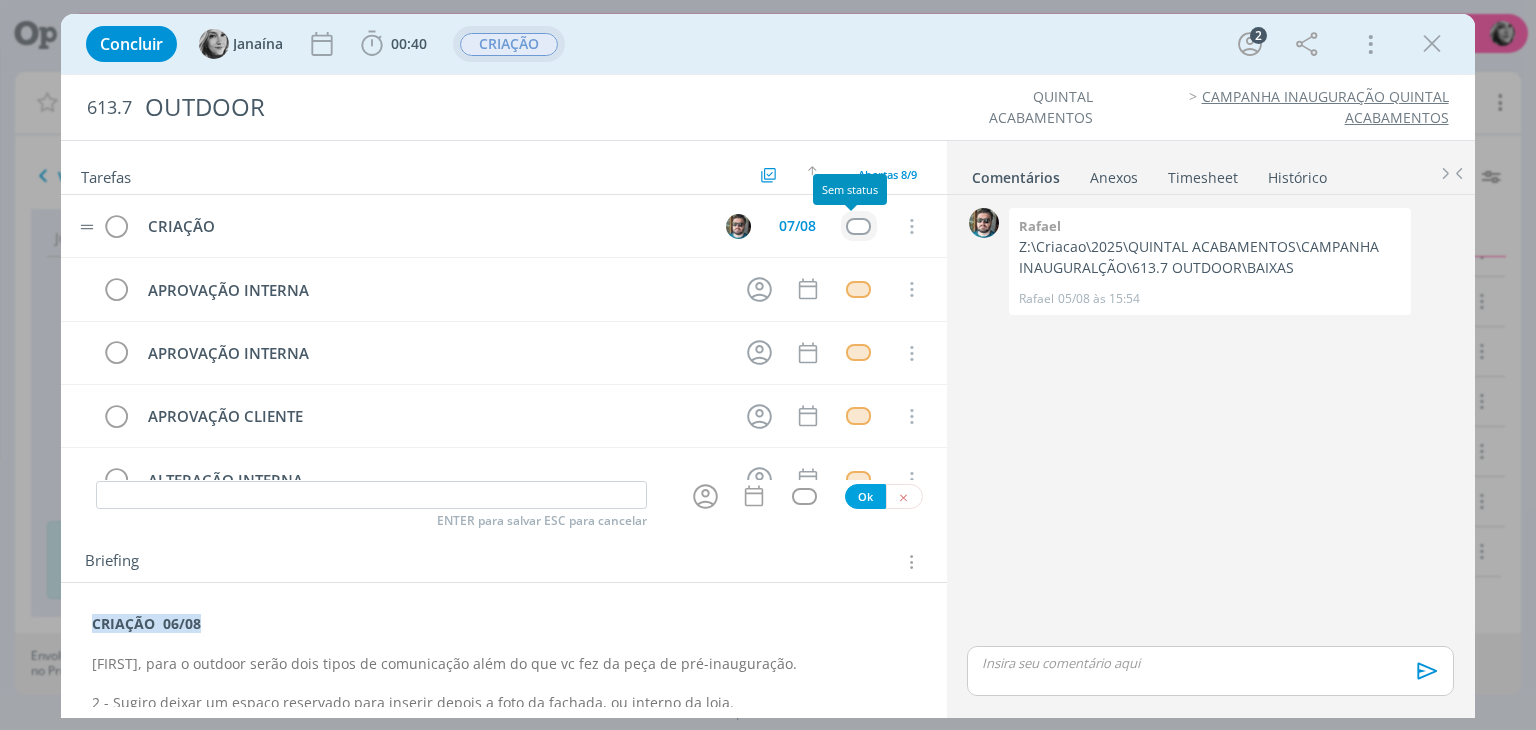 click at bounding box center [858, 226] 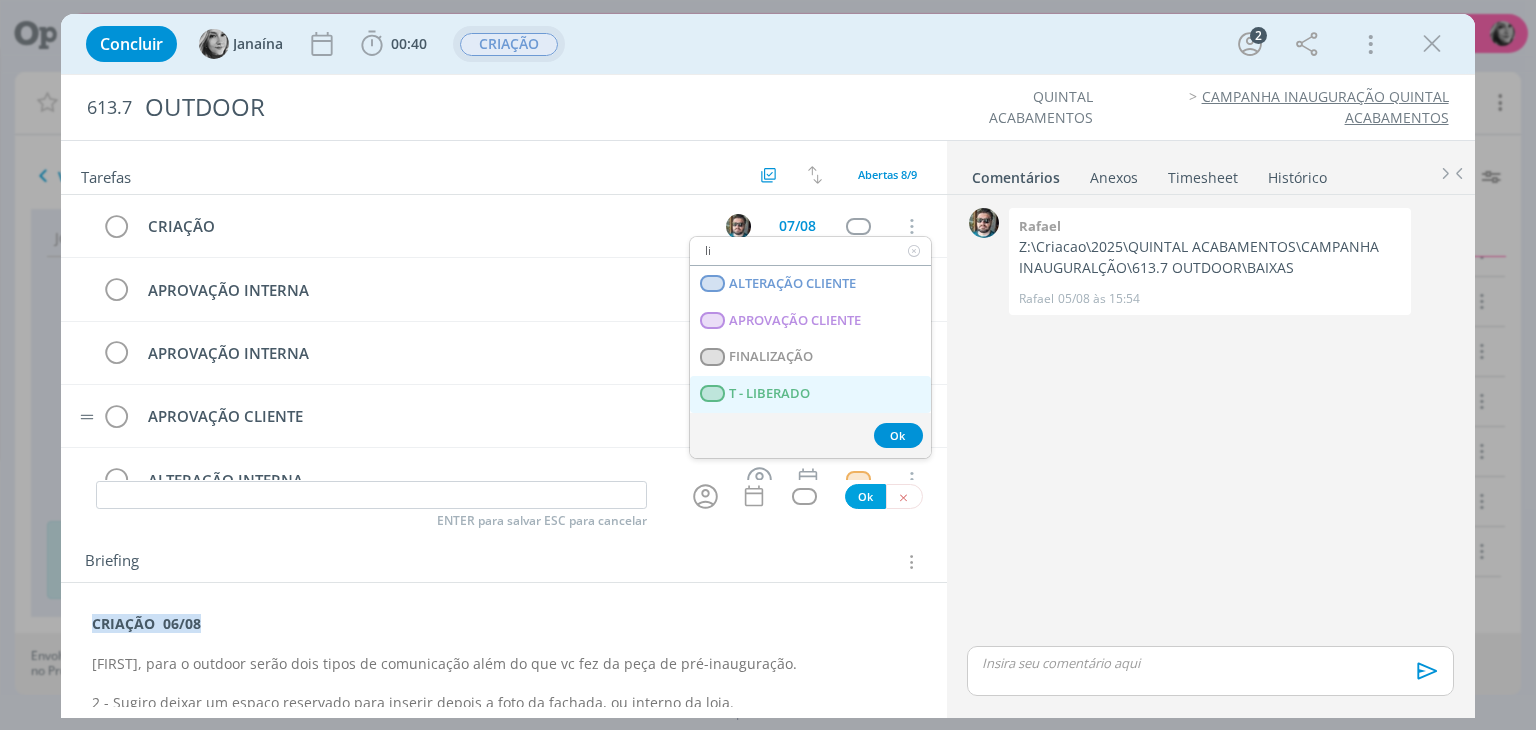 click on "T - LIBERADO" at bounding box center (770, 394) 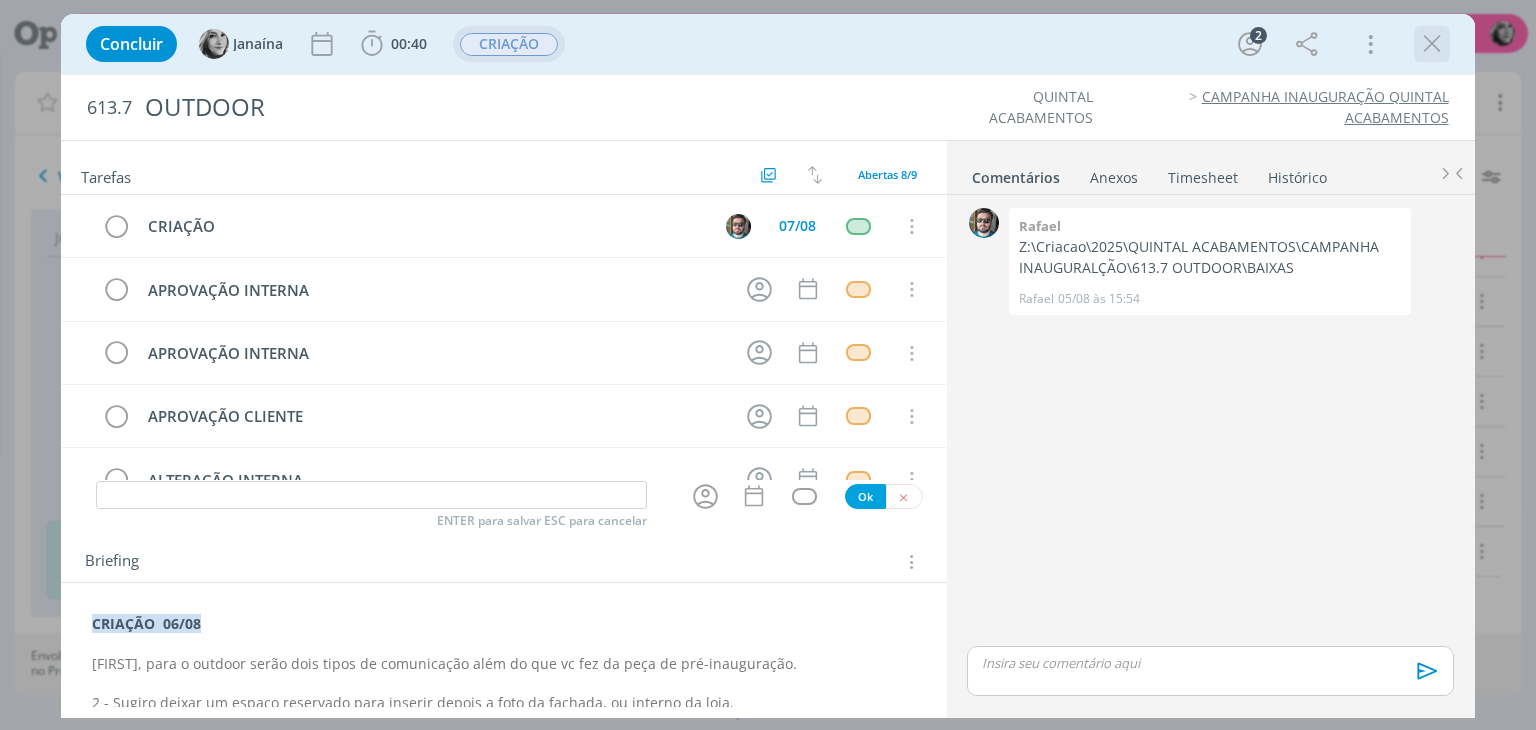 click at bounding box center (1432, 44) 